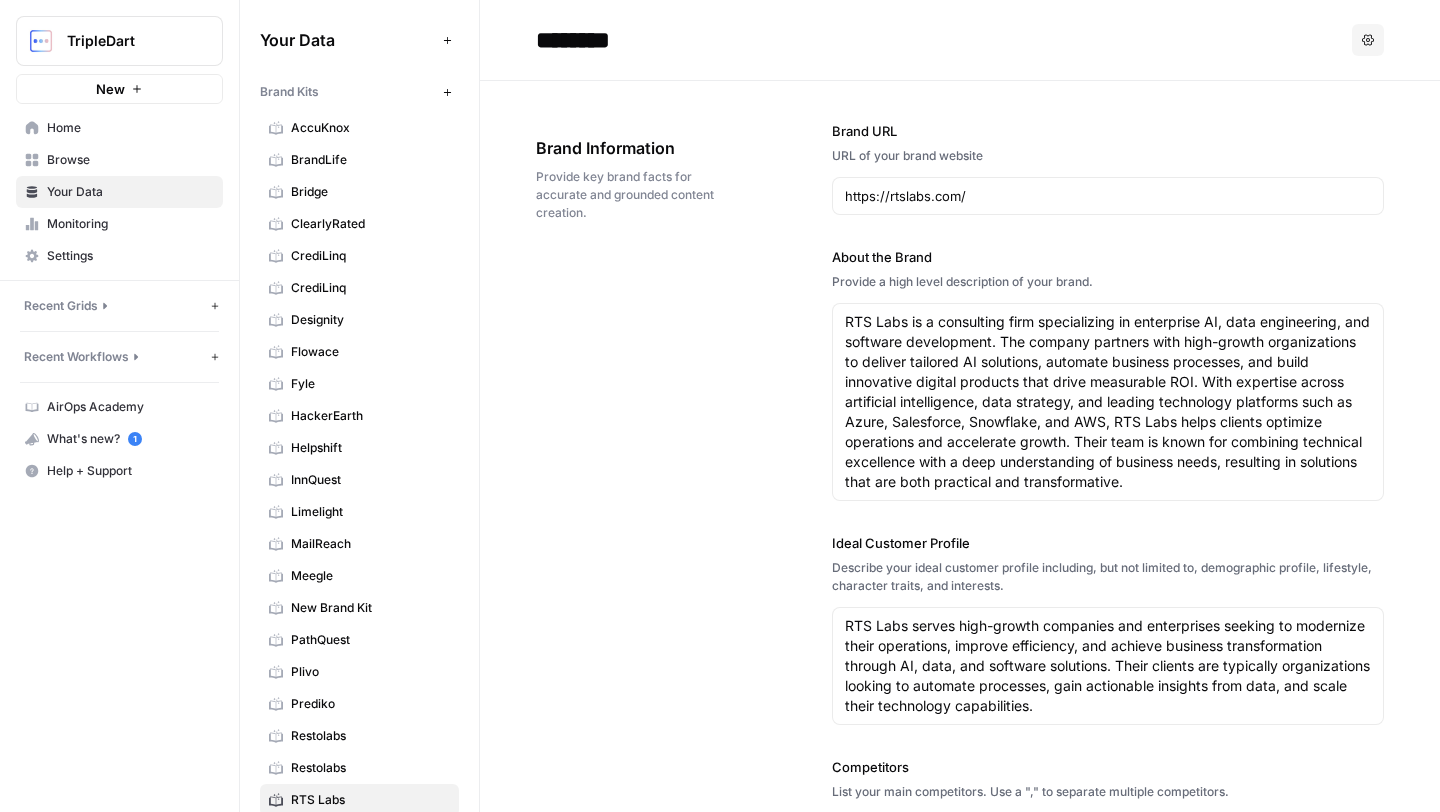 scroll, scrollTop: 0, scrollLeft: 0, axis: both 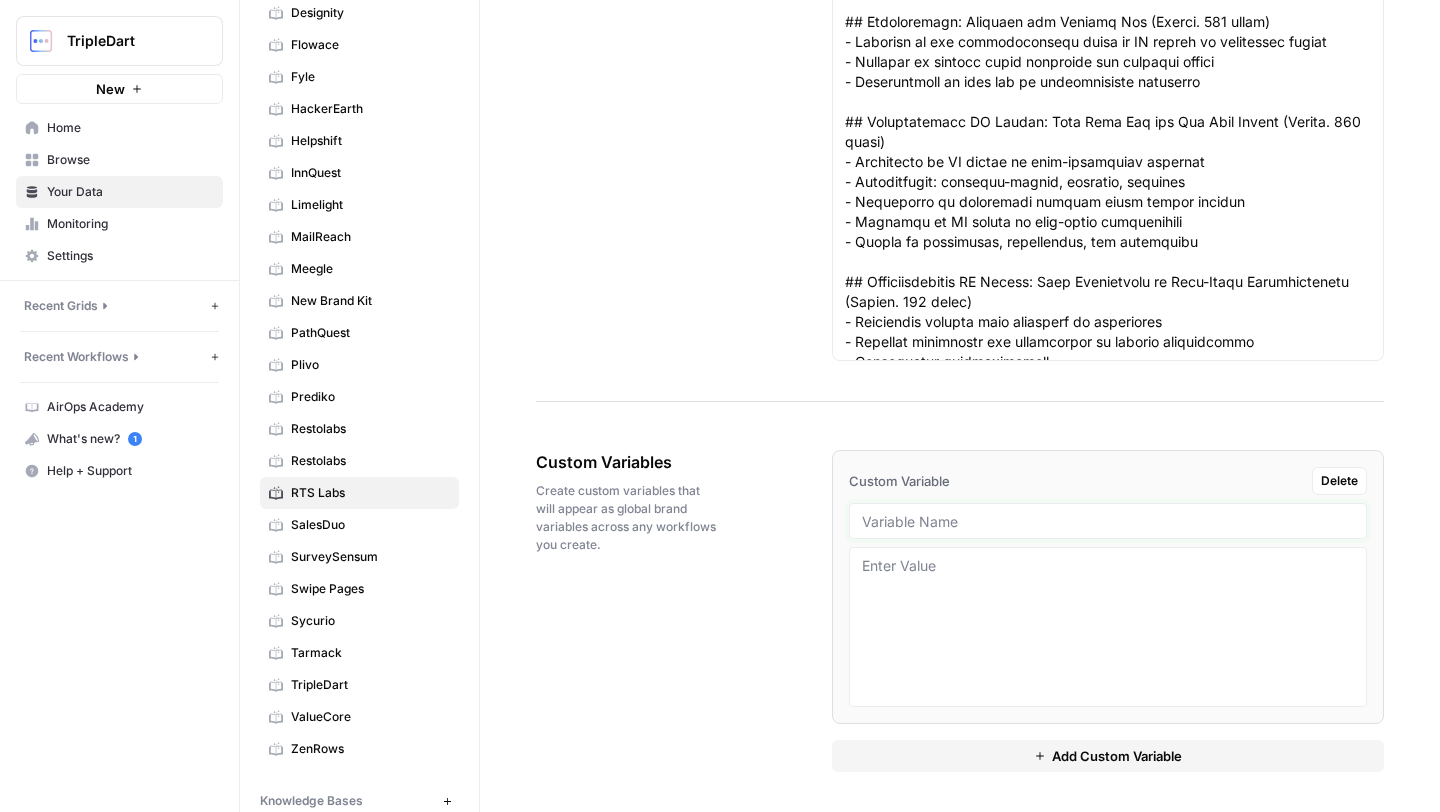 click at bounding box center [1108, 521] 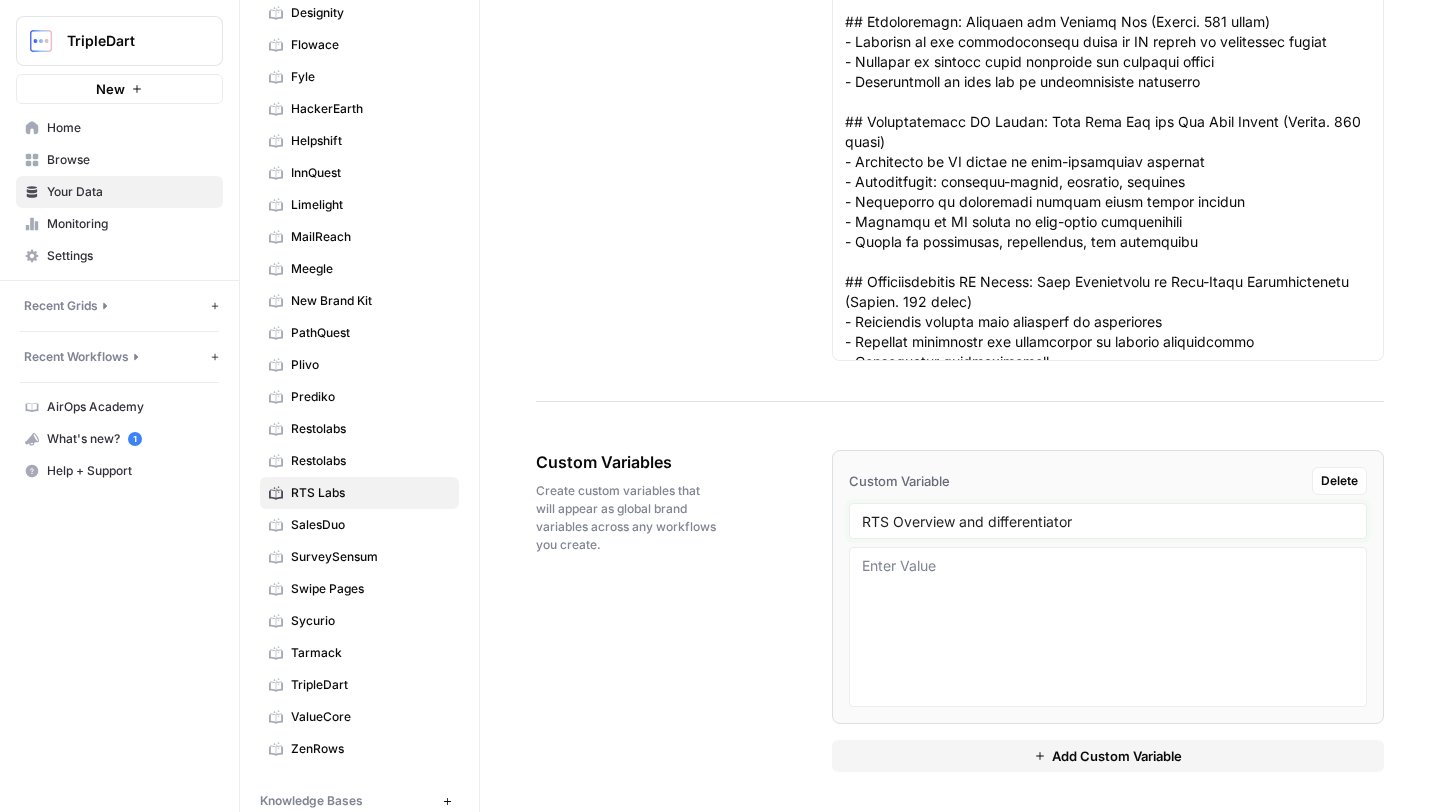 click on "RTS Overview and differentiator" at bounding box center (1108, 521) 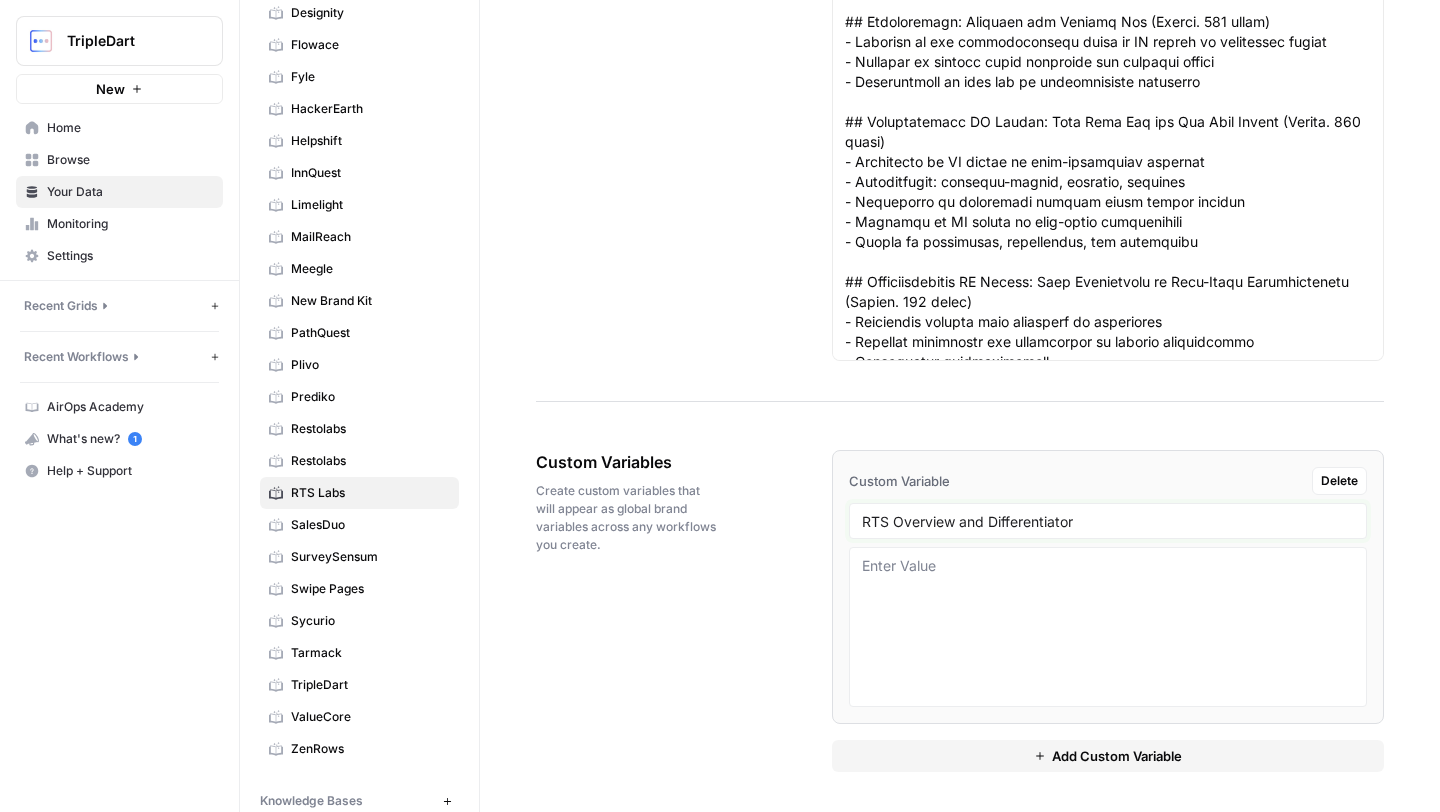 type on "RTS Overview and Differentiator" 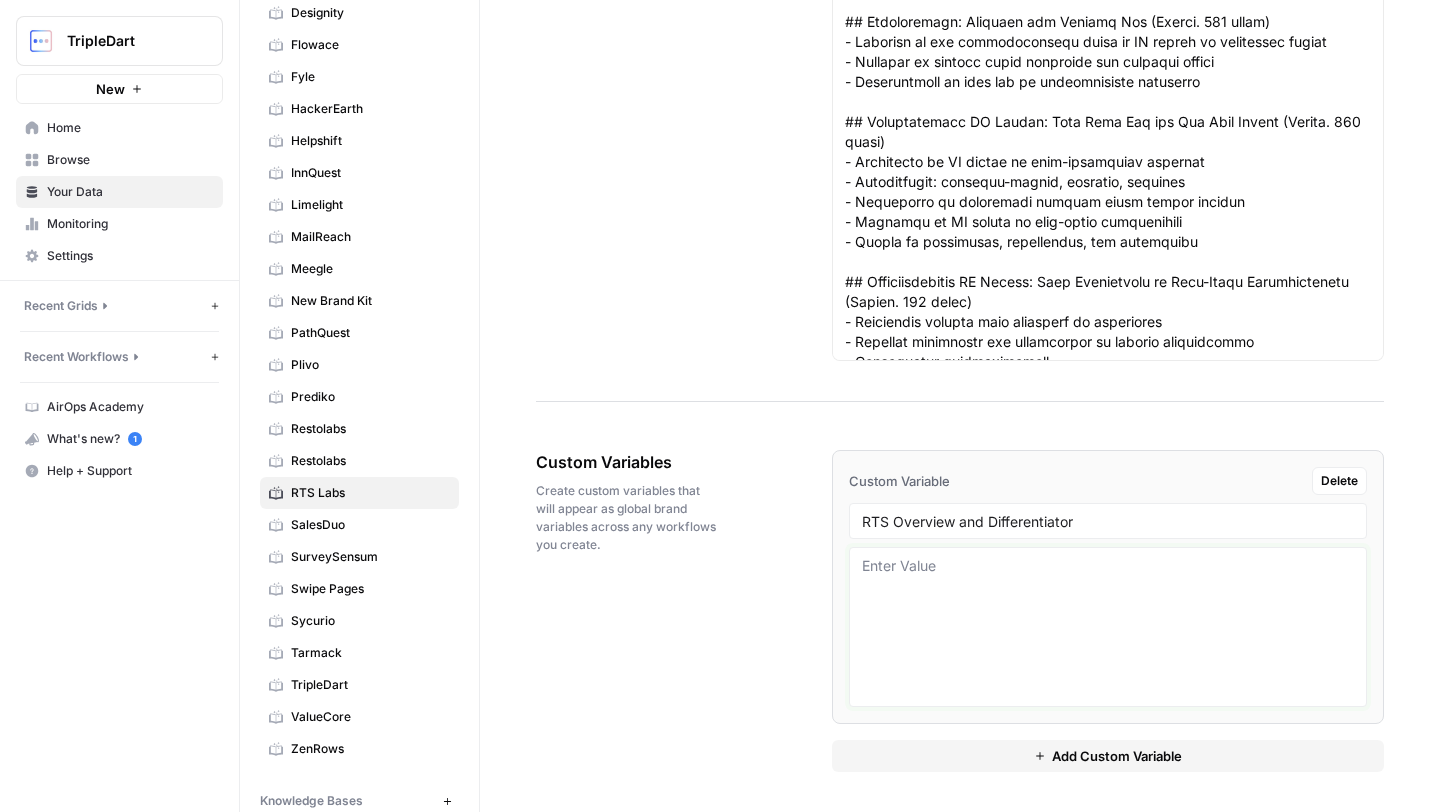 click at bounding box center (1108, 627) 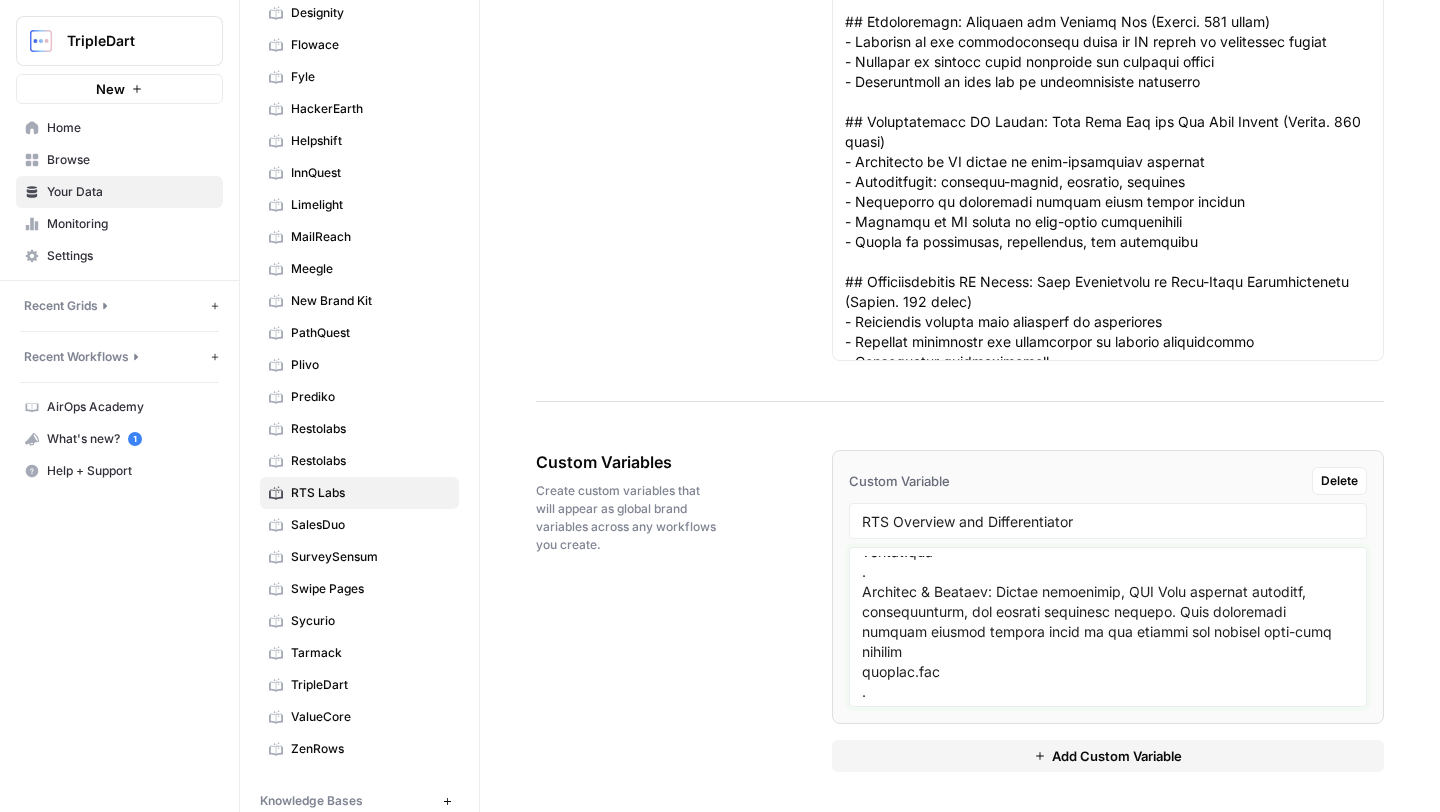 scroll, scrollTop: 0, scrollLeft: 0, axis: both 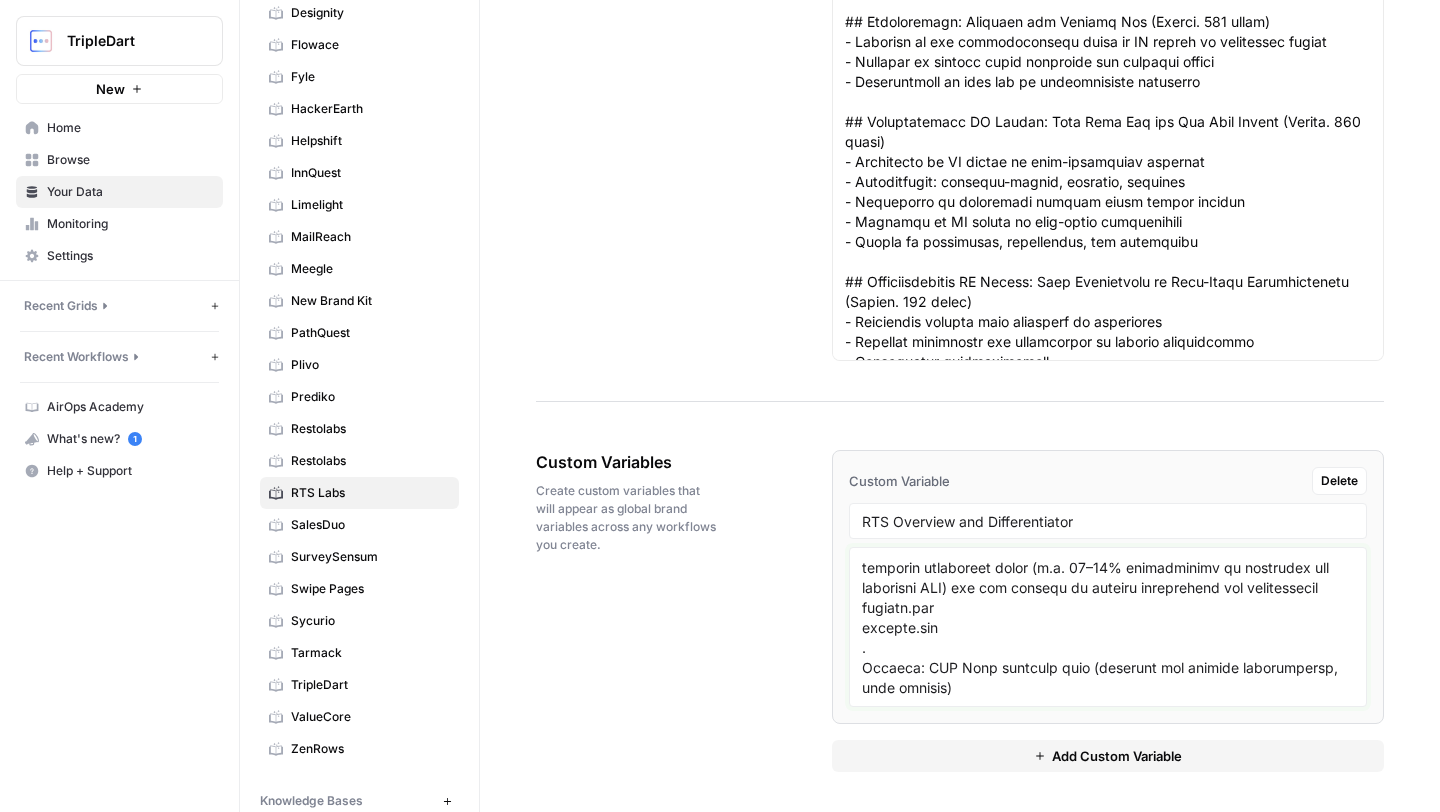 drag, startPoint x: 861, startPoint y: 671, endPoint x: 938, endPoint y: 693, distance: 80.08121 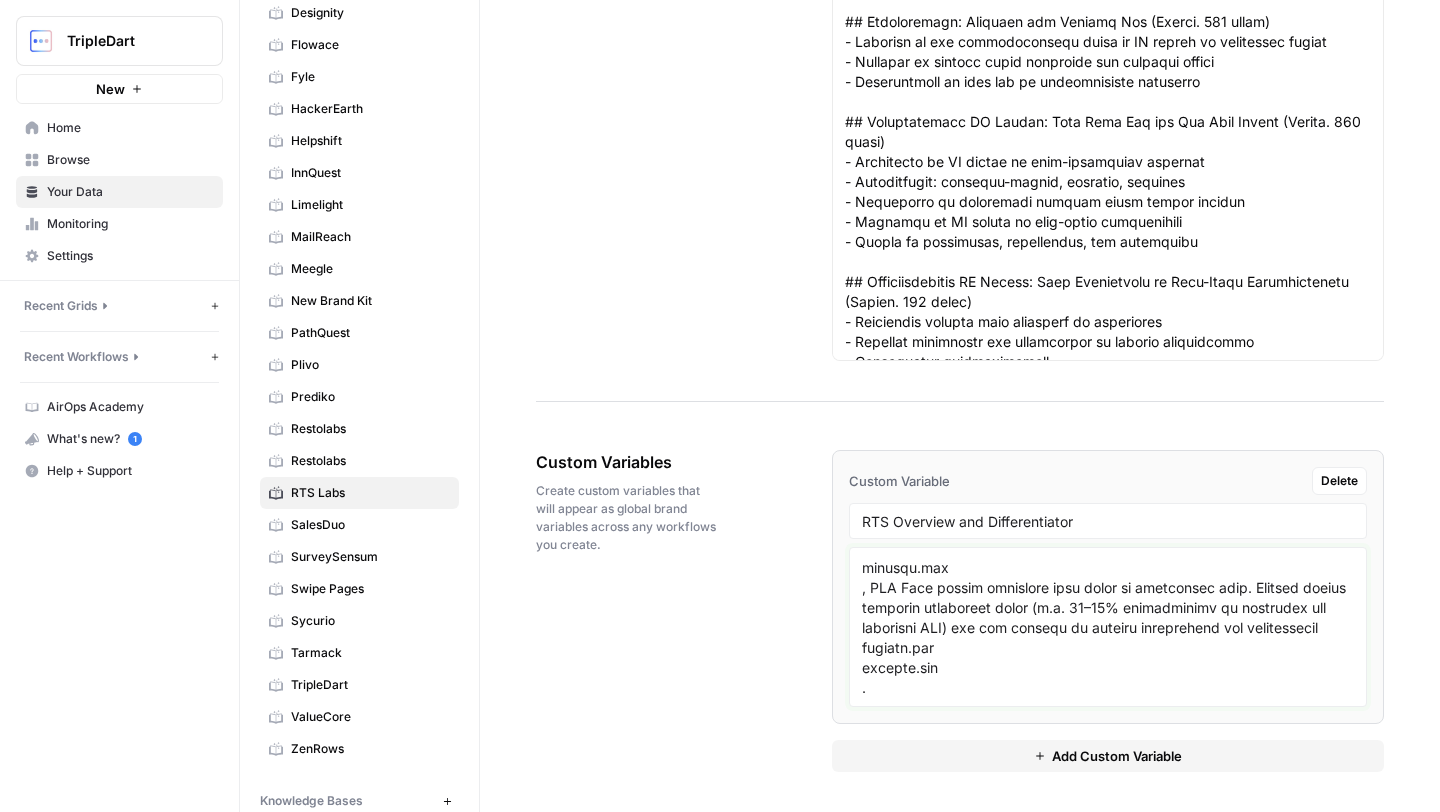 scroll, scrollTop: 1998, scrollLeft: 0, axis: vertical 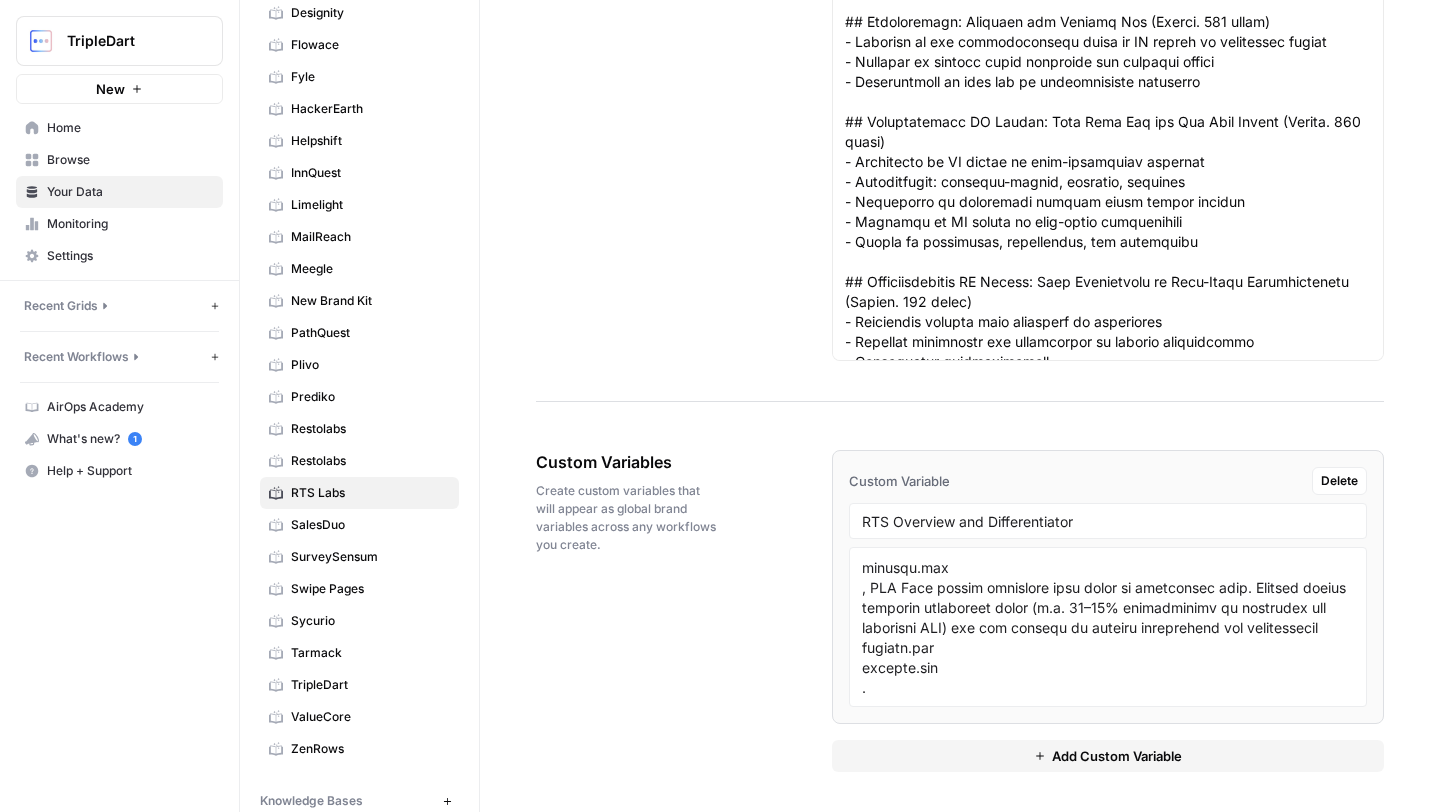 drag, startPoint x: 856, startPoint y: 632, endPoint x: 955, endPoint y: 653, distance: 101.20277 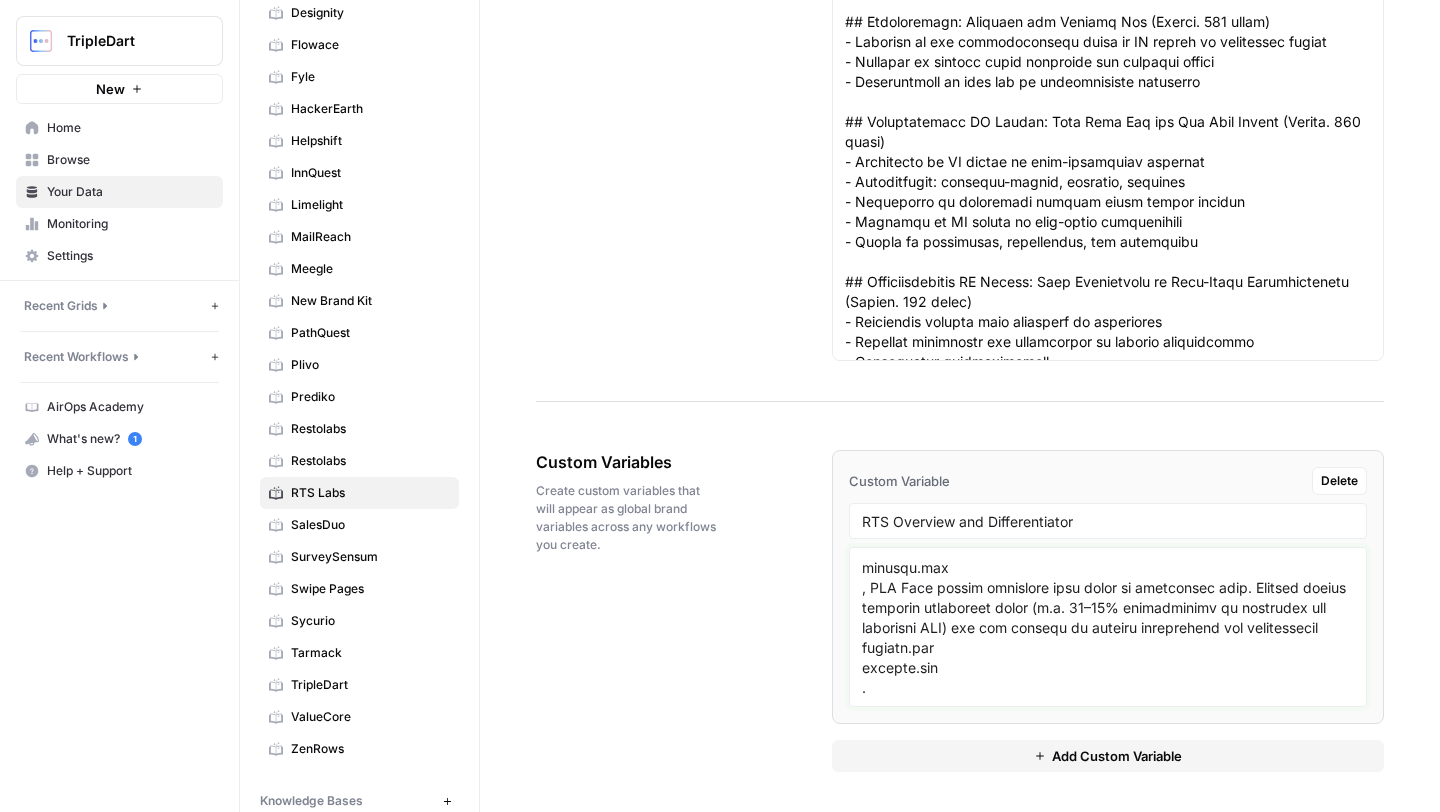 click at bounding box center [1108, 627] 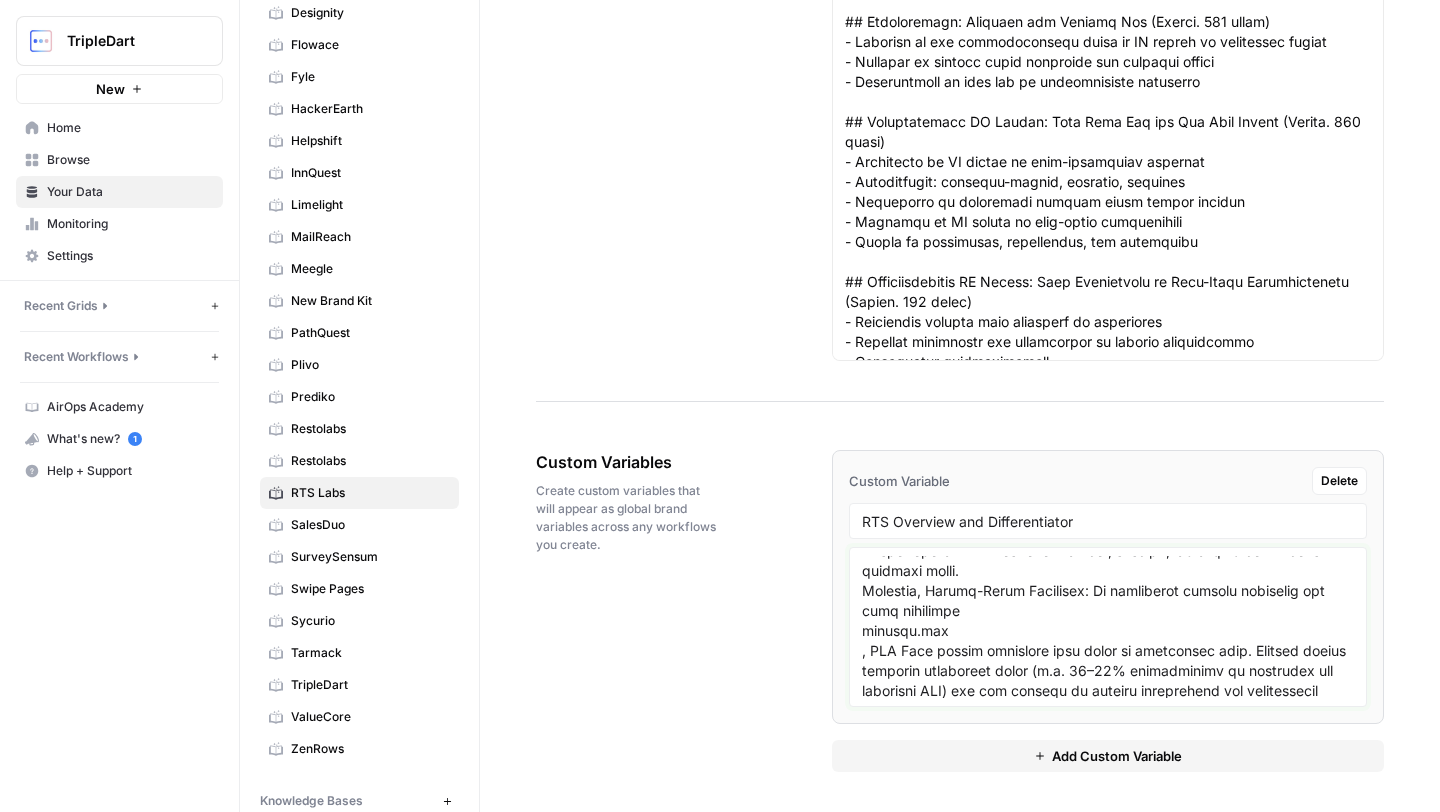 scroll, scrollTop: 1896, scrollLeft: 0, axis: vertical 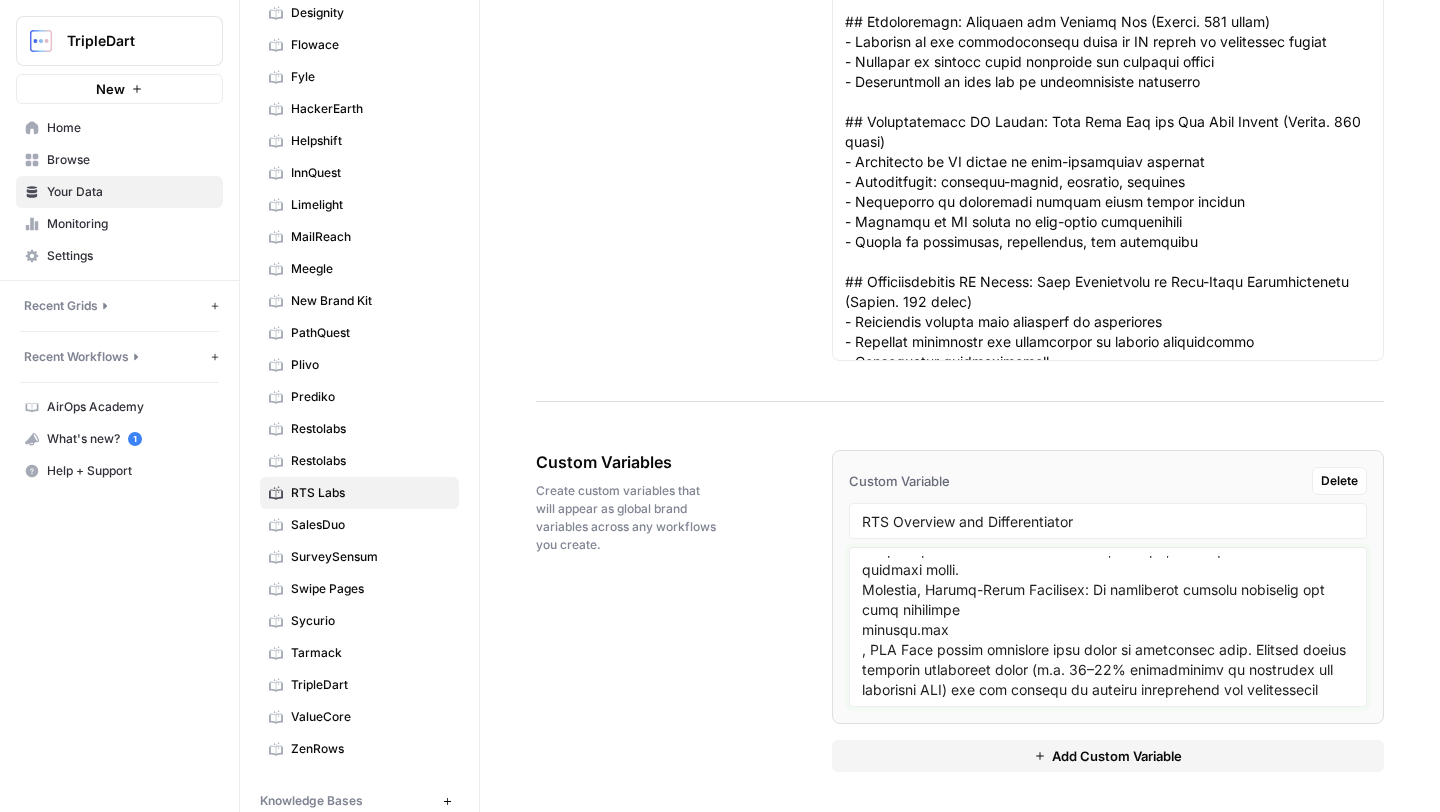click at bounding box center (1108, 627) 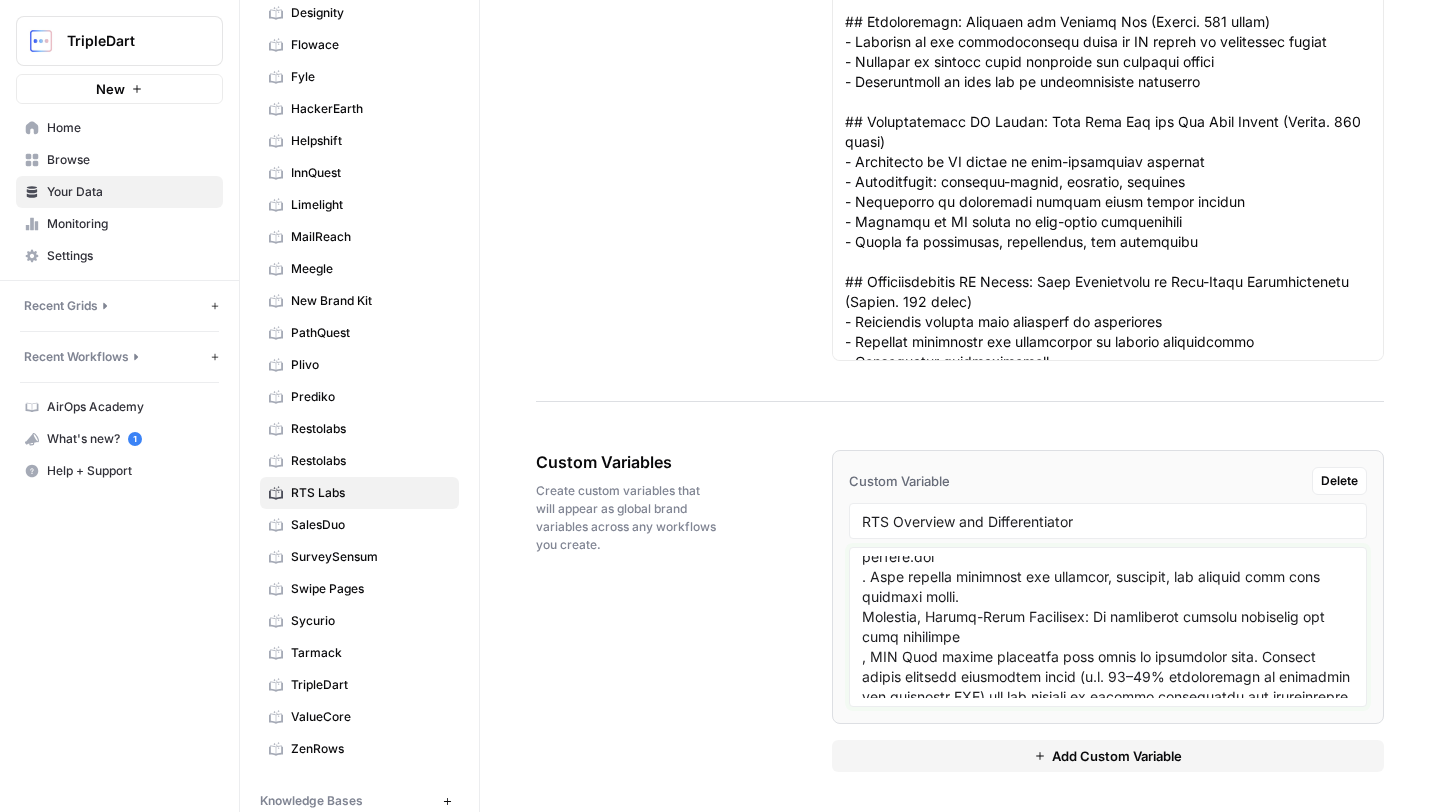 scroll, scrollTop: 1857, scrollLeft: 0, axis: vertical 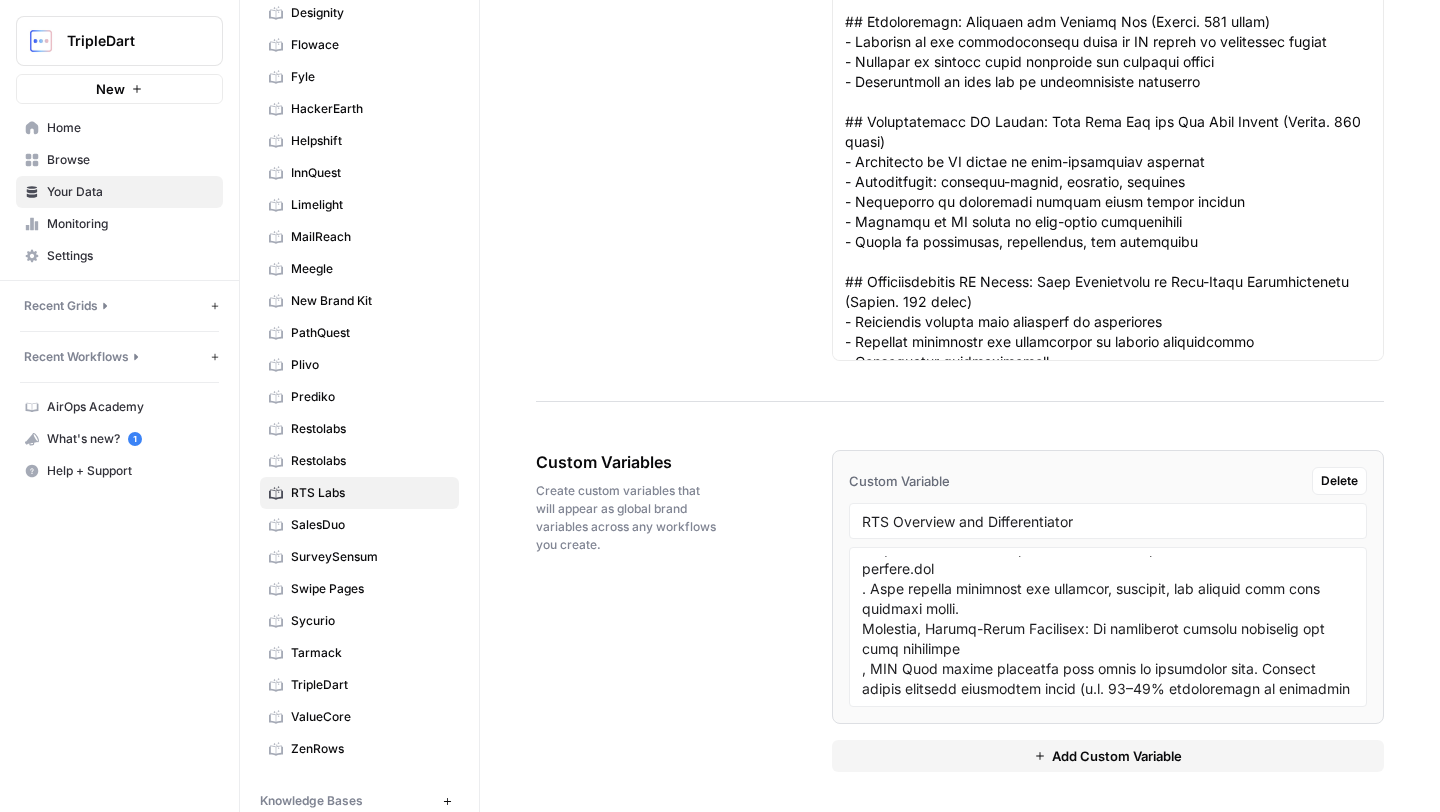 click at bounding box center (1108, 627) 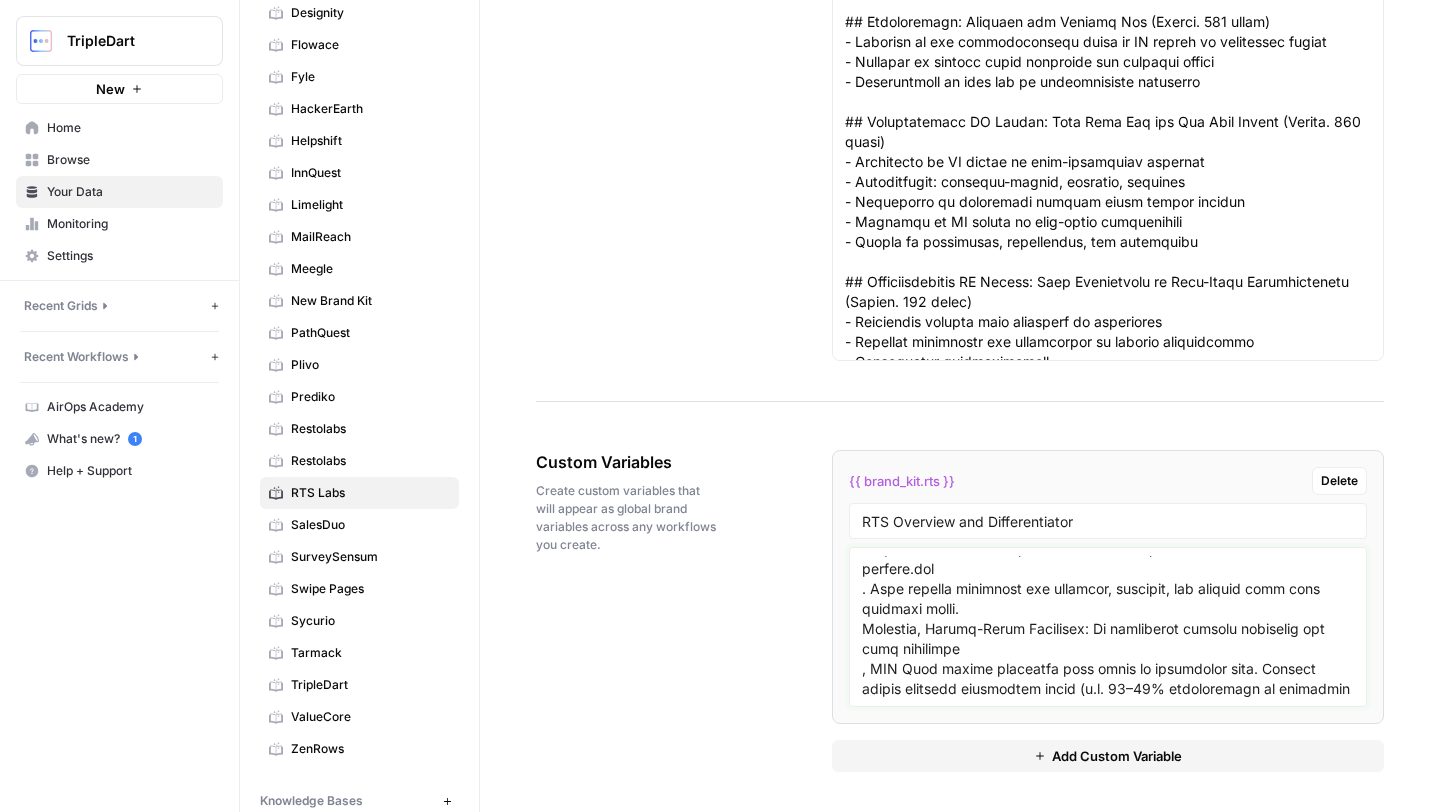 click at bounding box center (1108, 627) 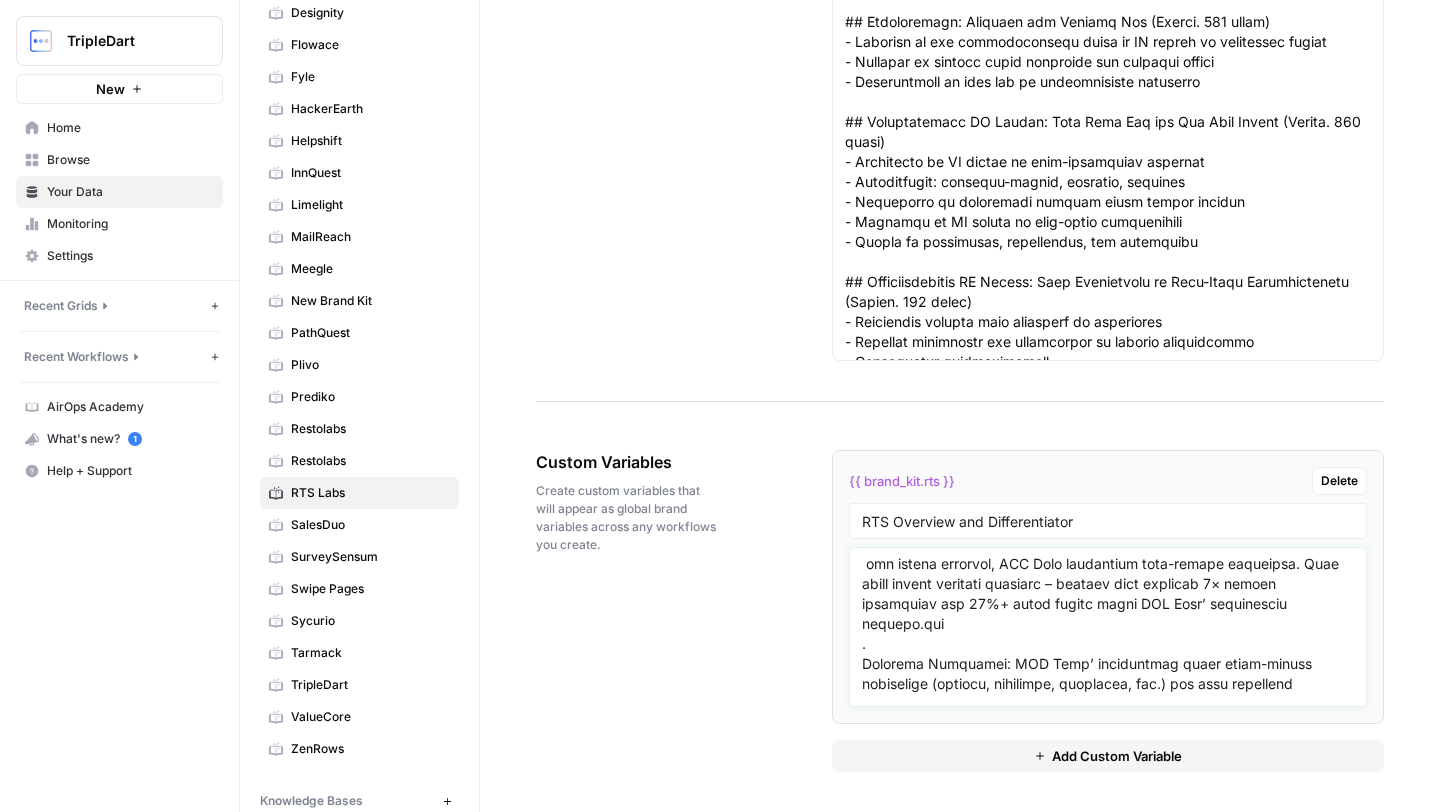 scroll, scrollTop: 1683, scrollLeft: 0, axis: vertical 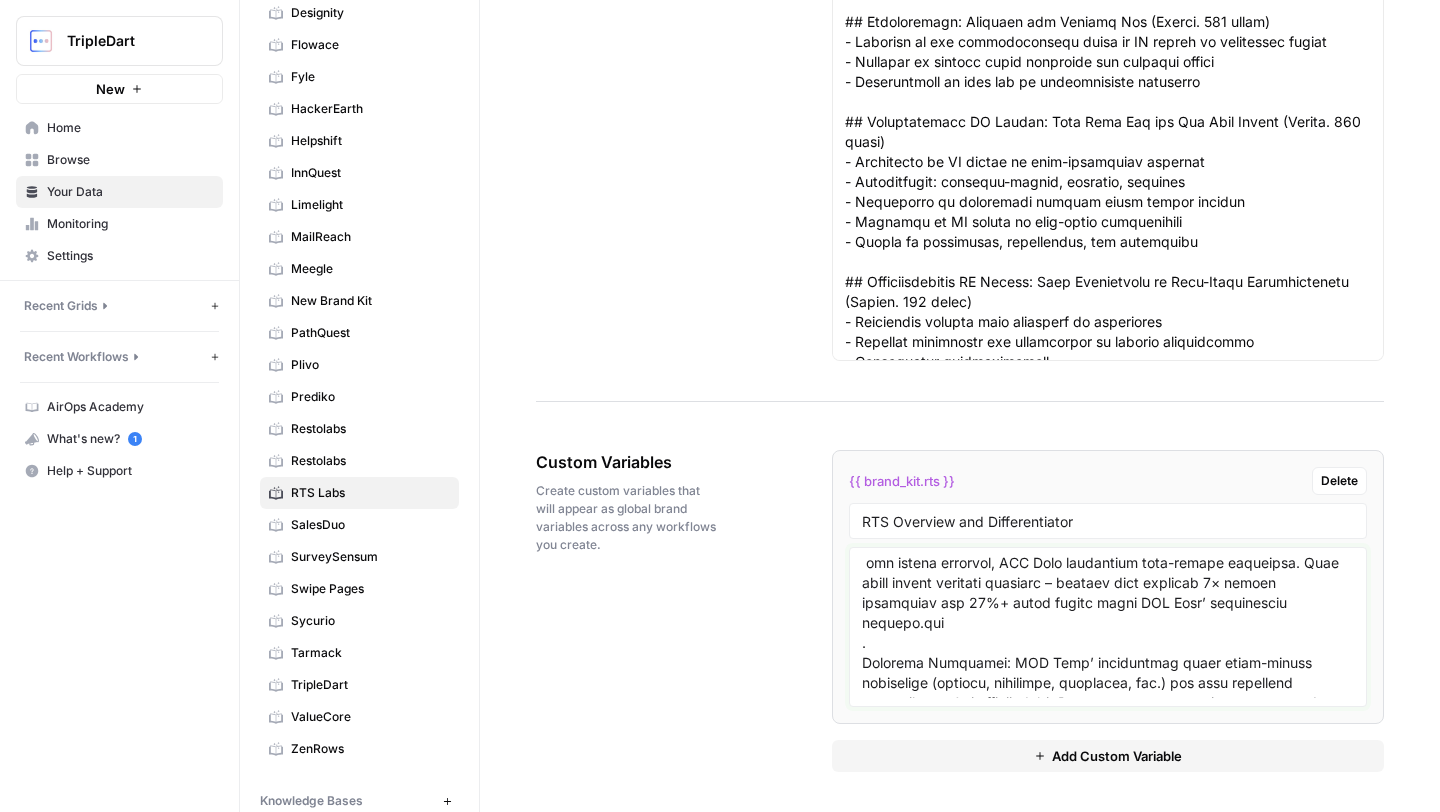 click at bounding box center [1108, 627] 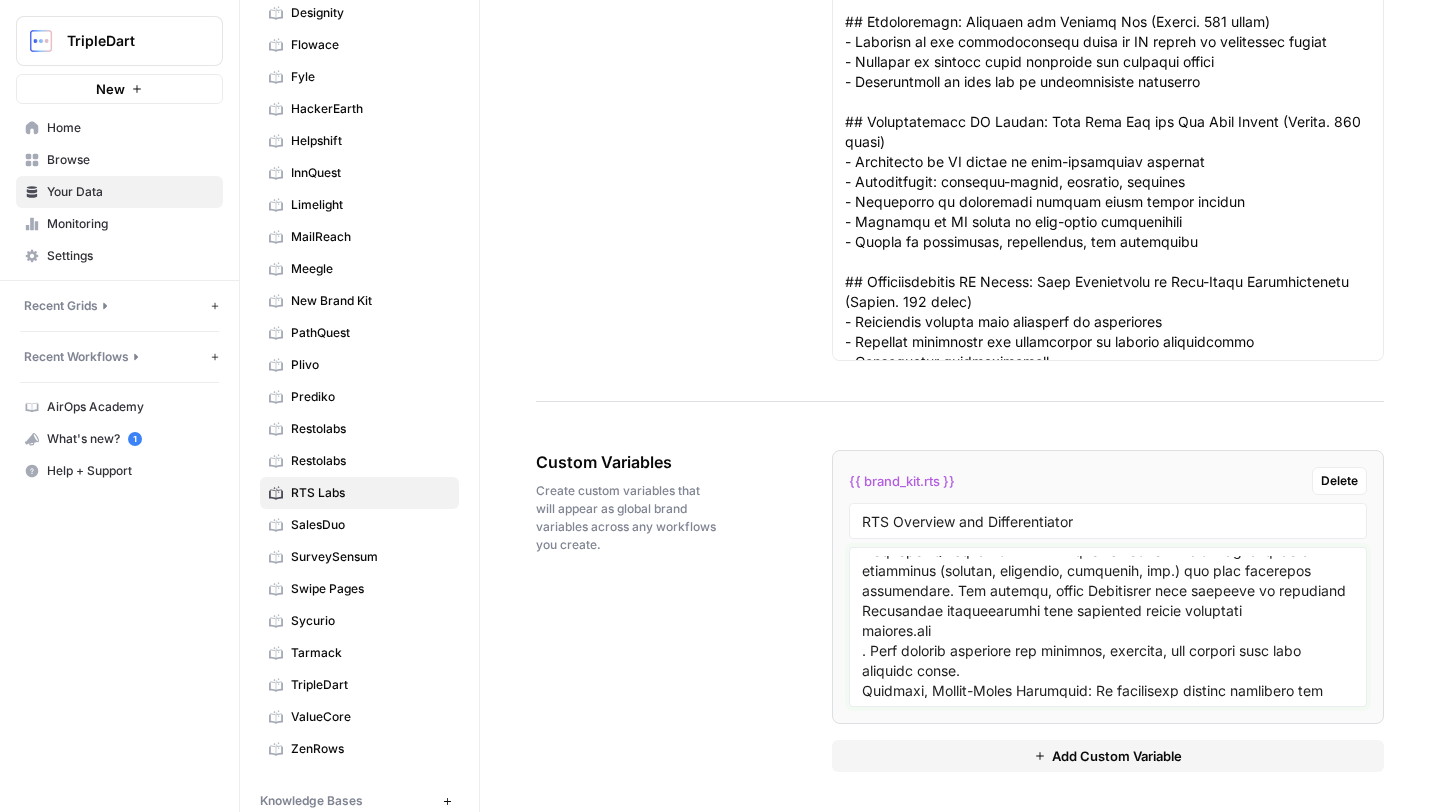 scroll, scrollTop: 1796, scrollLeft: 0, axis: vertical 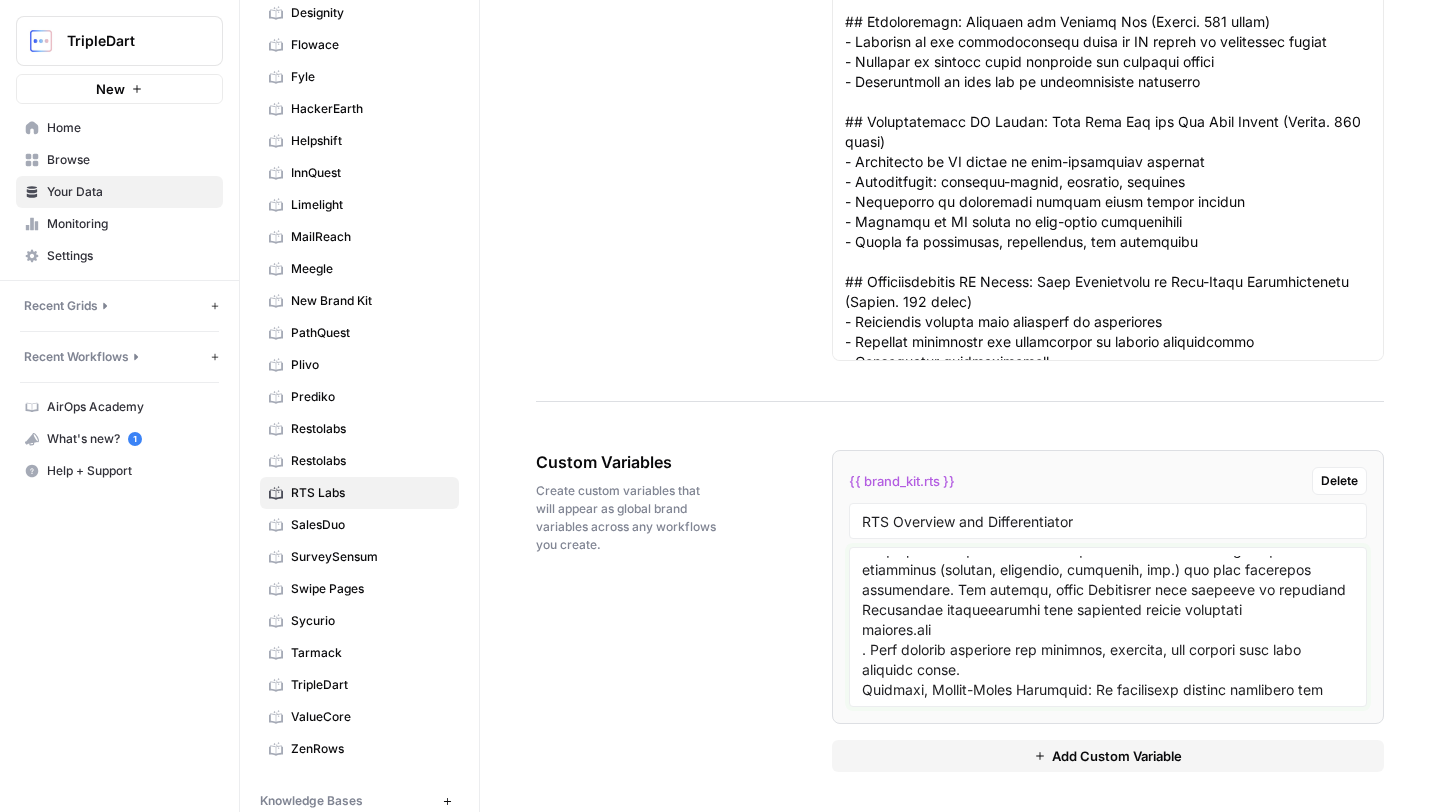 click at bounding box center [1108, 627] 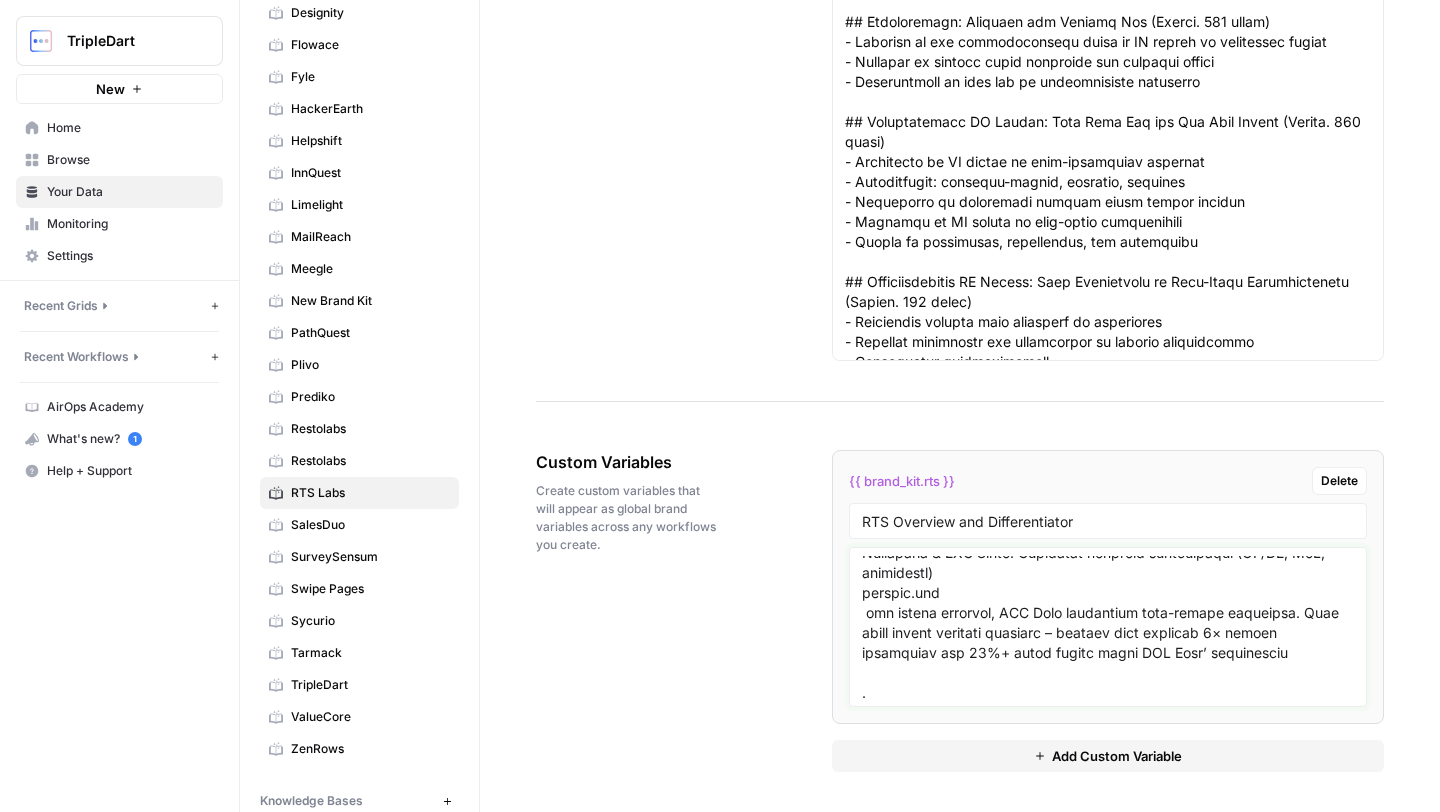 scroll, scrollTop: 1627, scrollLeft: 0, axis: vertical 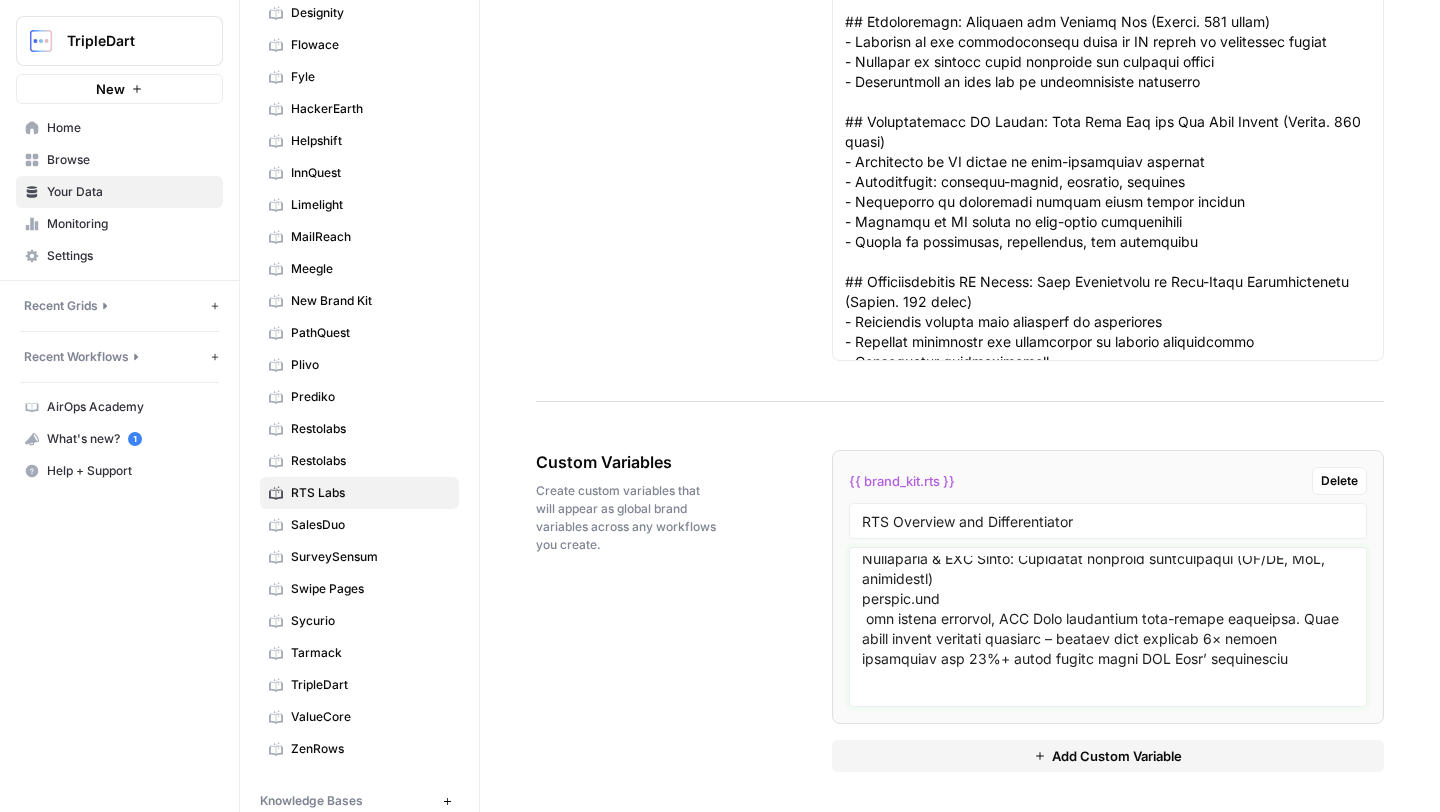 click at bounding box center (1108, 627) 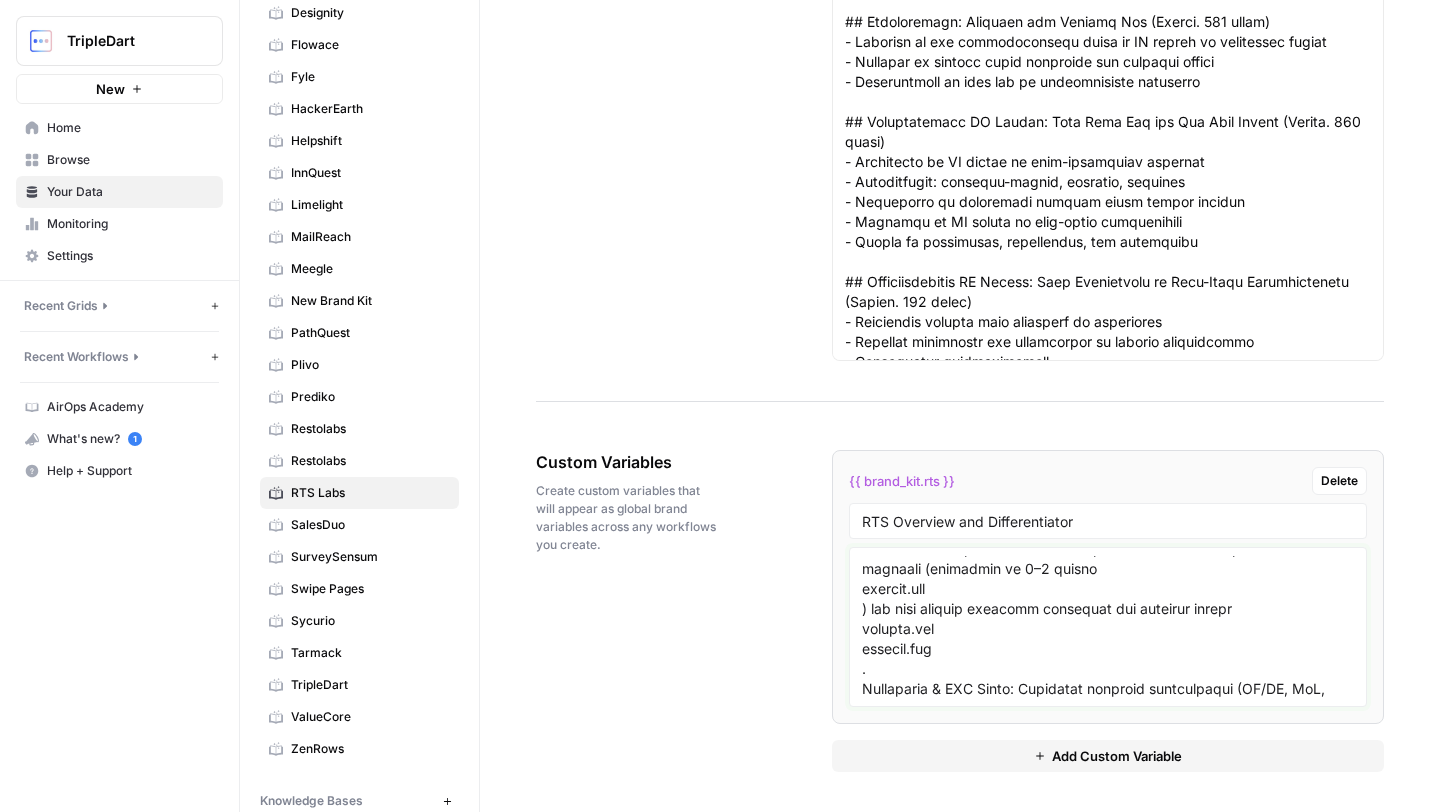 scroll, scrollTop: 1492, scrollLeft: 0, axis: vertical 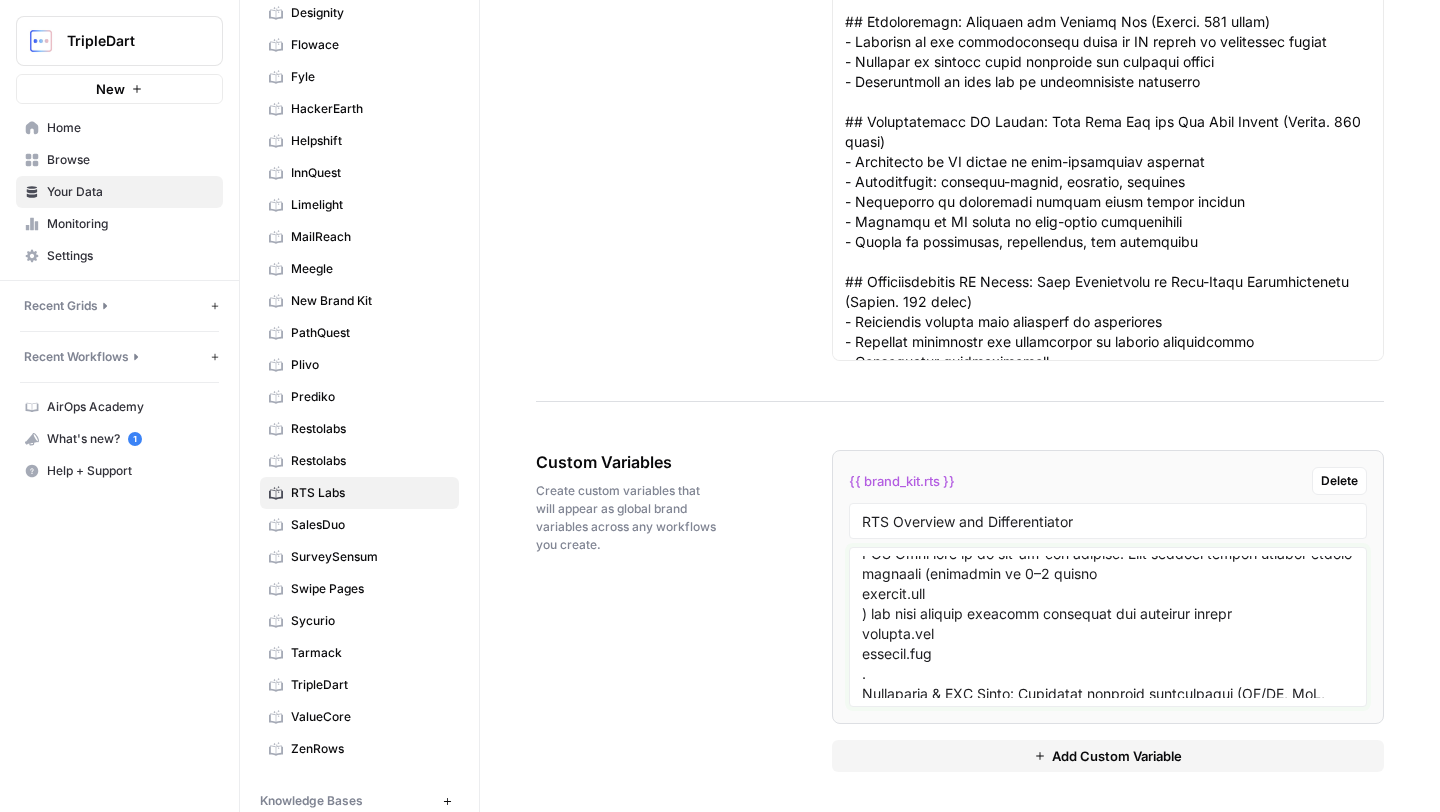 drag, startPoint x: 862, startPoint y: 657, endPoint x: 959, endPoint y: 673, distance: 98.31073 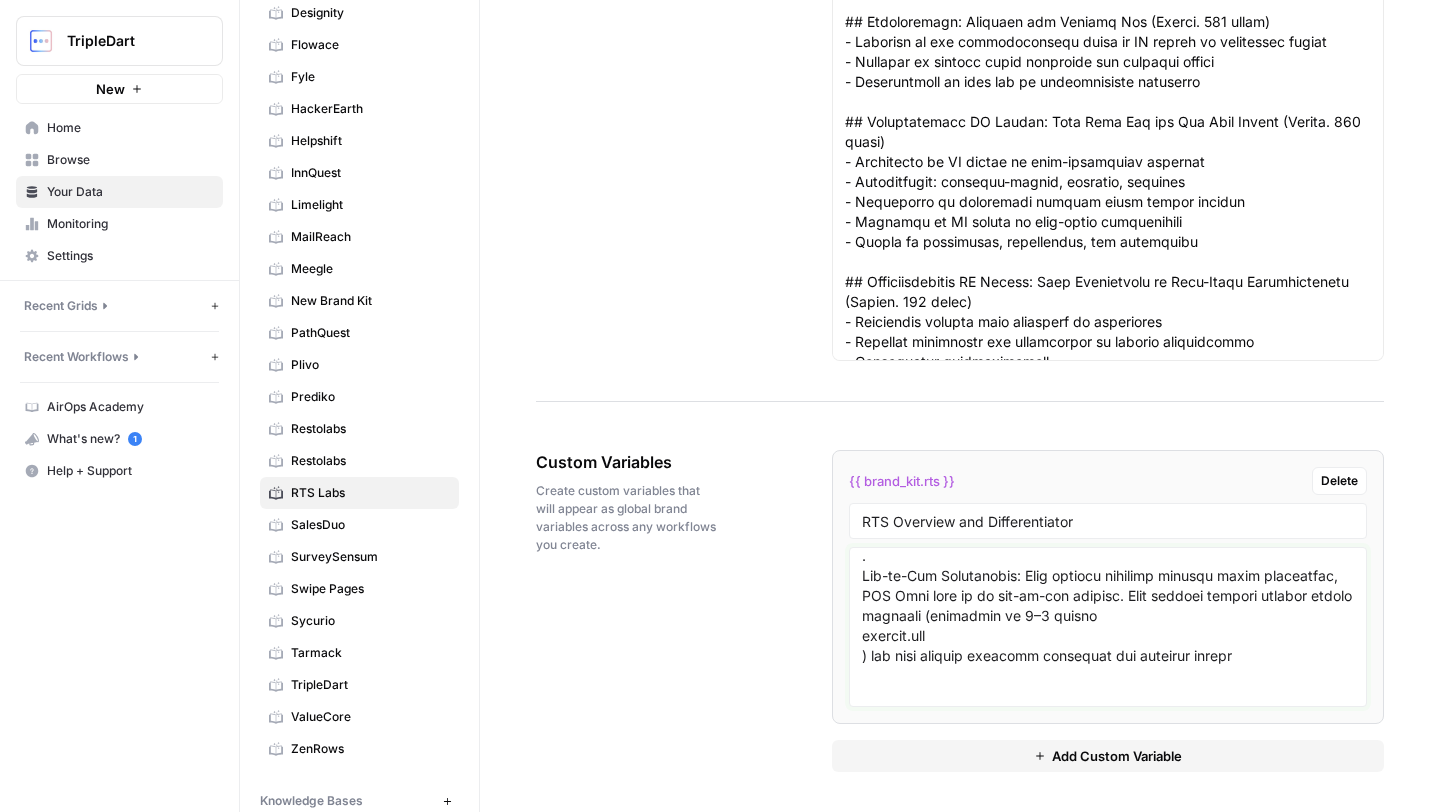 scroll, scrollTop: 1452, scrollLeft: 0, axis: vertical 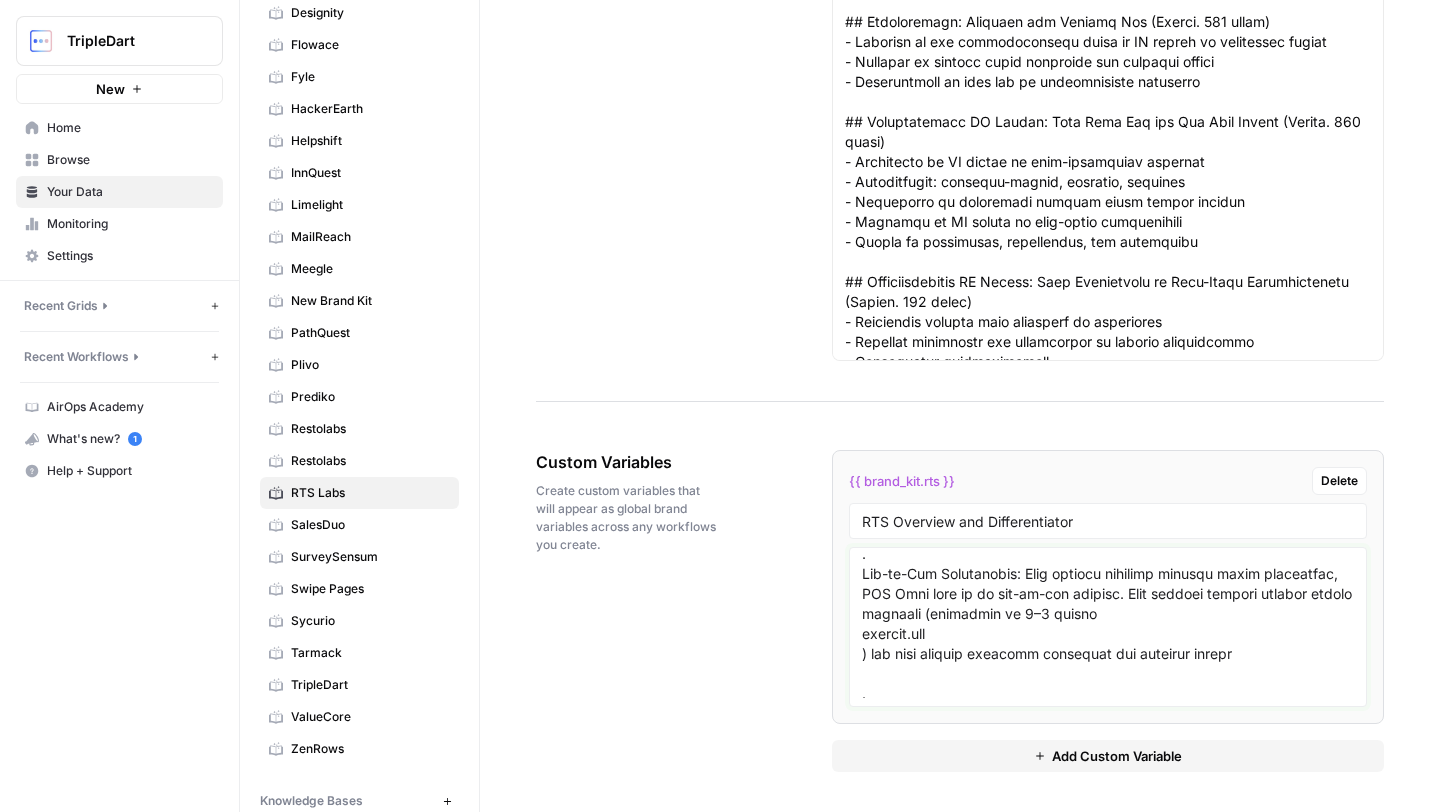 click at bounding box center (1108, 627) 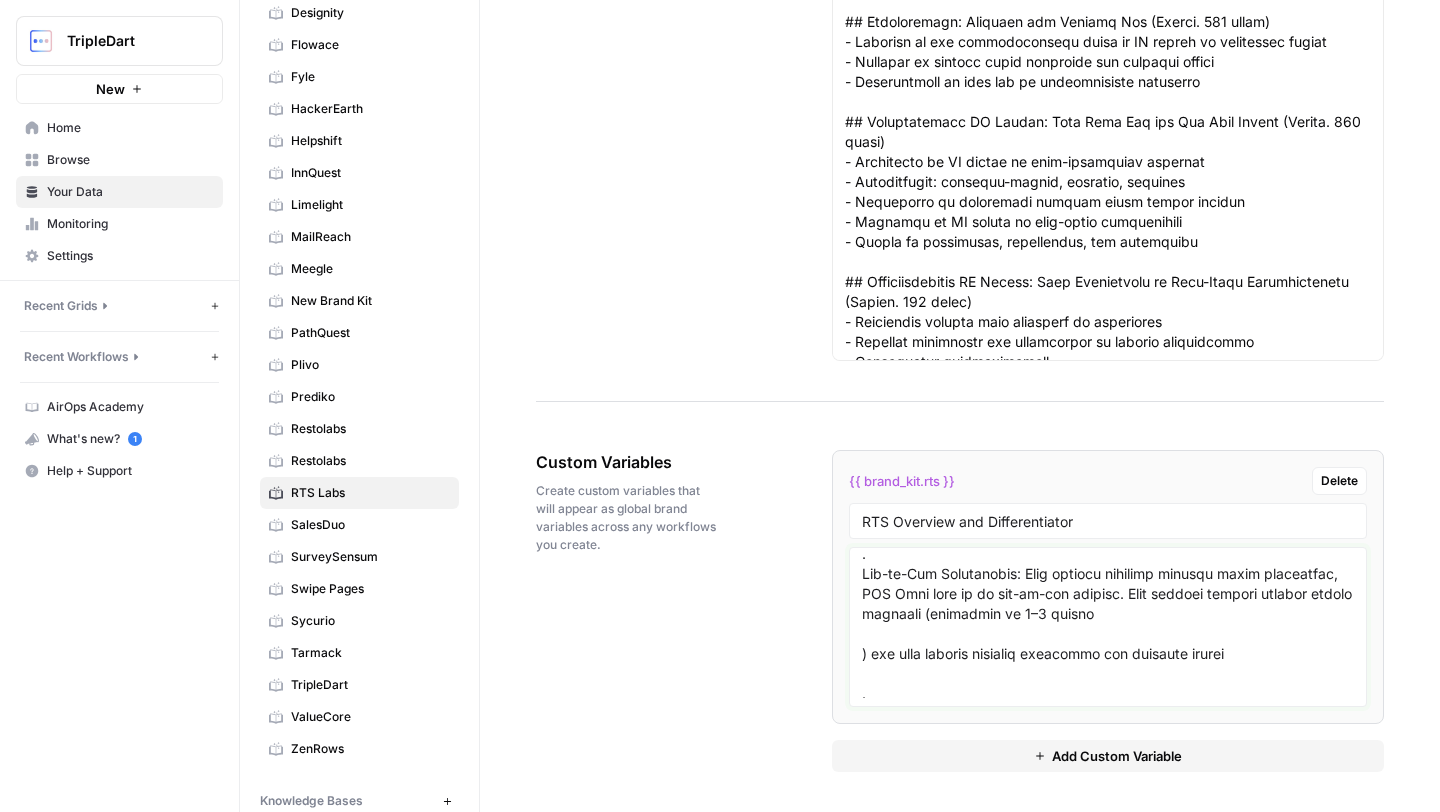 scroll, scrollTop: 1382, scrollLeft: 0, axis: vertical 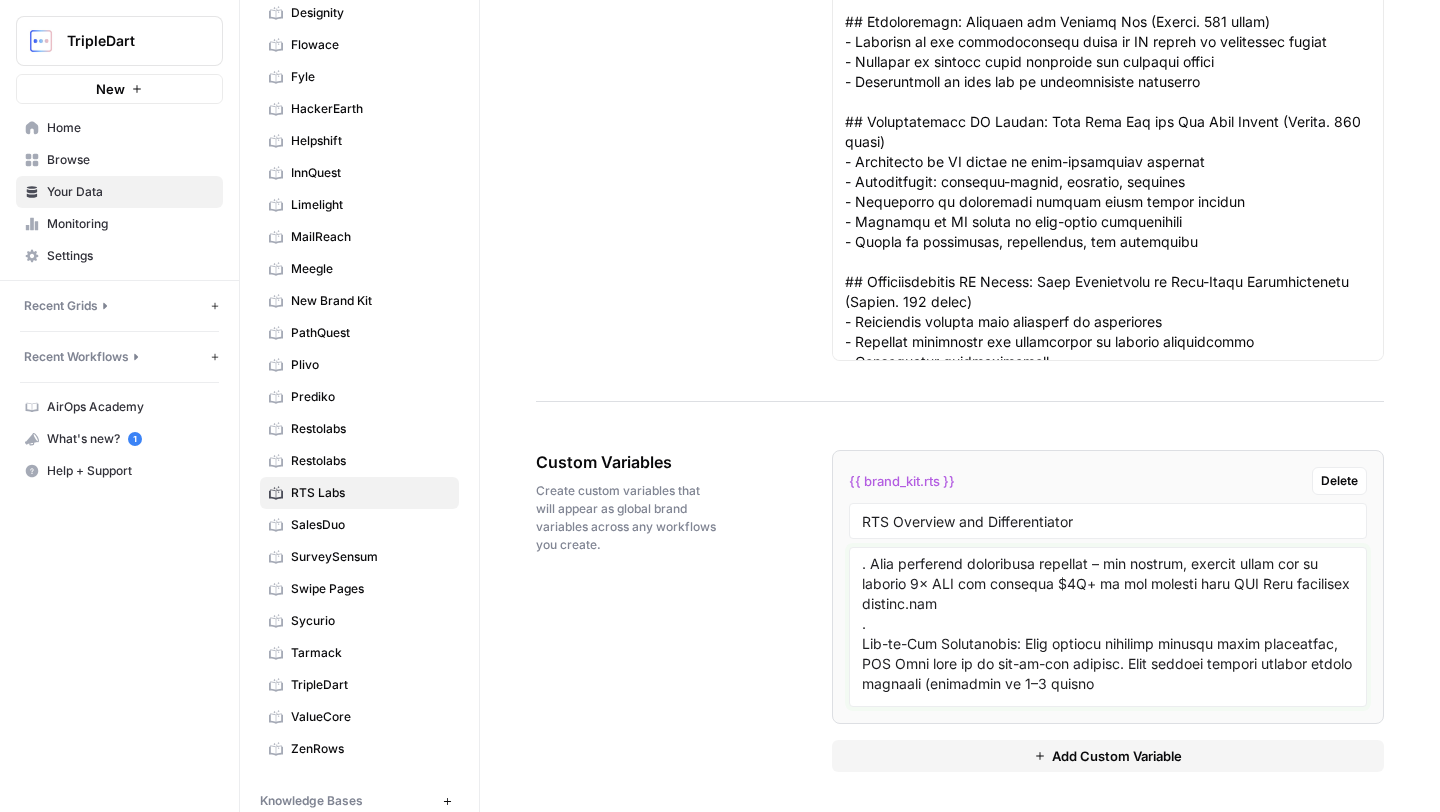 click at bounding box center (1108, 627) 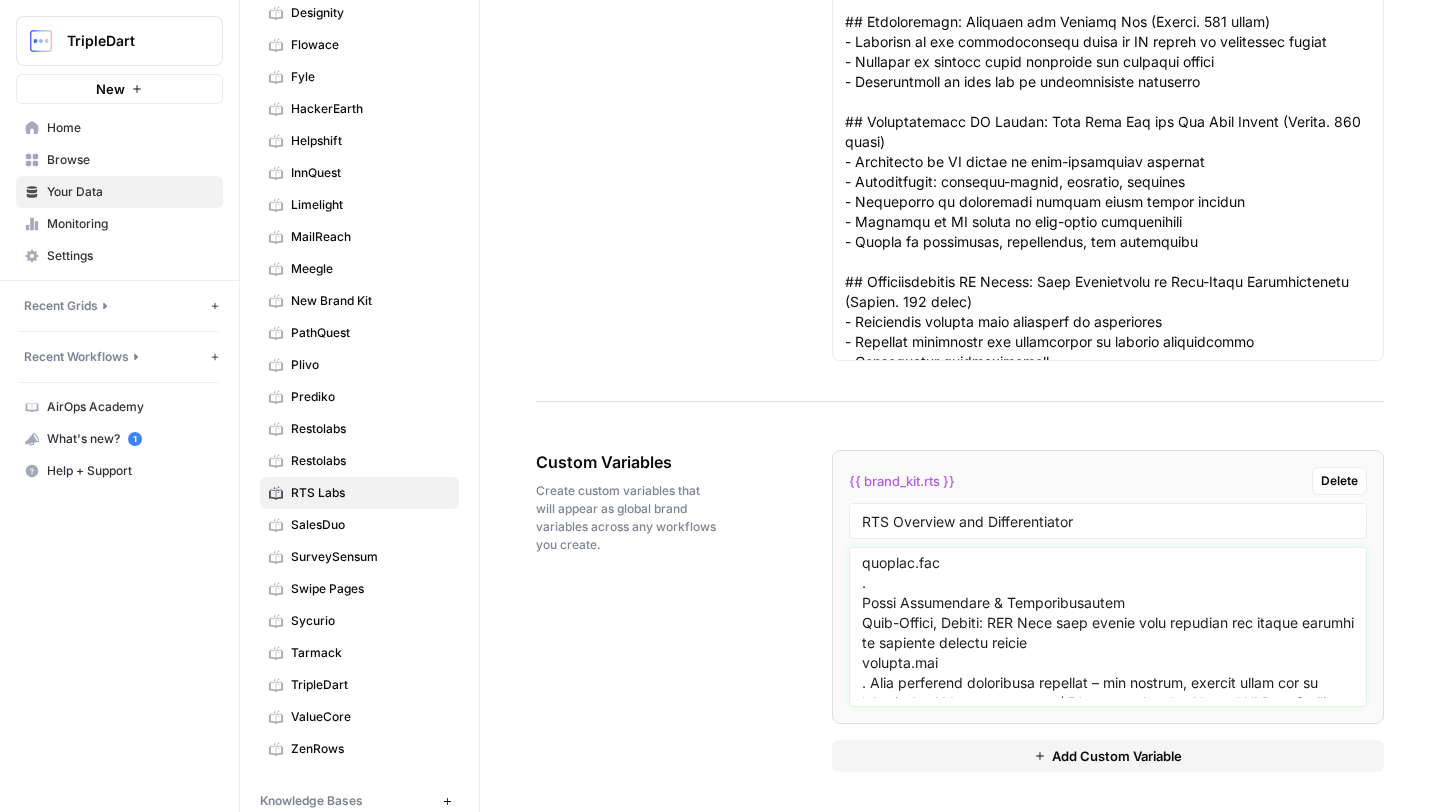 scroll, scrollTop: 1254, scrollLeft: 0, axis: vertical 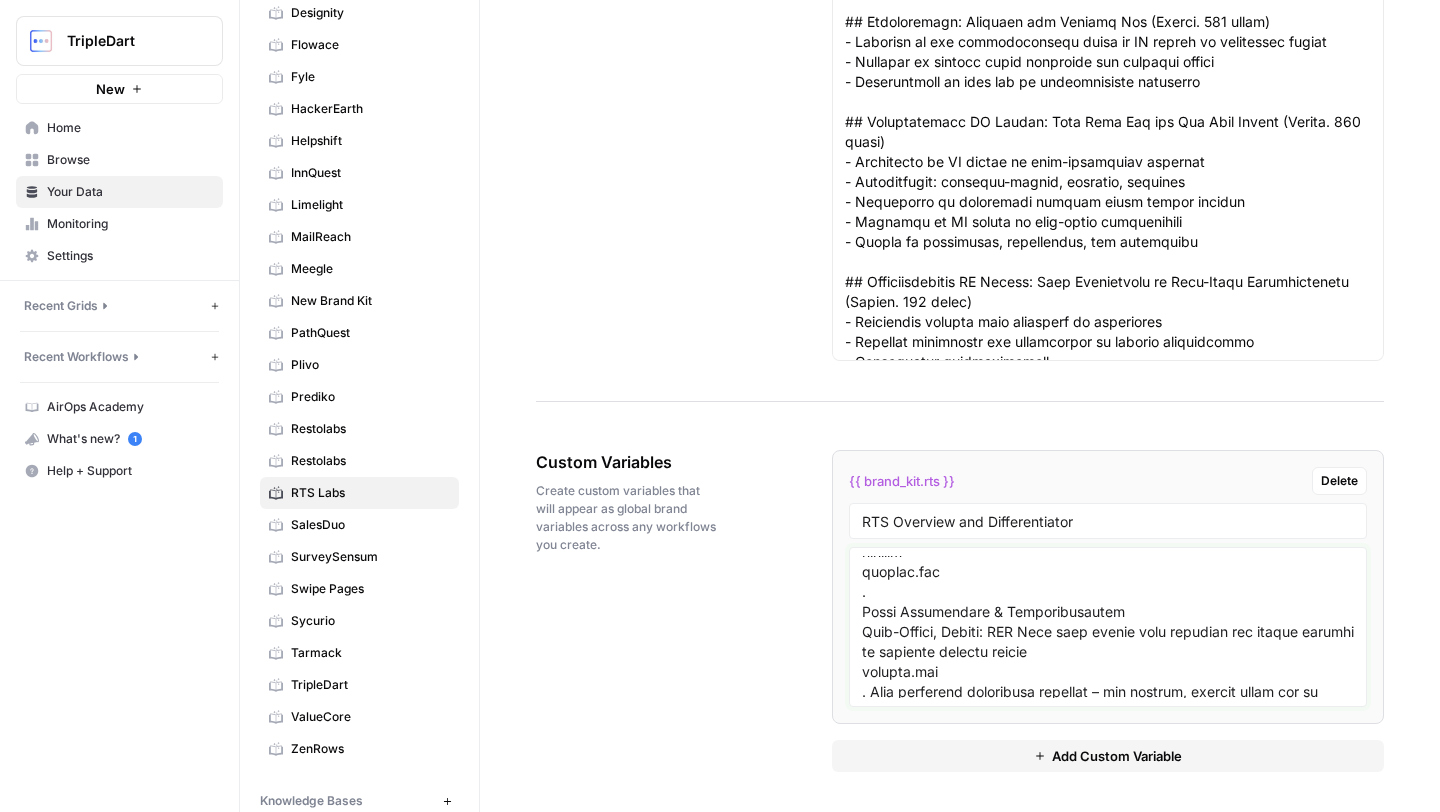 click at bounding box center (1108, 627) 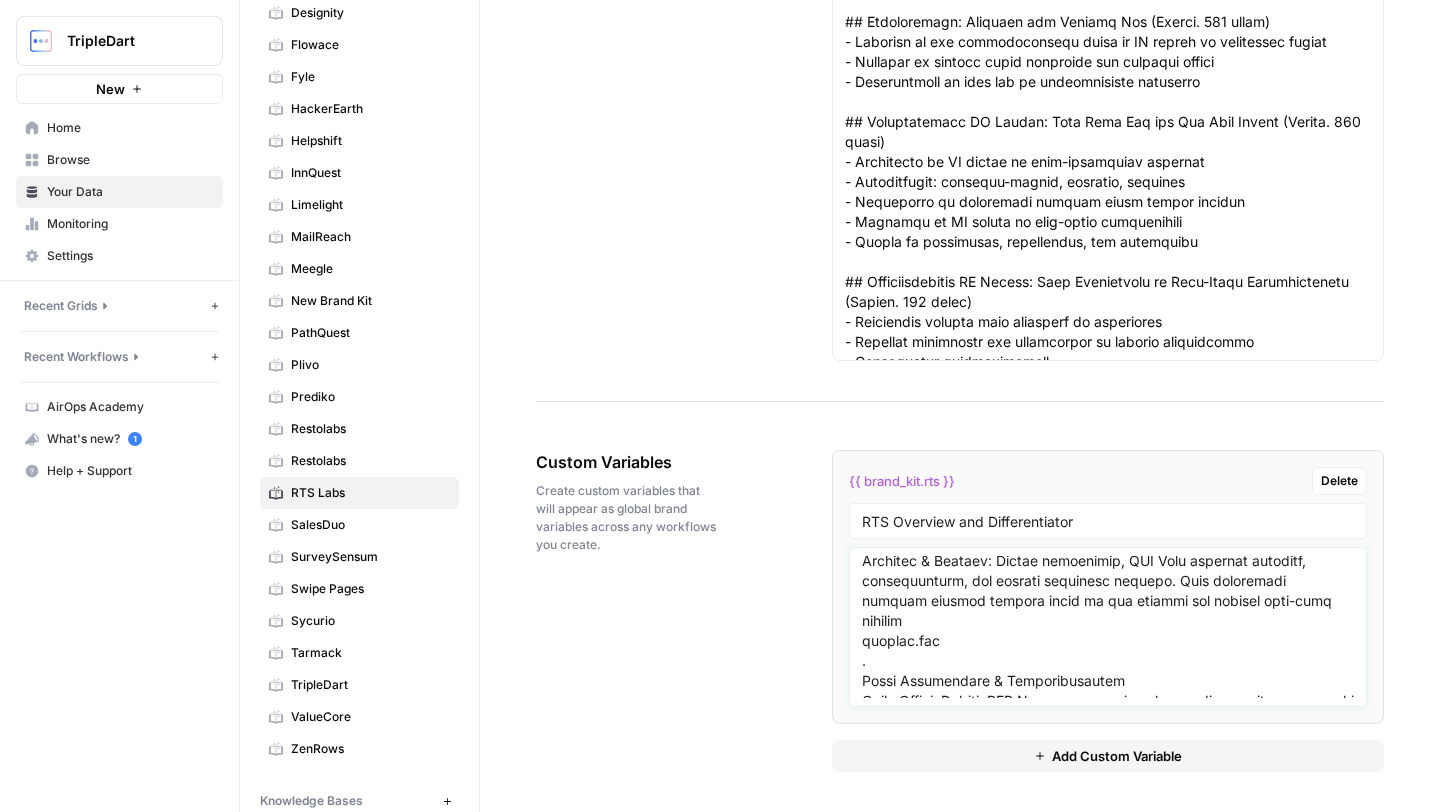 scroll, scrollTop: 1165, scrollLeft: 0, axis: vertical 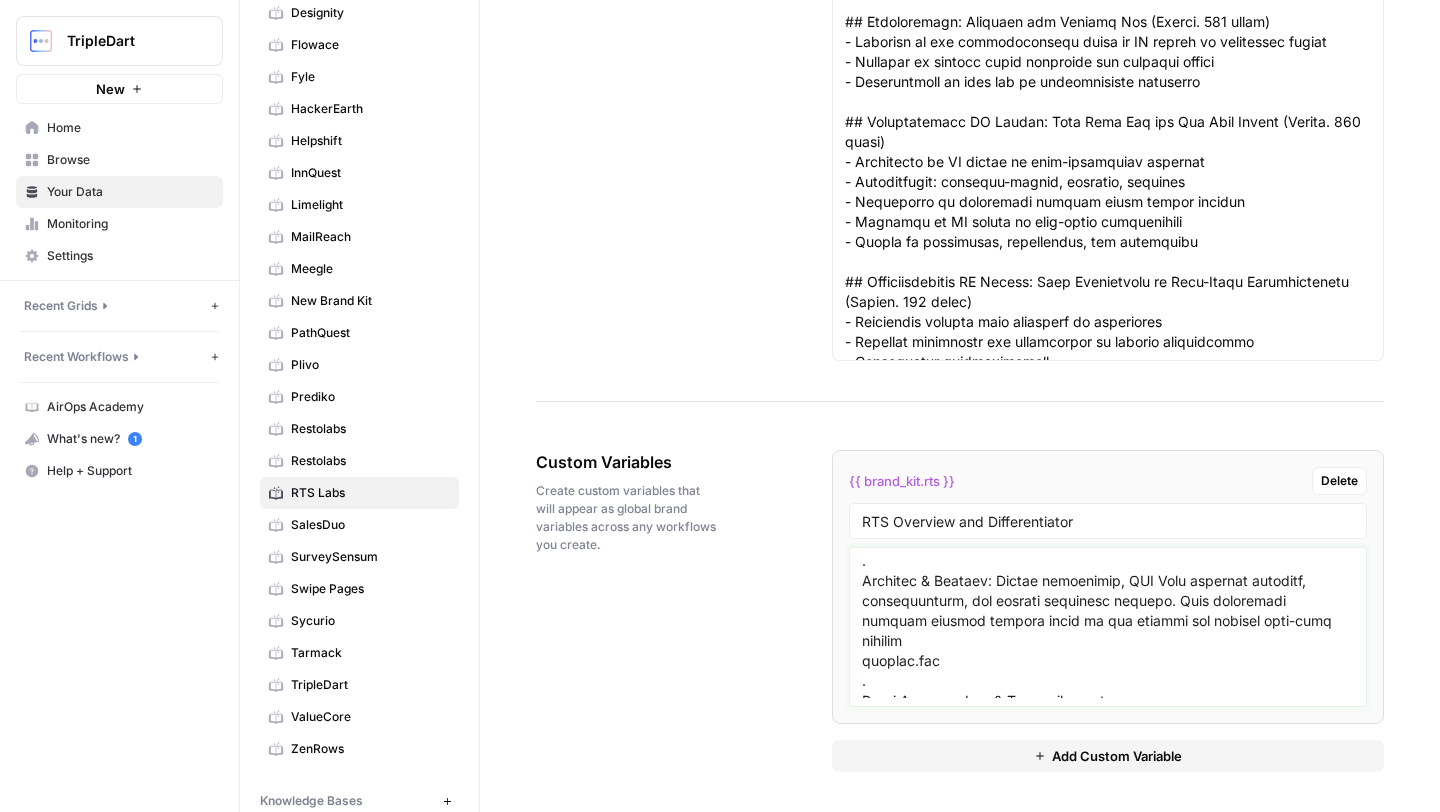 click at bounding box center (1108, 627) 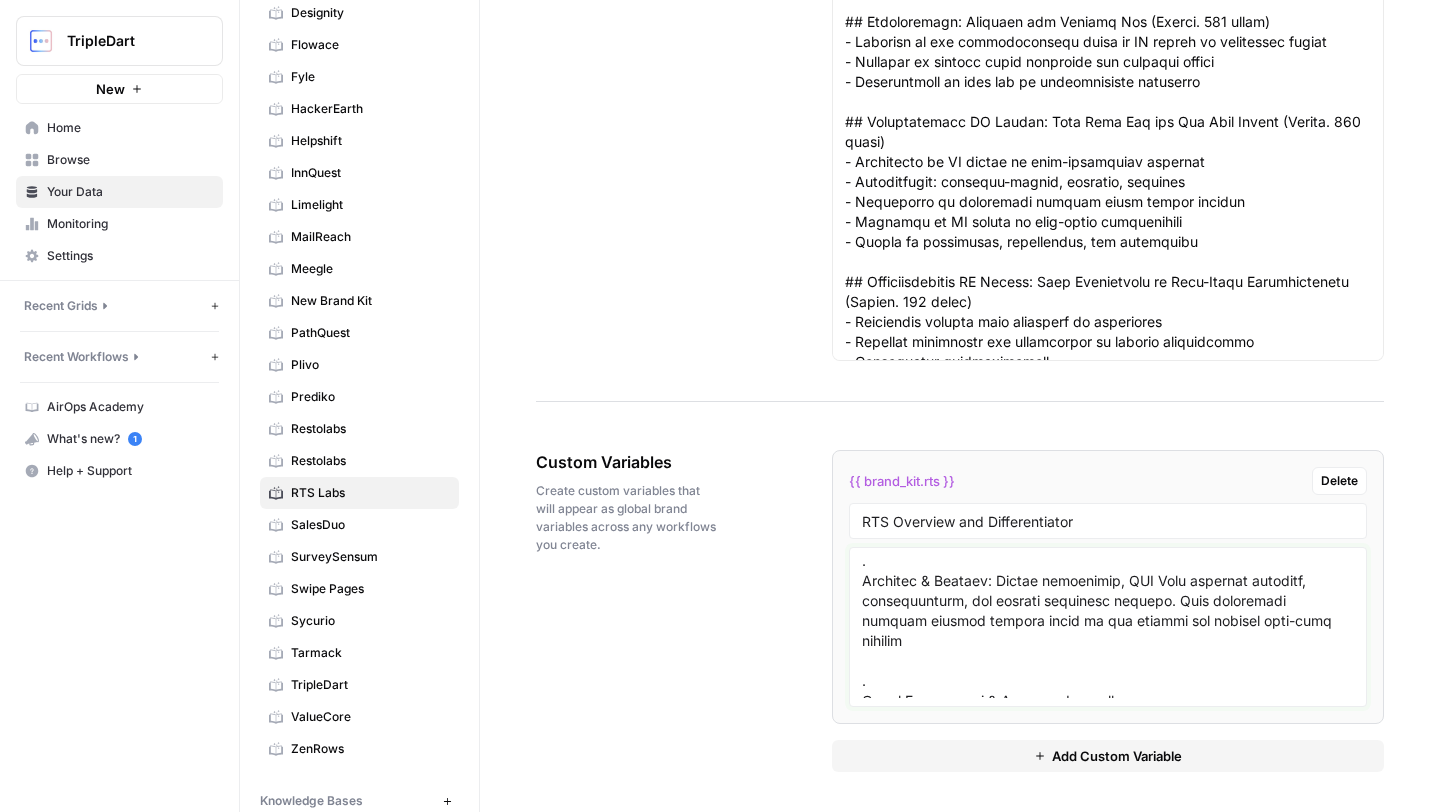 scroll, scrollTop: 1041, scrollLeft: 0, axis: vertical 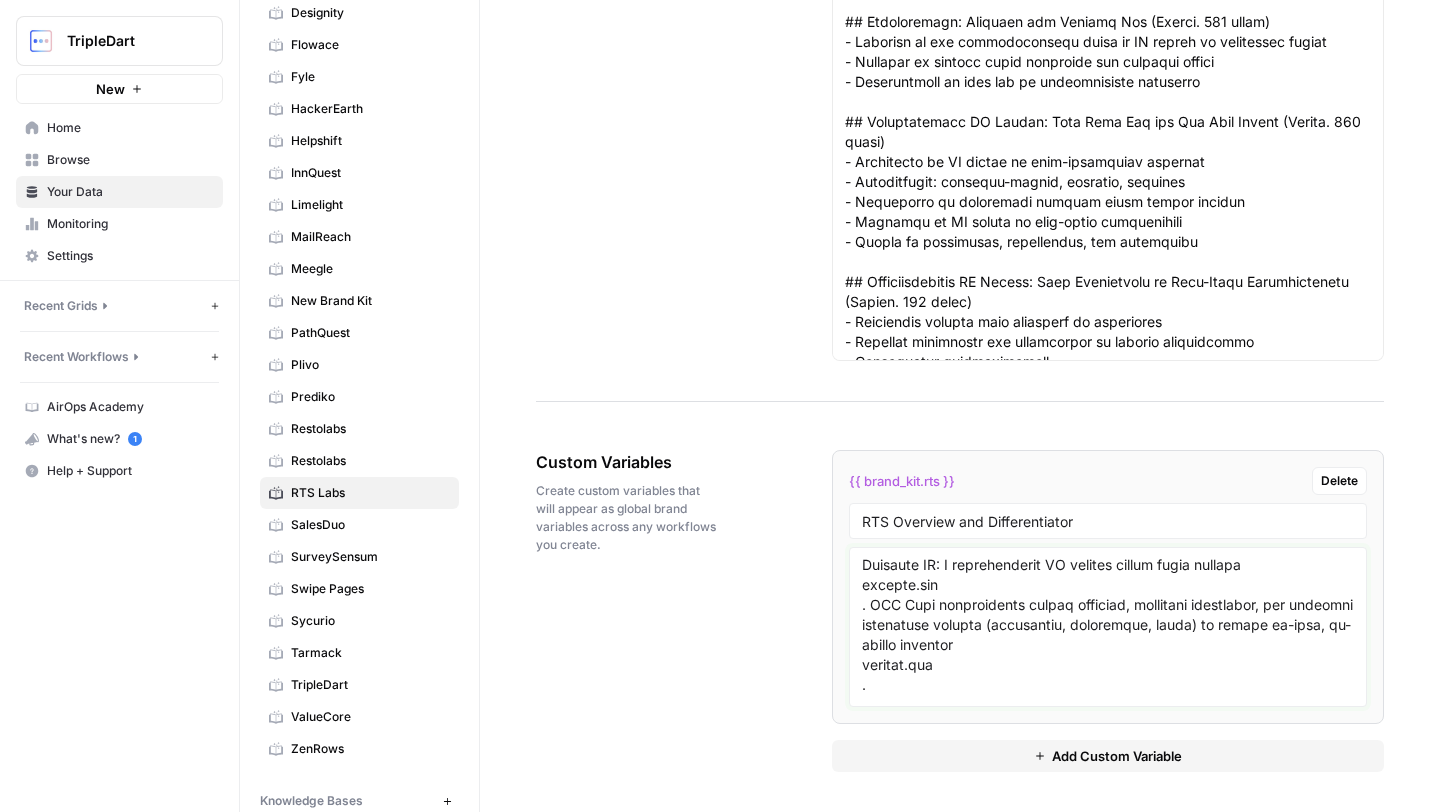 click at bounding box center [1108, 627] 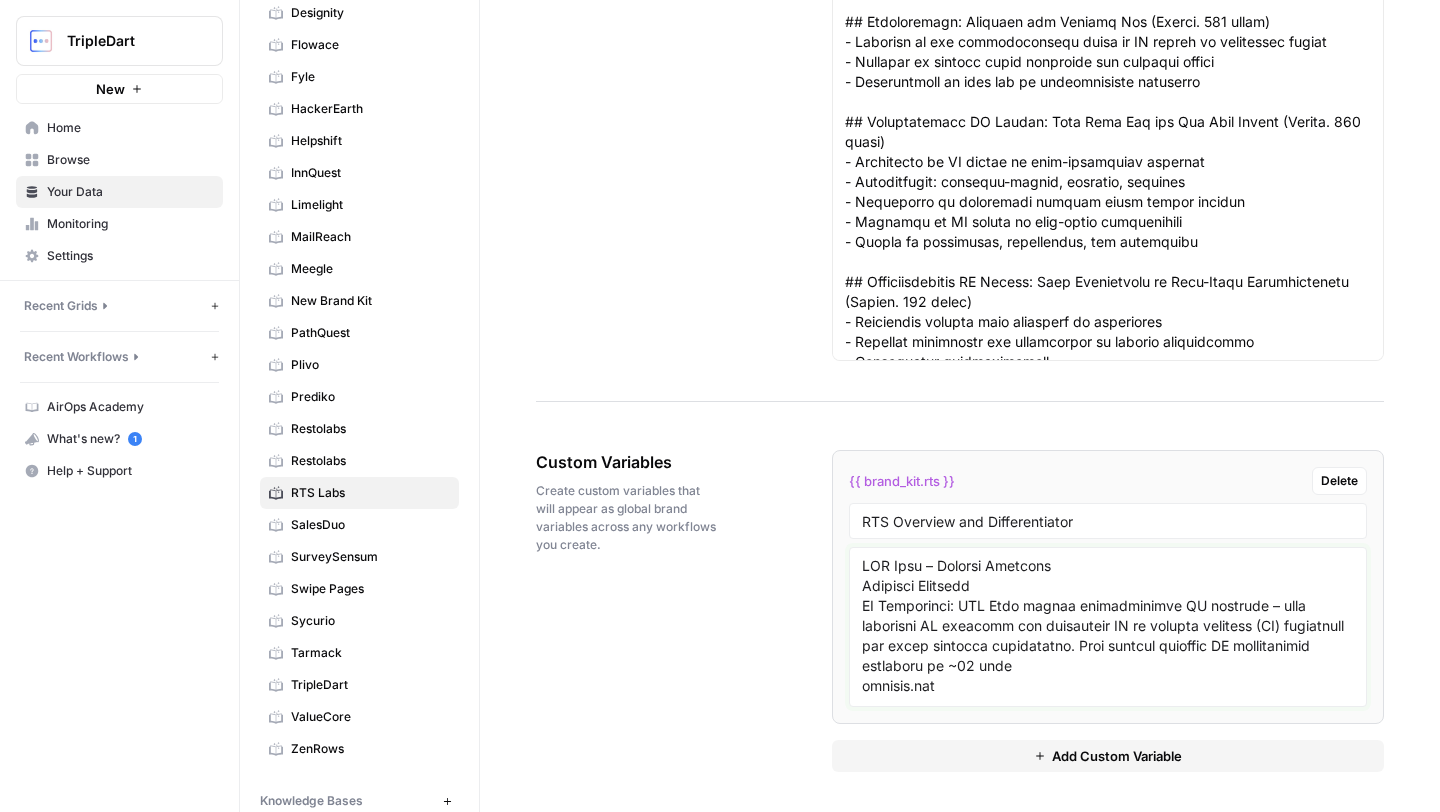 click at bounding box center [1108, 627] 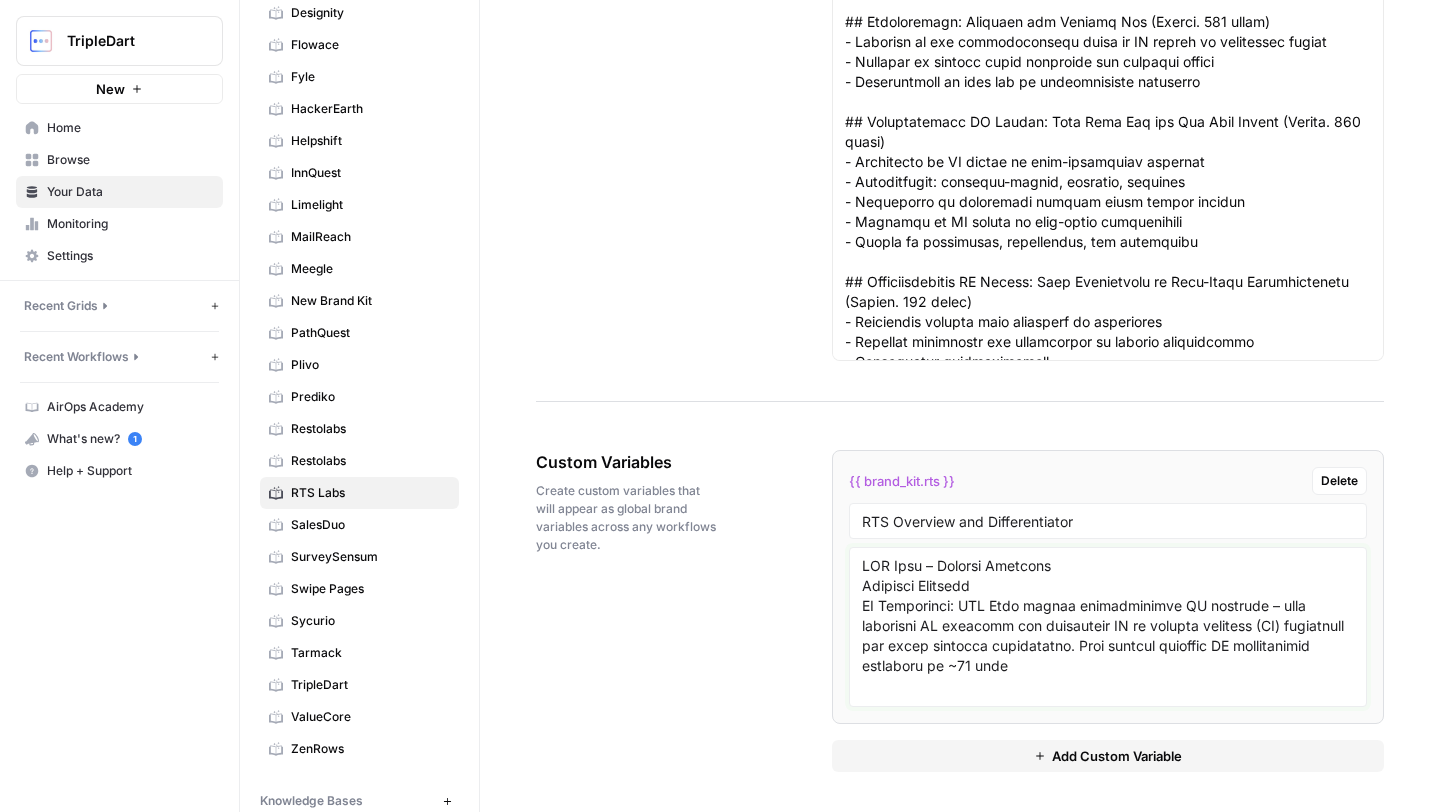 scroll, scrollTop: 3063, scrollLeft: 0, axis: vertical 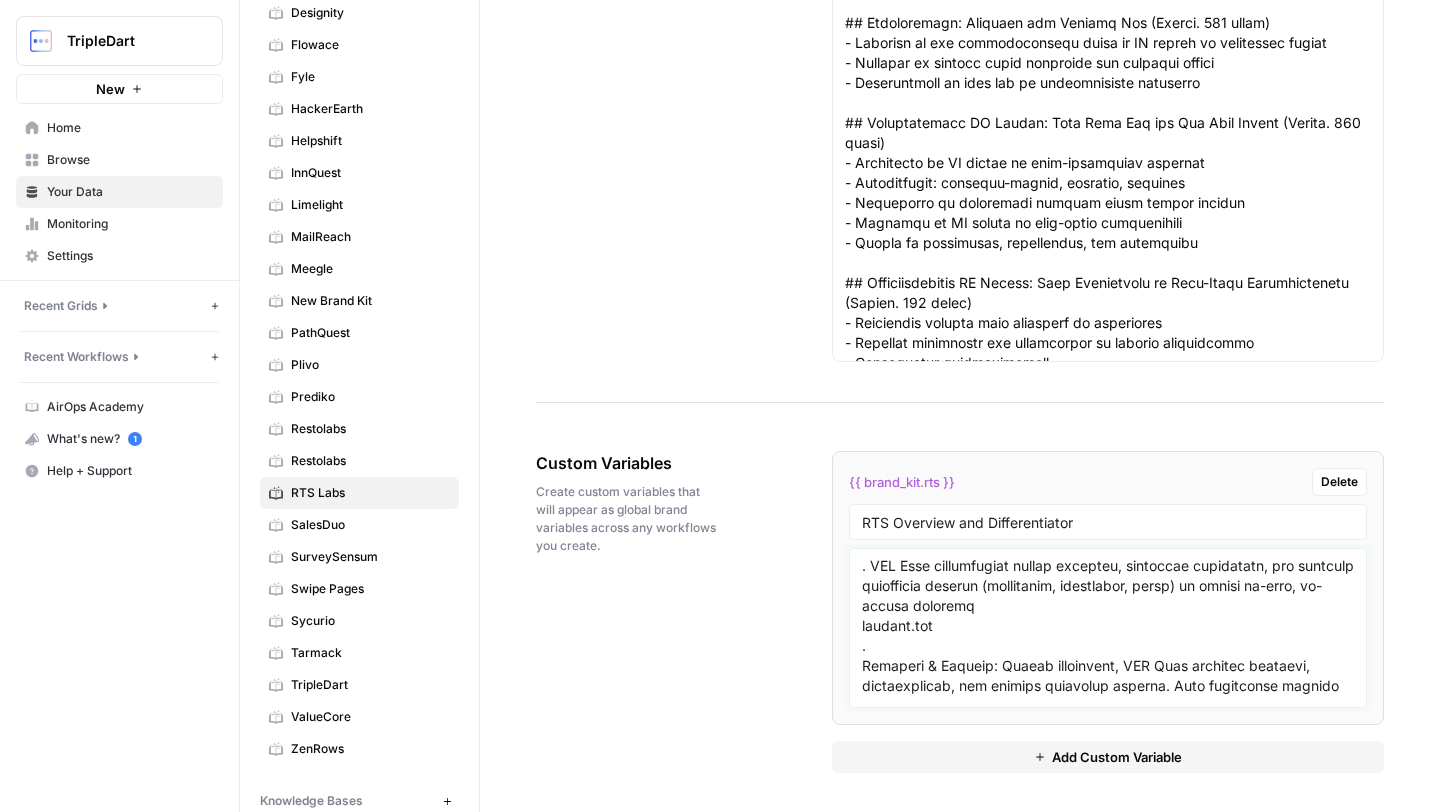 click at bounding box center (1108, 628) 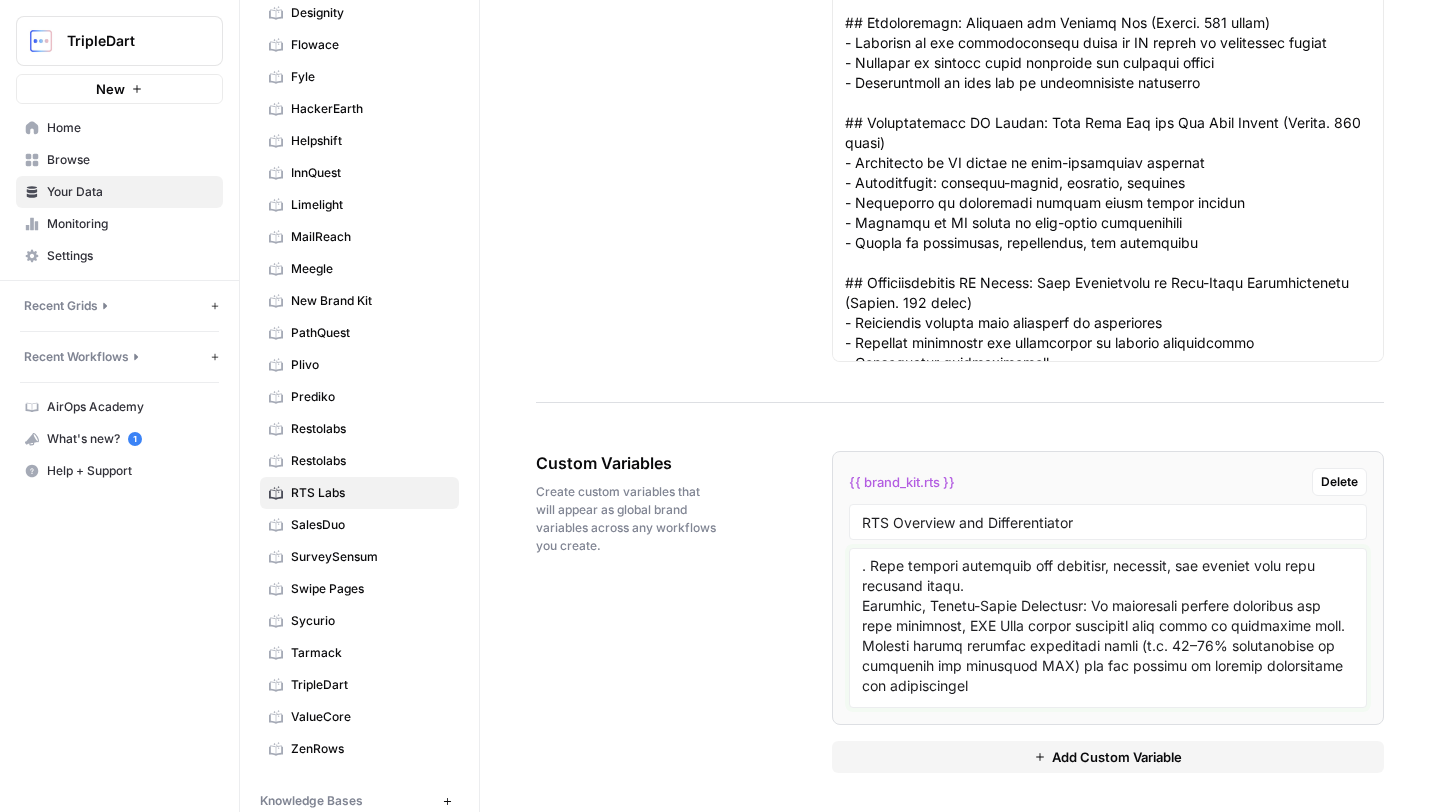 scroll, scrollTop: 1918, scrollLeft: 0, axis: vertical 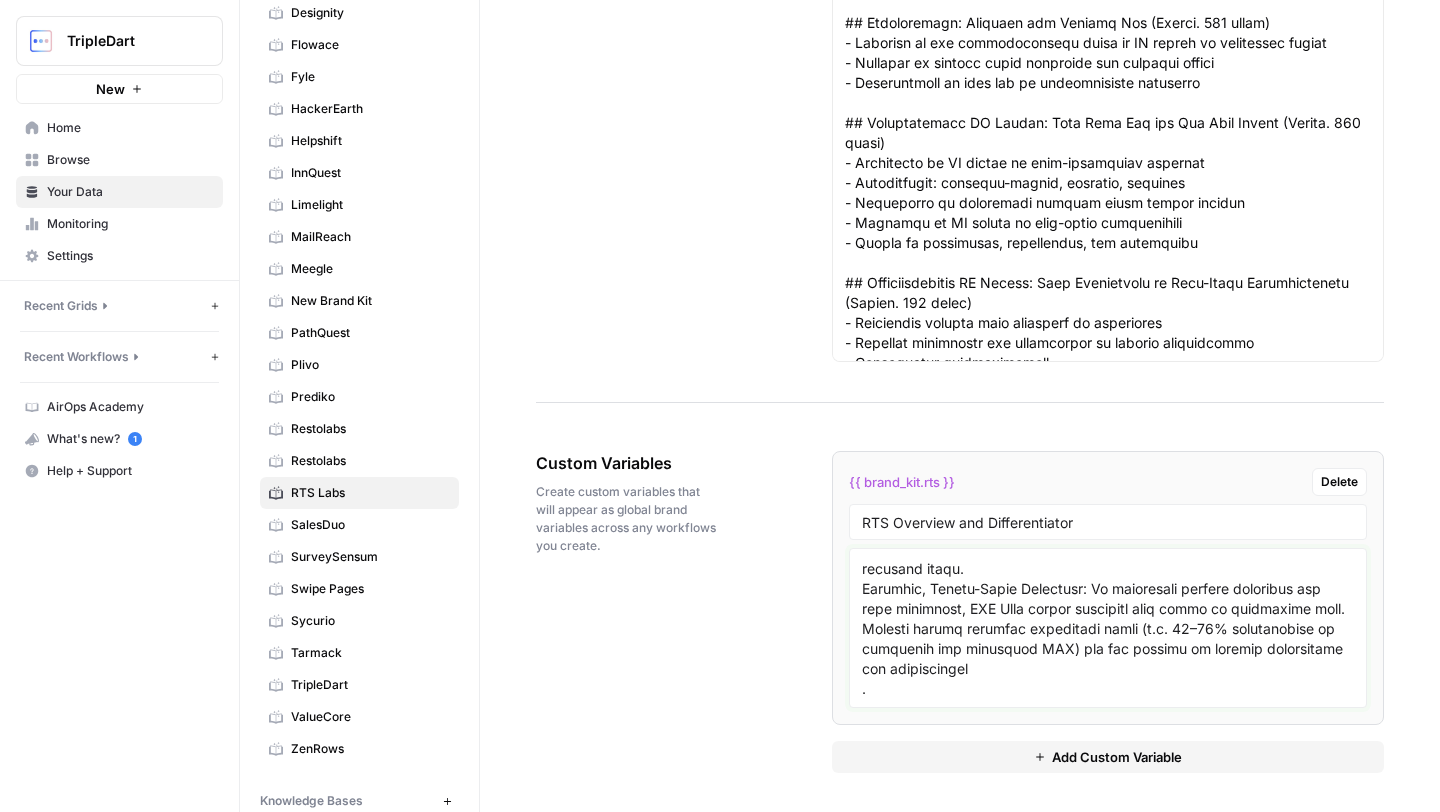 type on "RTS Labs – Company Overview
Services Provided
AI Consulting: RTS Labs offers comprehensive AI services – from strategic AI roadmaps and generative AI to machine learning (ML) consulting and rapid solution development. They promise scalable AI applications delivered in ~90 days
rtslabs.com
.
Data Services: Expertise in Data Engineering, Data Science, and Data Analytics. RTS Labs builds robust data pipelines, data warehouses, and predictive models to turn raw data into actionable intelligence
rtslabs.com
.
Software Engineering: End-to-end software solutions including Digital Transformation (modernizing legacy systems), DevOps consulting (CI/CD automation), and Custom Software Development (bespoke applications). These services leverage industry best practices to accelerate delivery and growth
rtslabs.com
rtslabs.com
.
Platforms & Integrations: Deep specialization in leading platforms. RTS Labs provides Salesforce consulting (implementation, customization, integrations, tune-ups) and has expertise with Snowfl..." 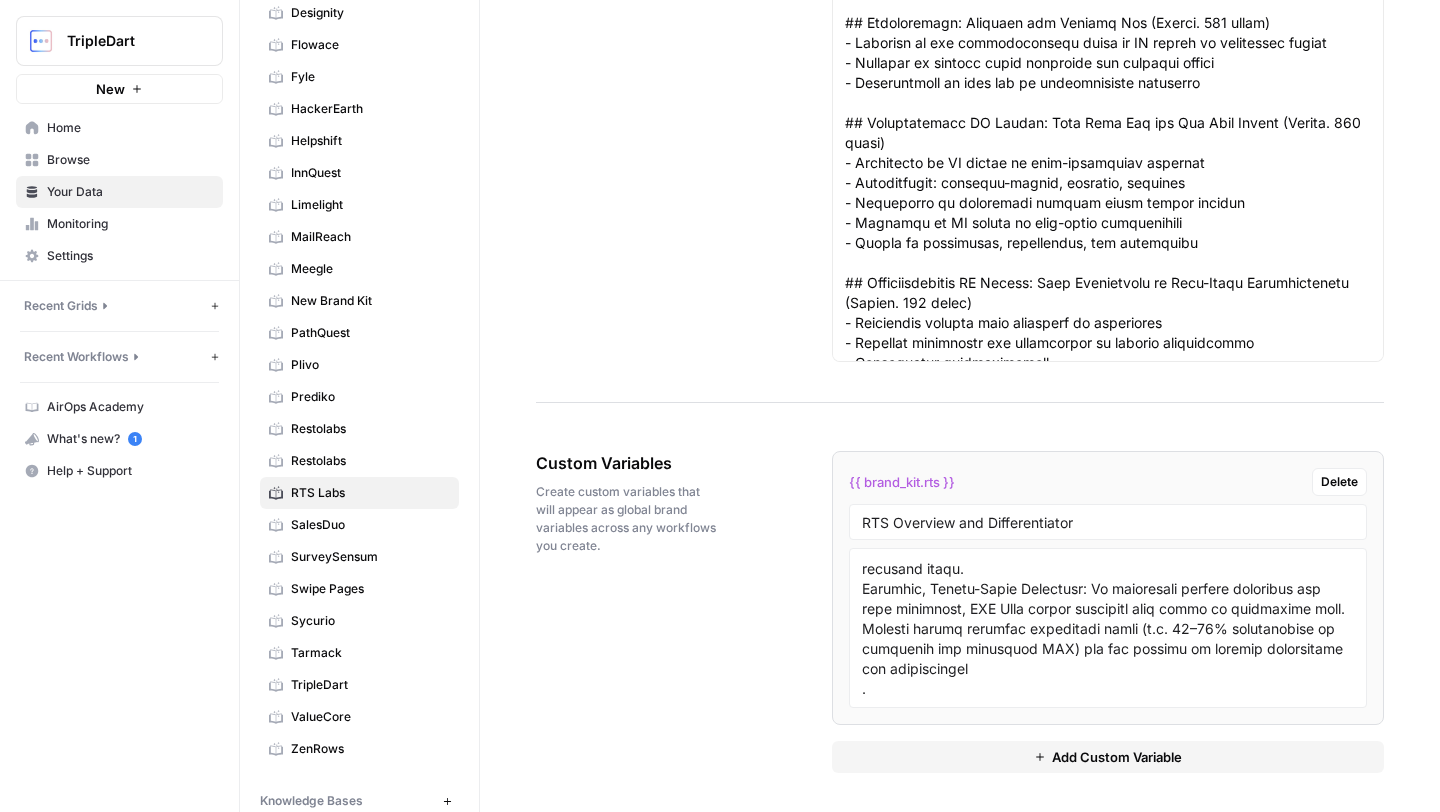 click on "Custom Variables Create custom variables that will appear as global brand variables across any workflows you create. {{ brand_kit.rts }} Delete RTS Overview and Differentiator Add Custom Variable" at bounding box center [960, 612] 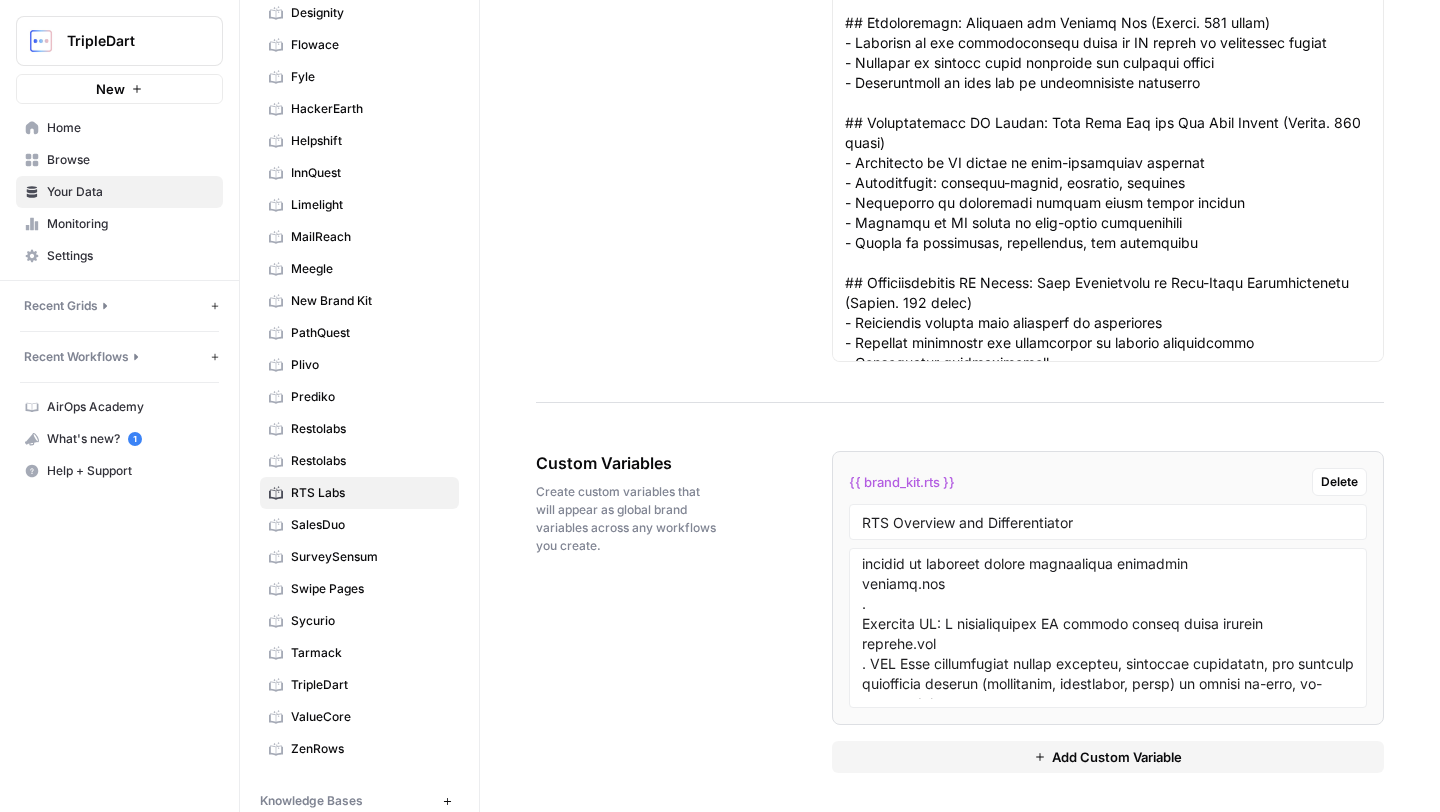 scroll, scrollTop: 0, scrollLeft: 0, axis: both 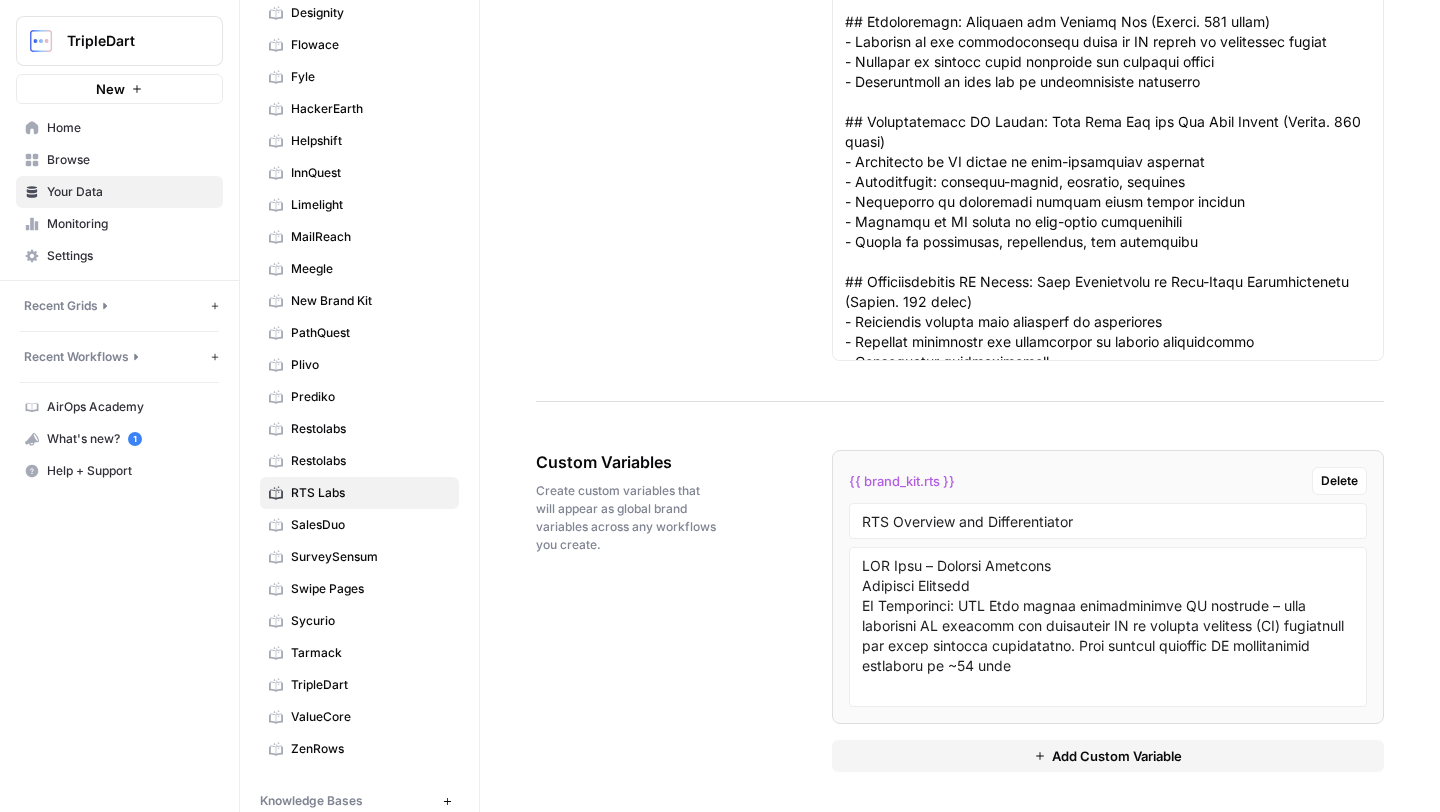 click on "Custom Variables Create custom variables that will appear as global brand variables across any workflows you create. {{ brand_kit.rts }} Delete RTS Overview and Differentiator Add Custom Variable" at bounding box center (960, 611) 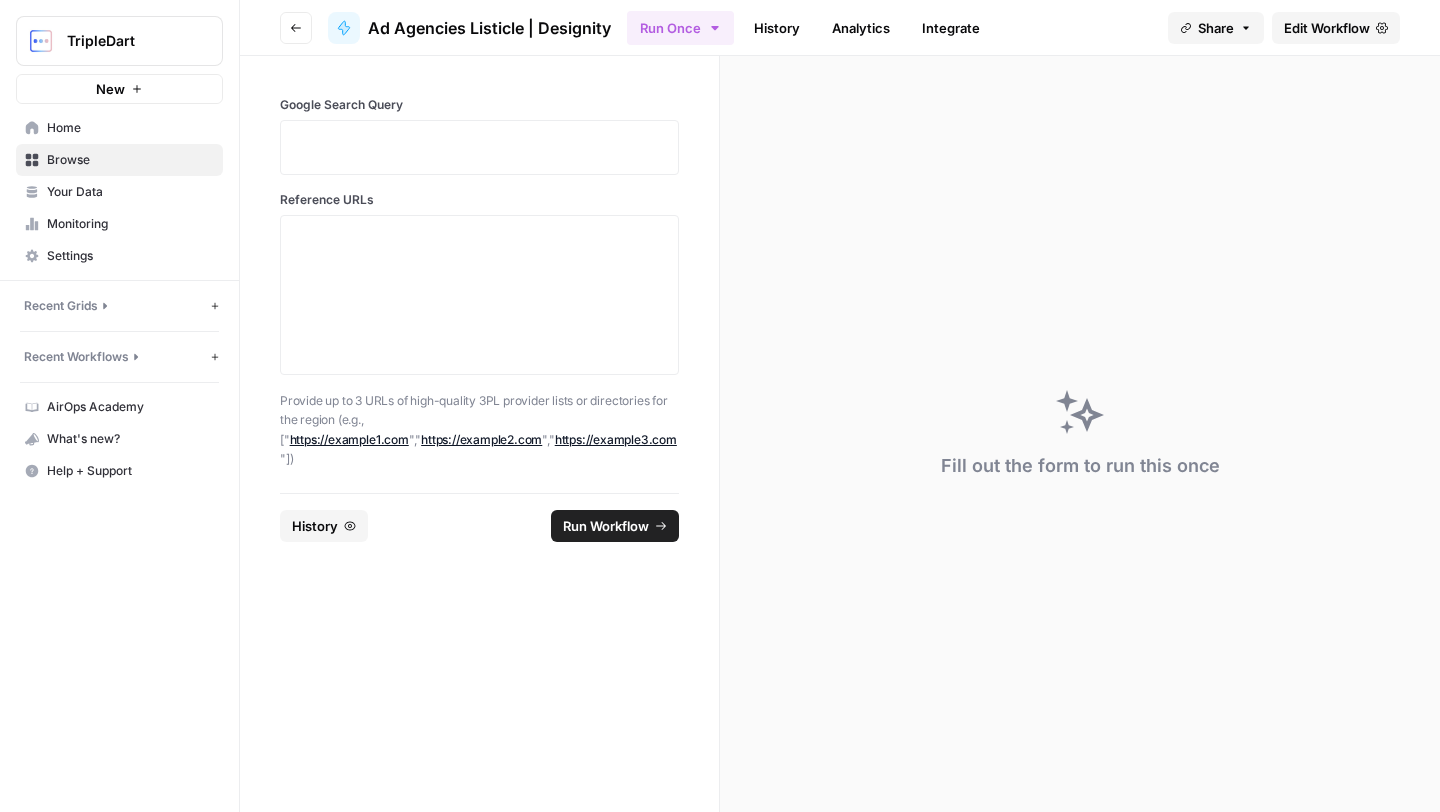 scroll, scrollTop: 0, scrollLeft: 0, axis: both 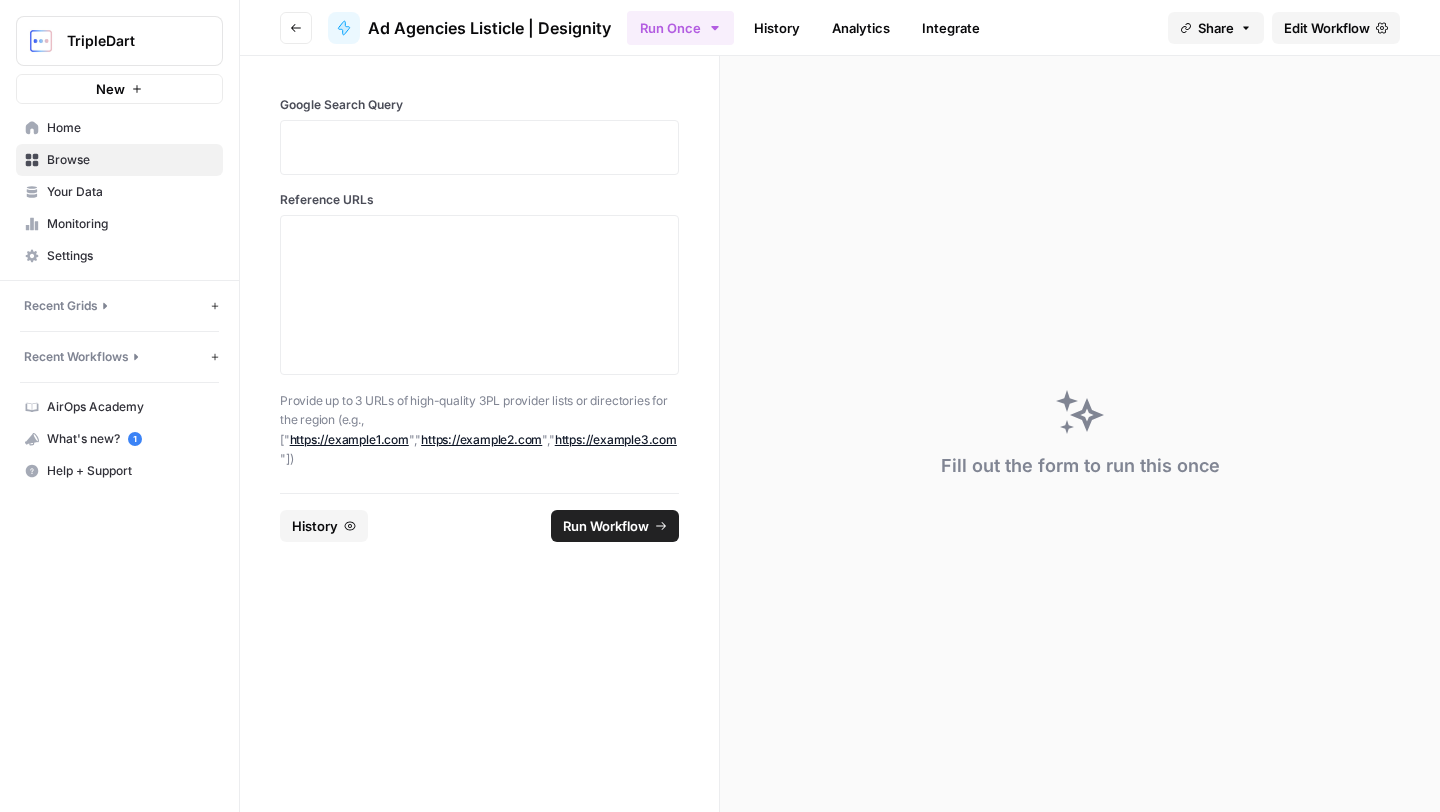 click on "Edit Workflow" at bounding box center [1327, 28] 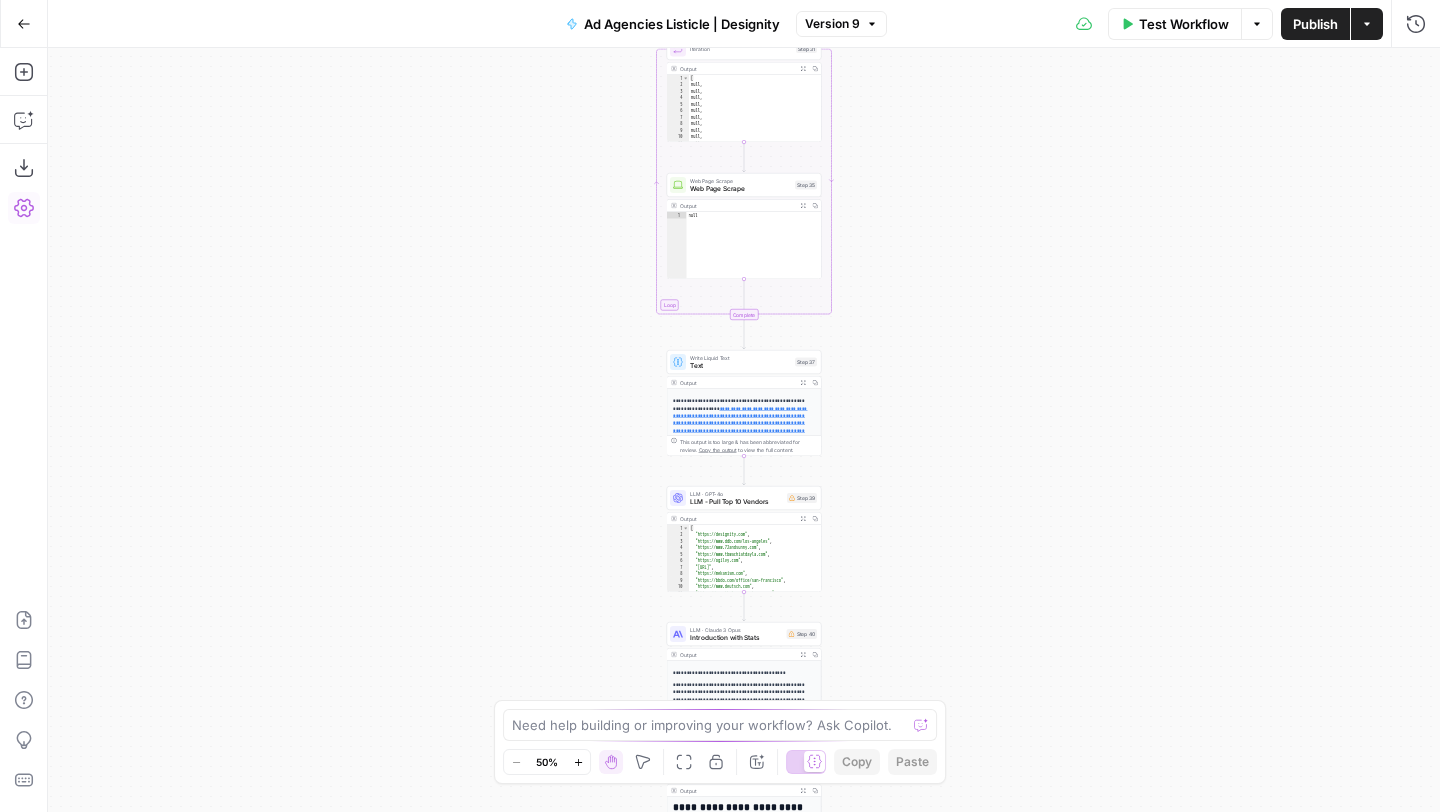 click 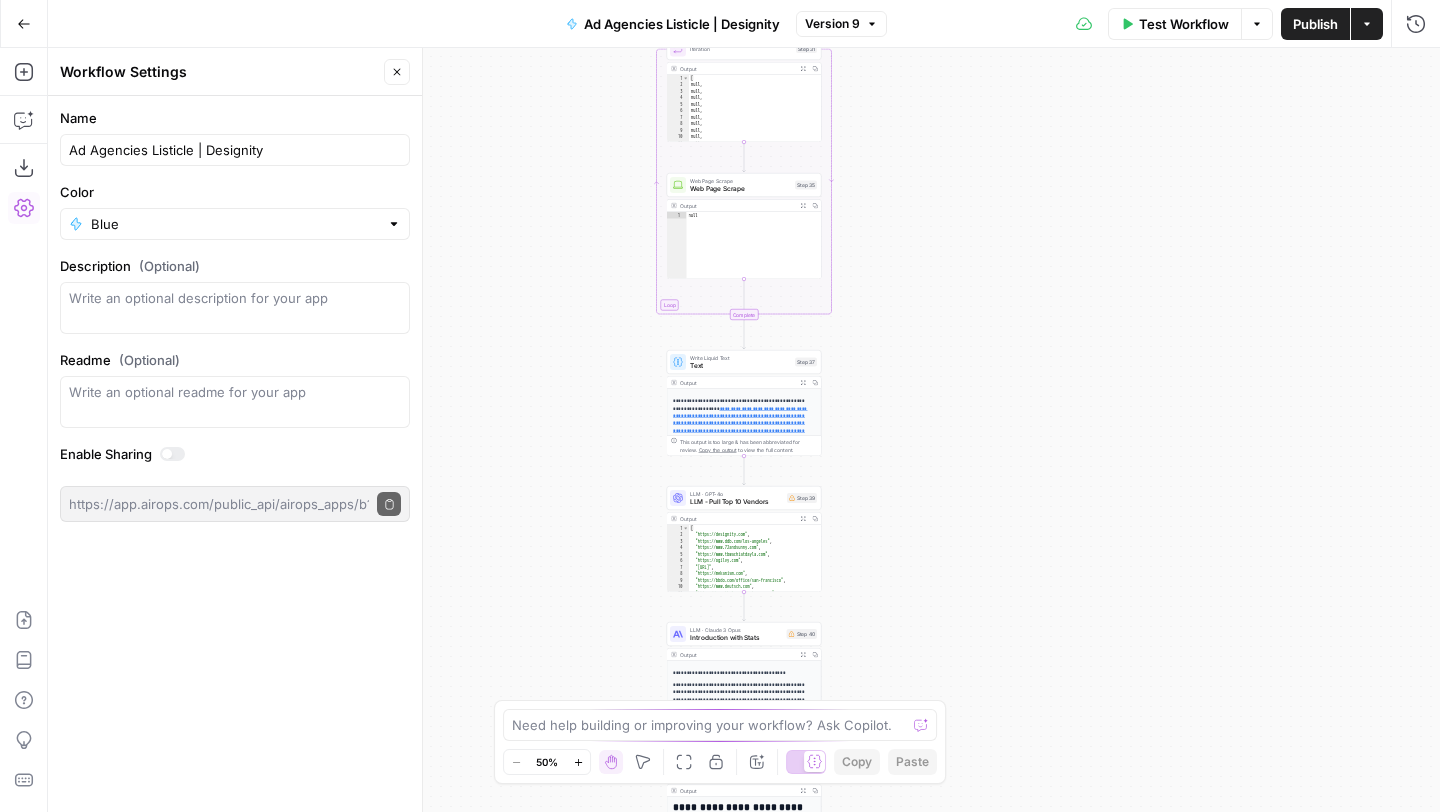 click on "Close" at bounding box center (397, 72) 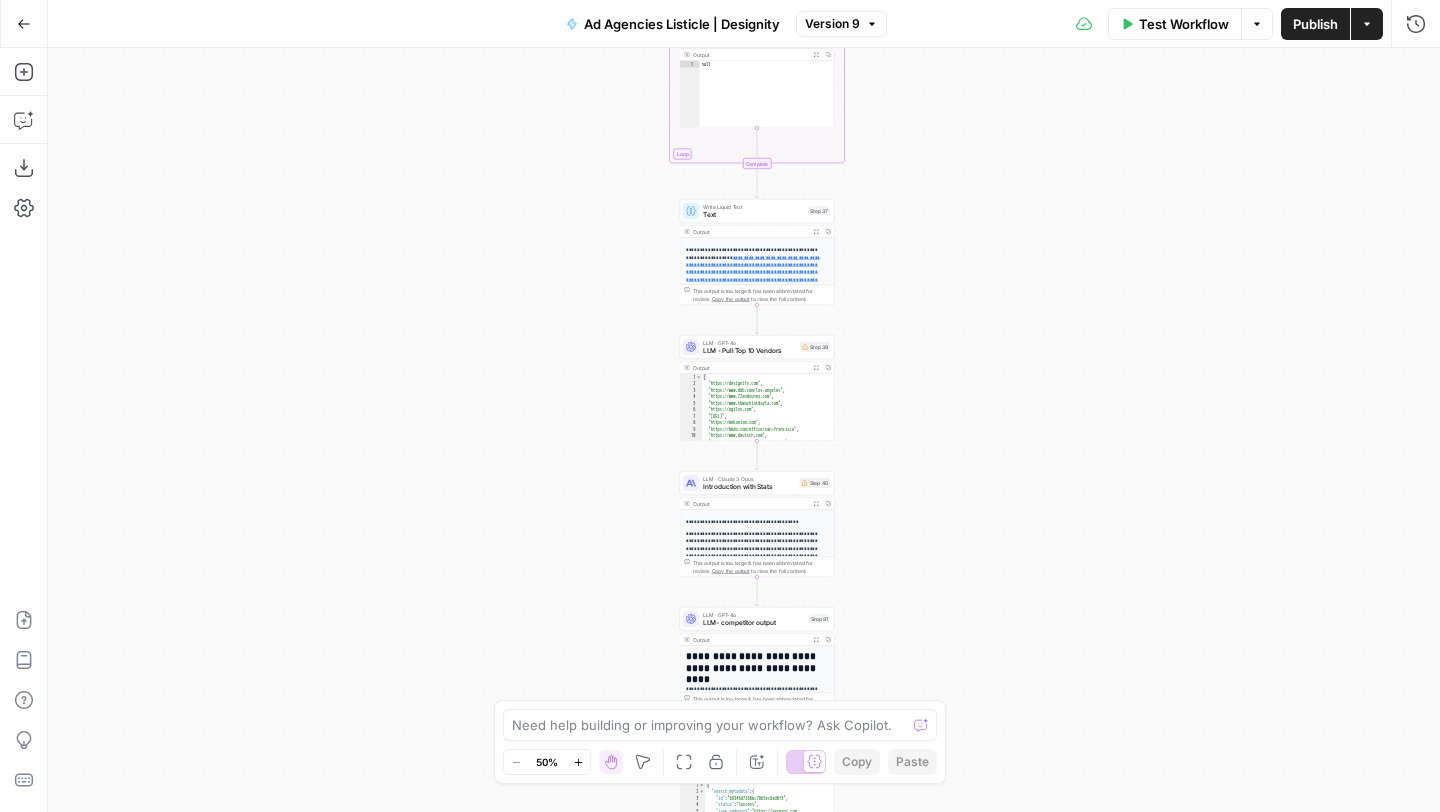 click on "Options" at bounding box center (1257, 24) 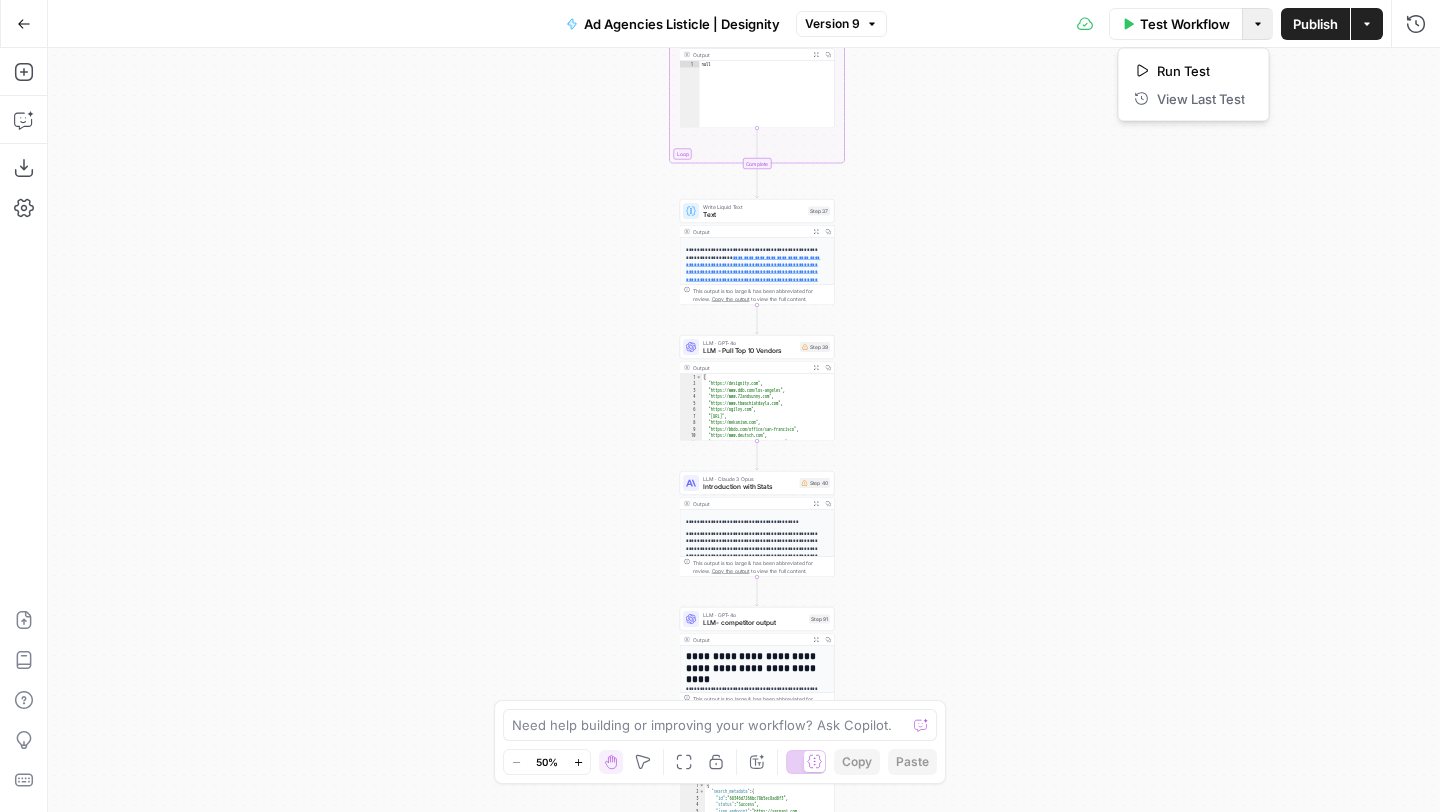 click on "Workflow Set Inputs Inputs Loop Iteration Web Scrape Reference URLs Step 80 Output Expand Output Copy 1 2 [    "# Top 50 Social Media Marketing Agencies In         [STATE] 2025 \n\n Top 50 Social Media         Marketing Agencies In [STATE]         2025 \n\n ![](https://www.facebook.com/tr?id        =369557673216950&ev=PageView&noscript=1        ) \n\n ![alert-icon](https://www.lyfemarketing.com/blog/wp-content/uploads        /2022/09/la-alert-1.png) \n\n Do you want         more customers? \n\n [Yes, I want more         customers](https://www.lyfemarketing.com        /contact-us/)[No, I don't want more         customers](https://www.lyfemarketing.com        /blog/social-media-marketing-agencies        -california/)
[![Digital Marketing         Blog](https://www.lyfemarketing.com/blog        /wp-content/uploads/2017/05/LYFE-Marketing        -social-media-marketing-company-1.png)]" at bounding box center (744, 430) 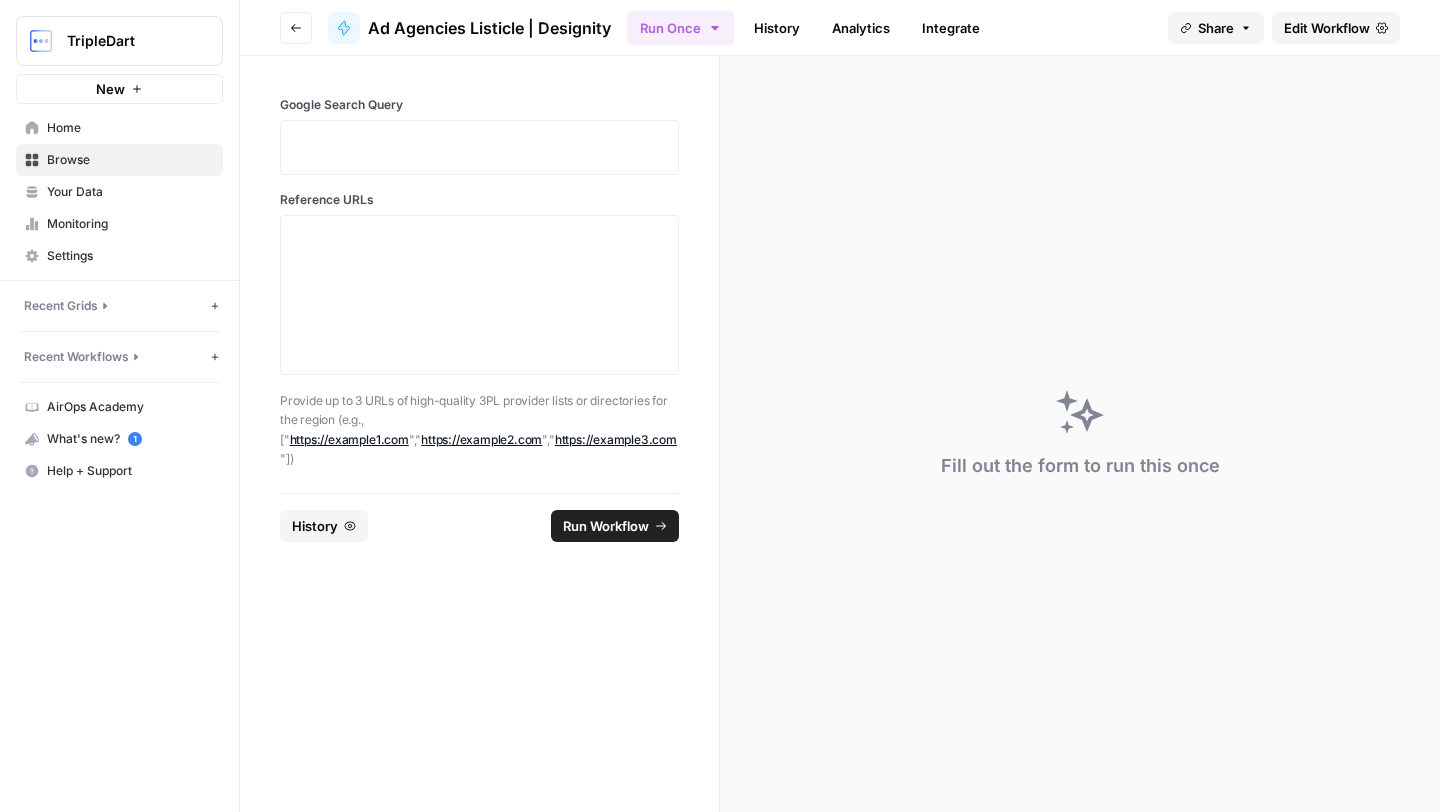 click on "Browse" at bounding box center (130, 160) 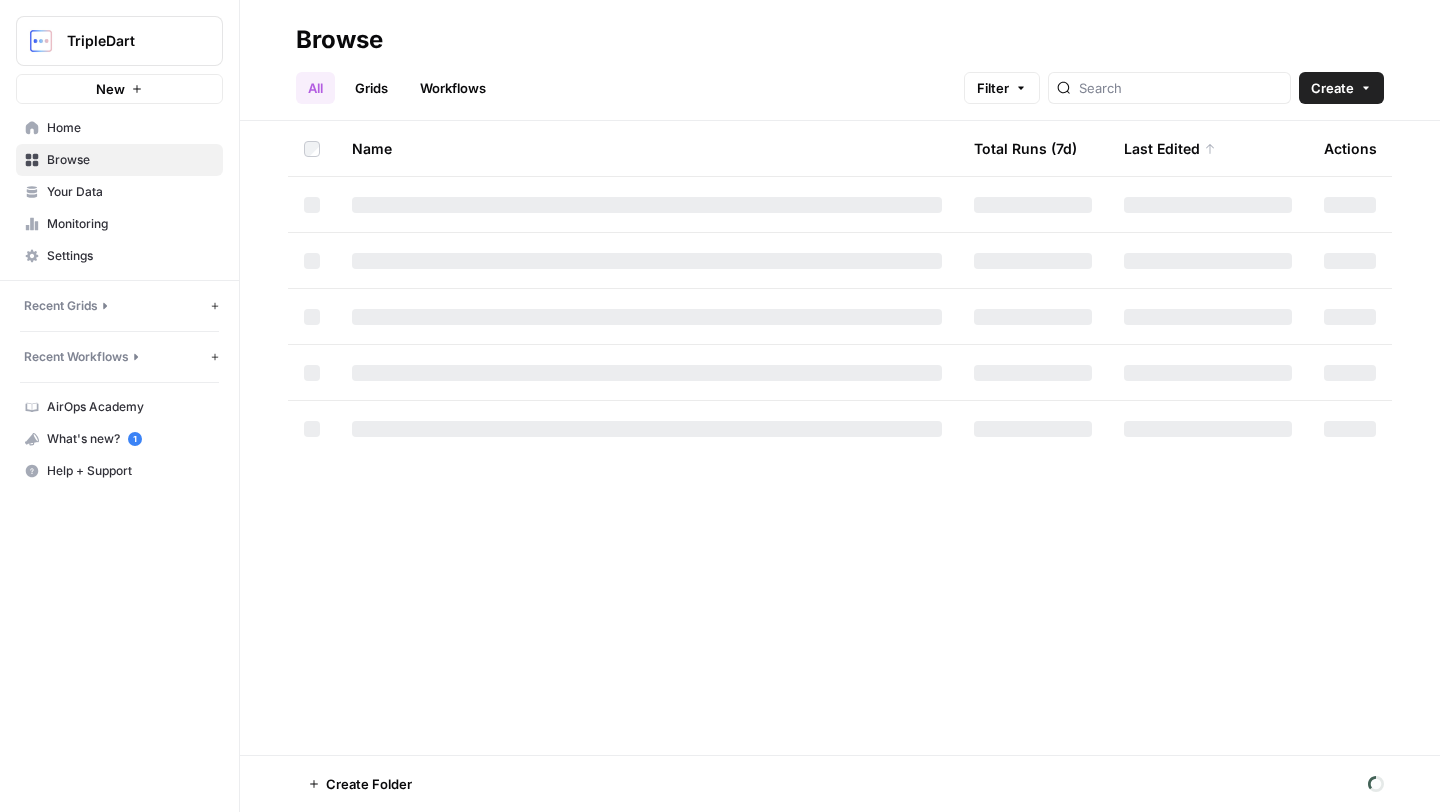 click on "Workflows" at bounding box center [453, 88] 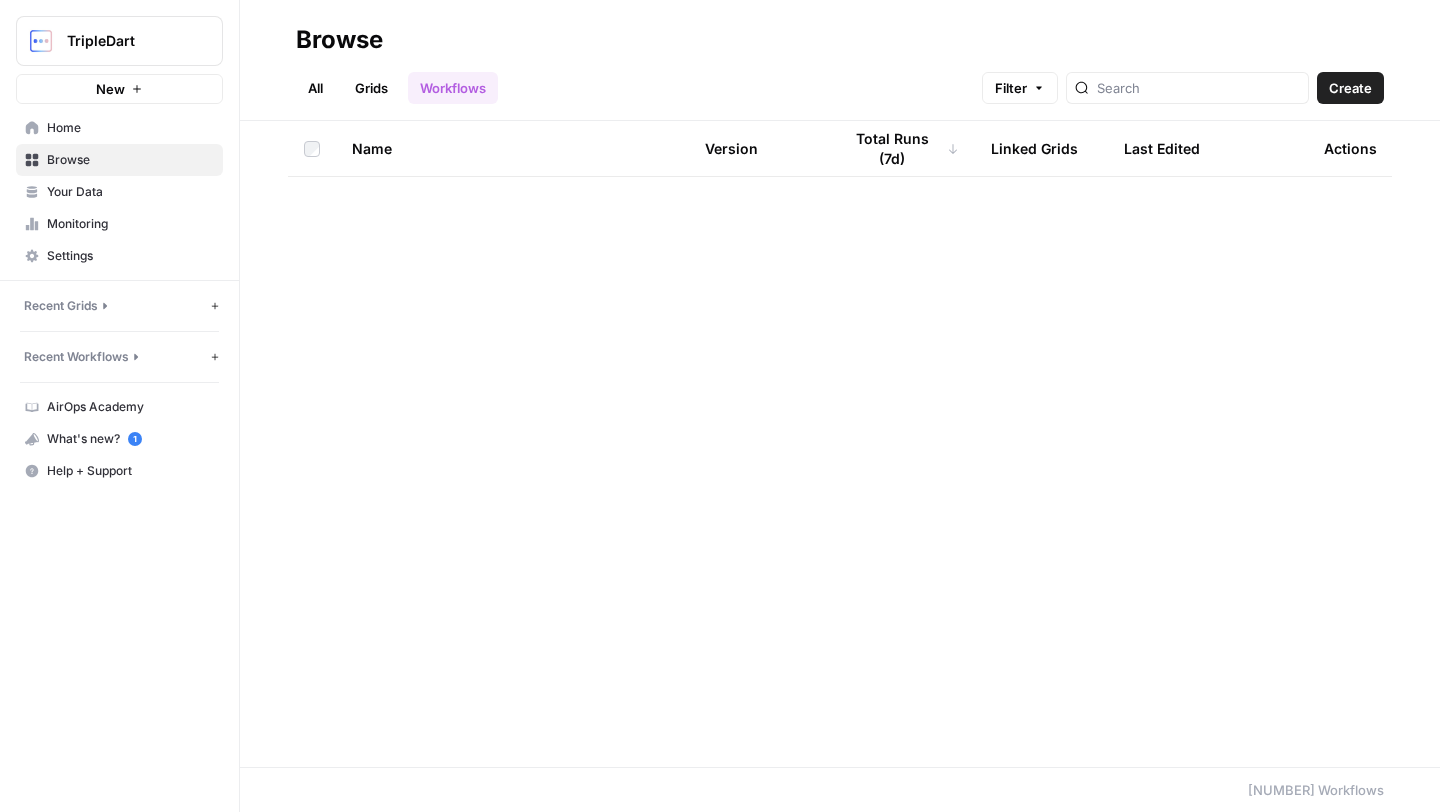 scroll, scrollTop: 15282, scrollLeft: 0, axis: vertical 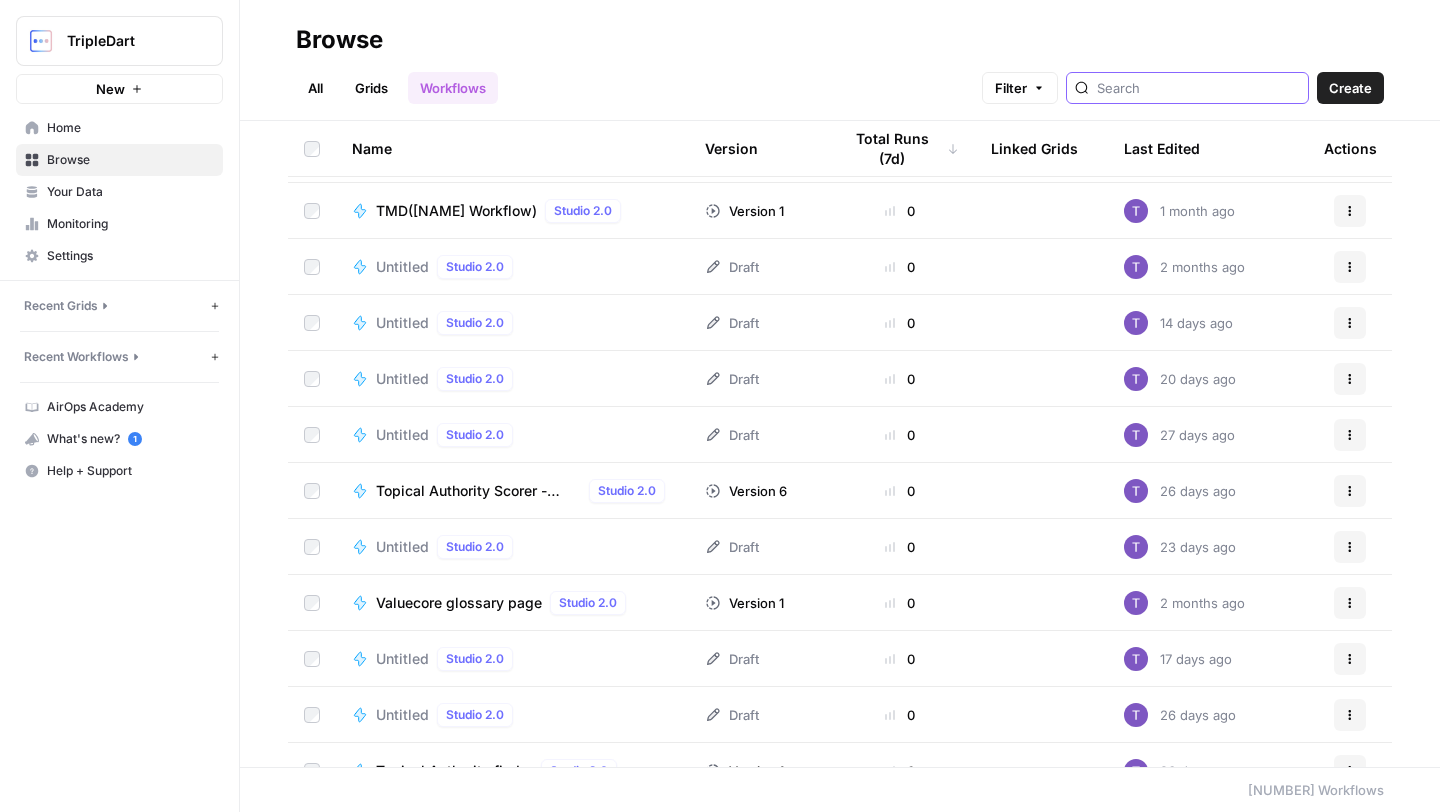 click at bounding box center [1198, 88] 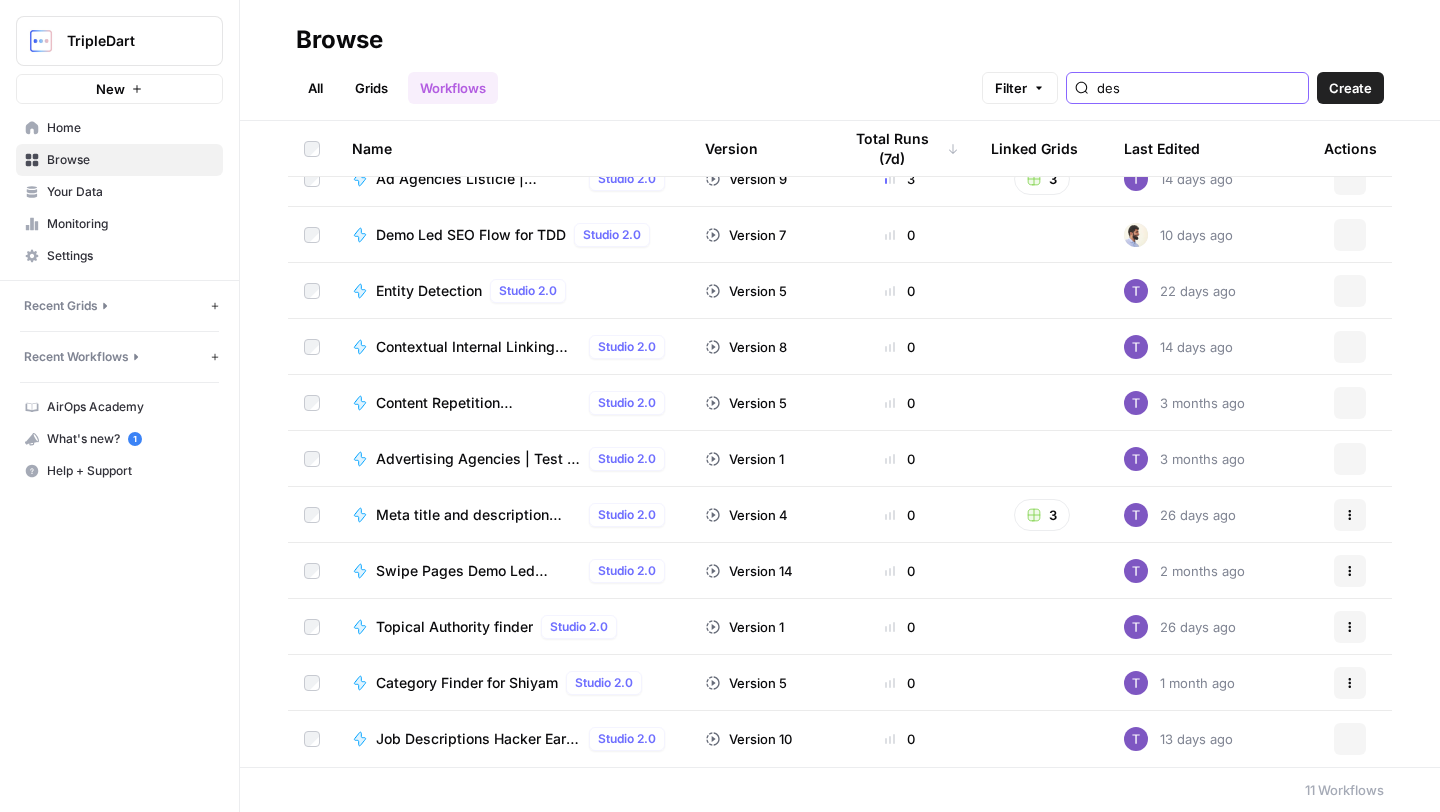 scroll, scrollTop: 0, scrollLeft: 0, axis: both 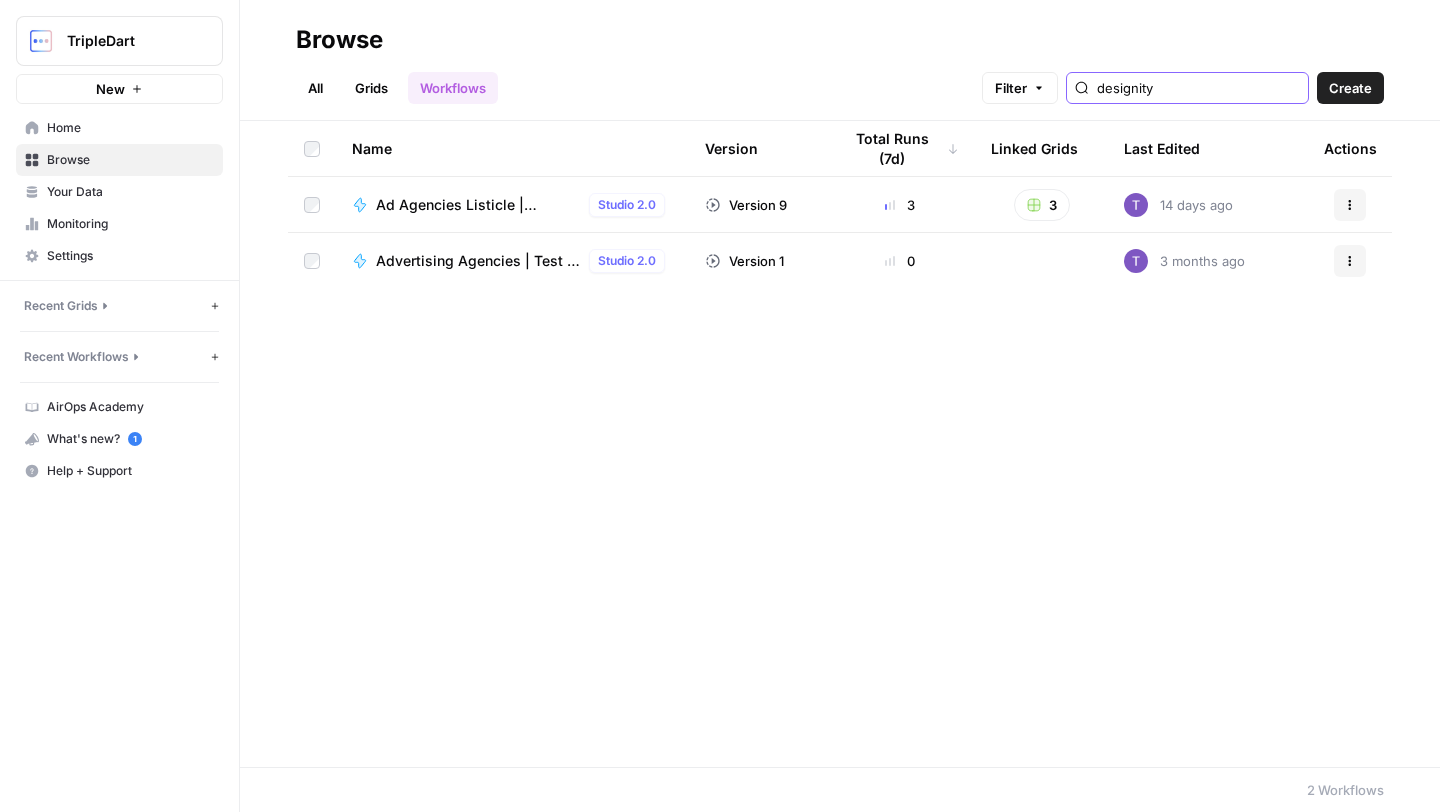 type on "designity" 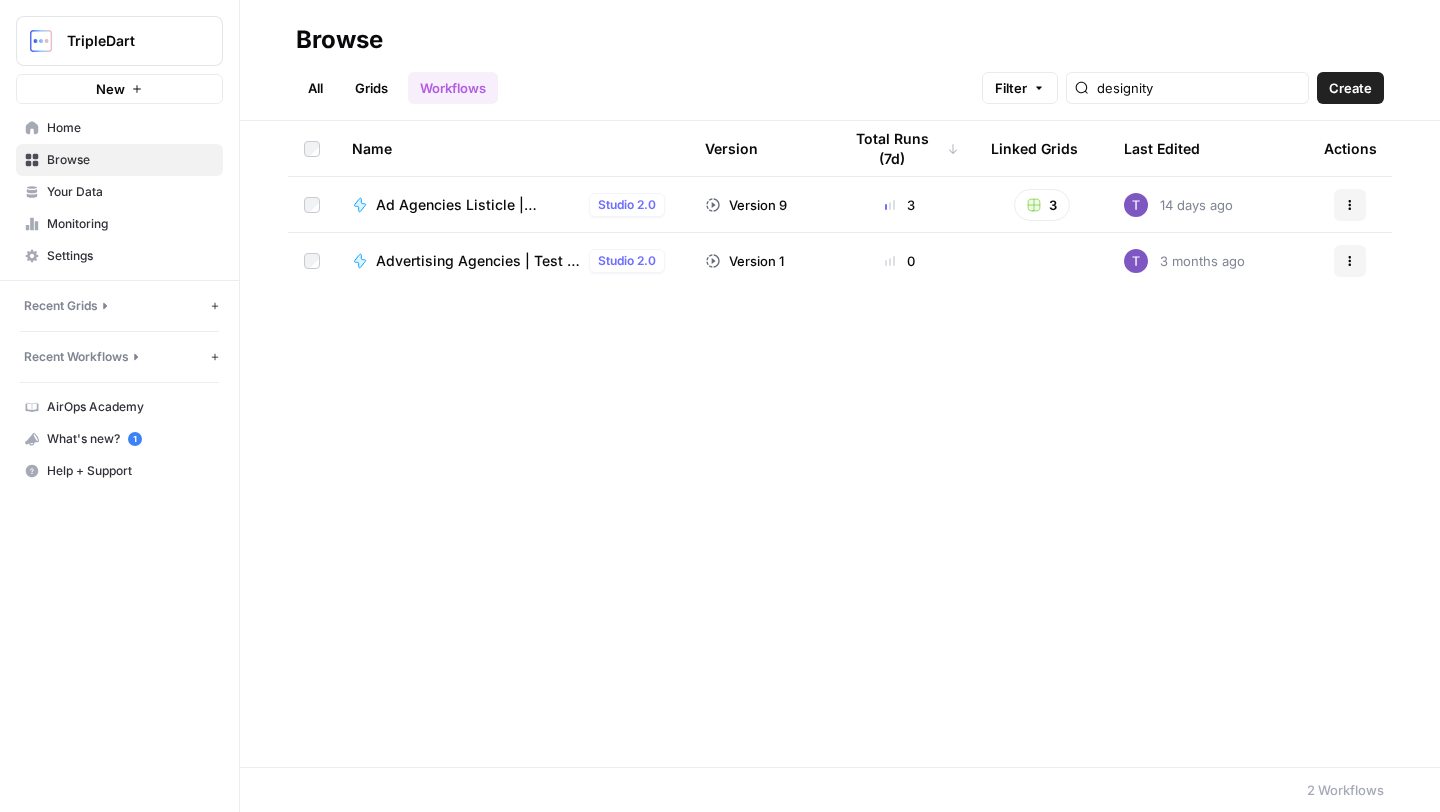 click on "Ad Agencies Listicle | Designity" at bounding box center (478, 205) 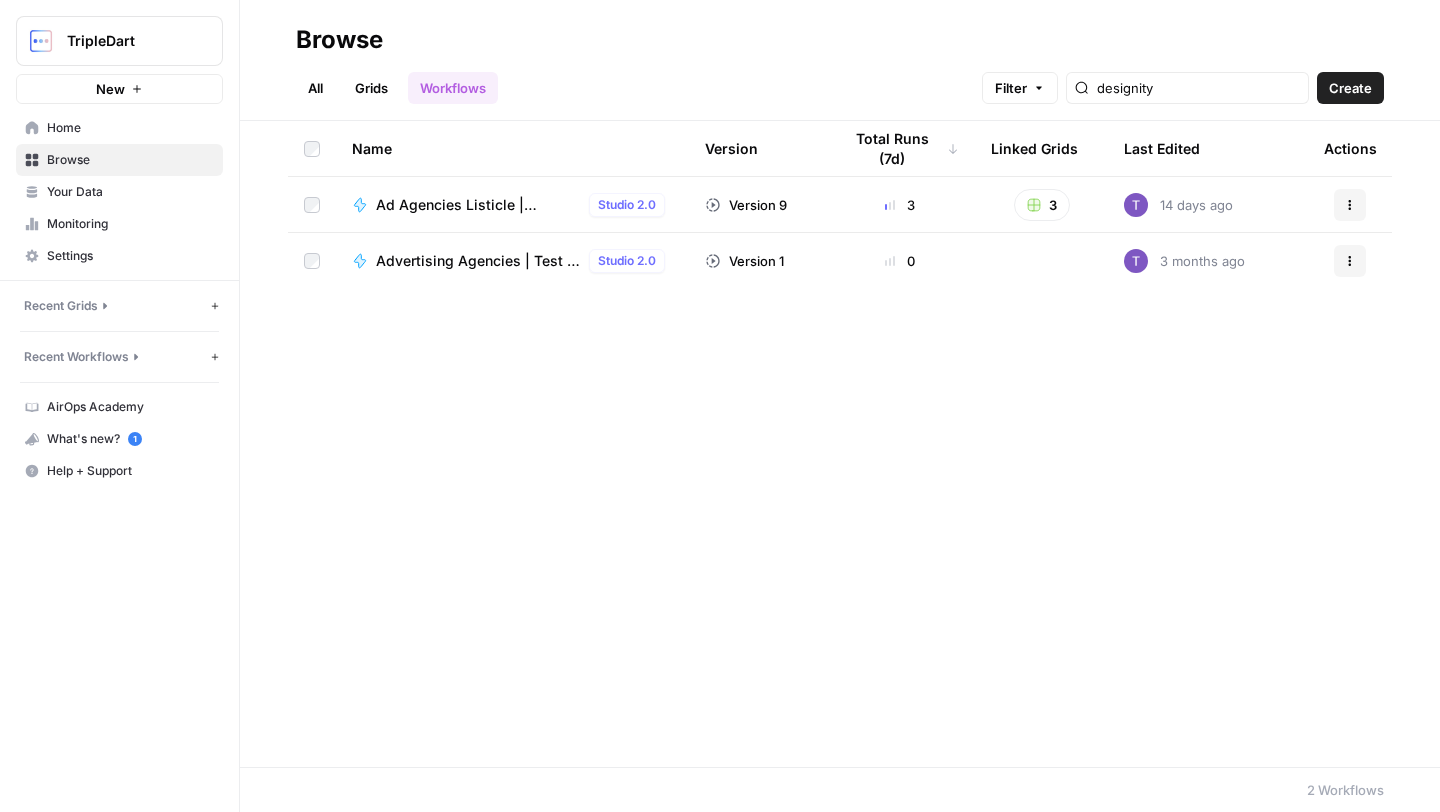 click on "Actions" at bounding box center [1350, 205] 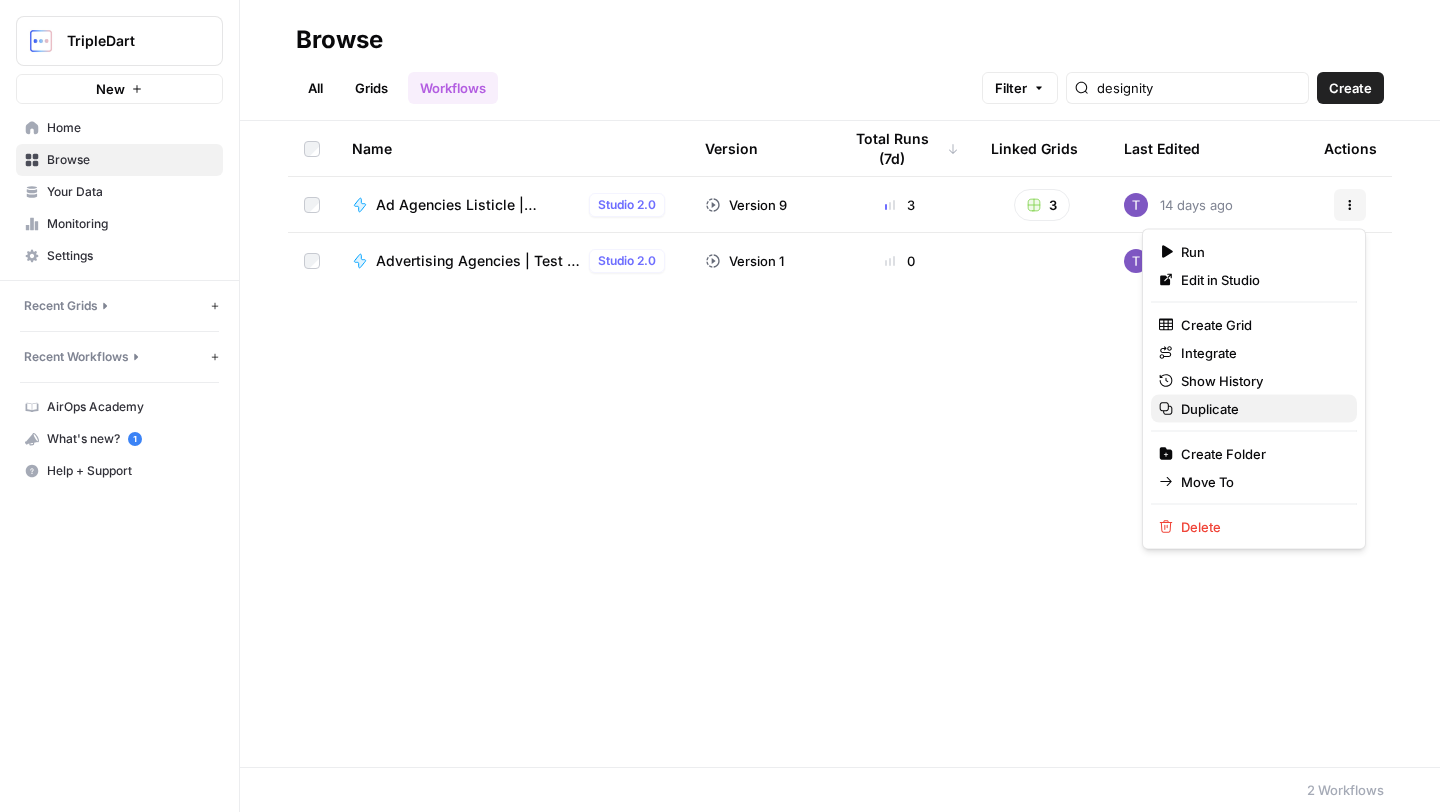 click on "Duplicate" at bounding box center [1254, 409] 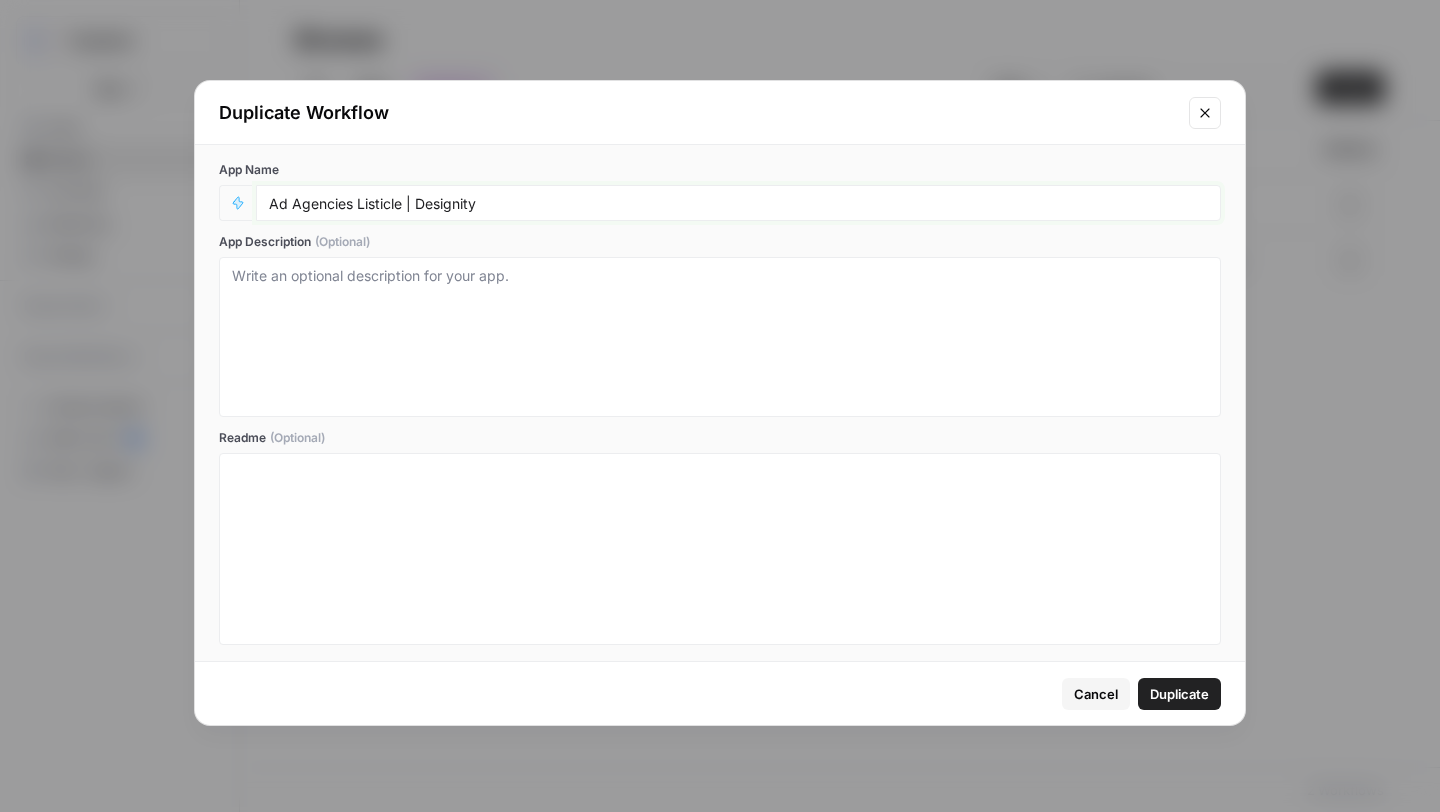 click on "Ad Agencies Listicle | Designity" at bounding box center [738, 203] 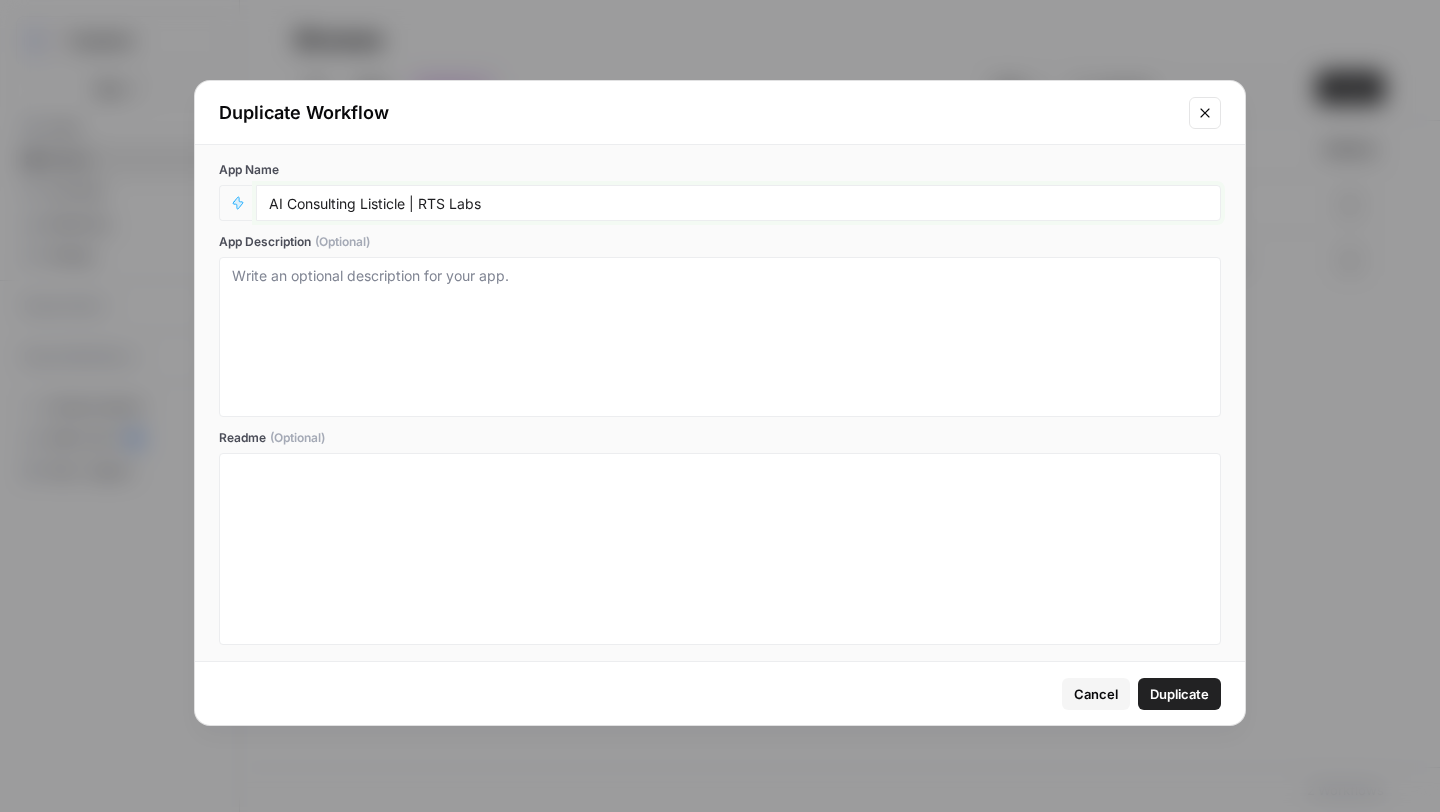 type on "AI Consulting Listicle | RTS Labs" 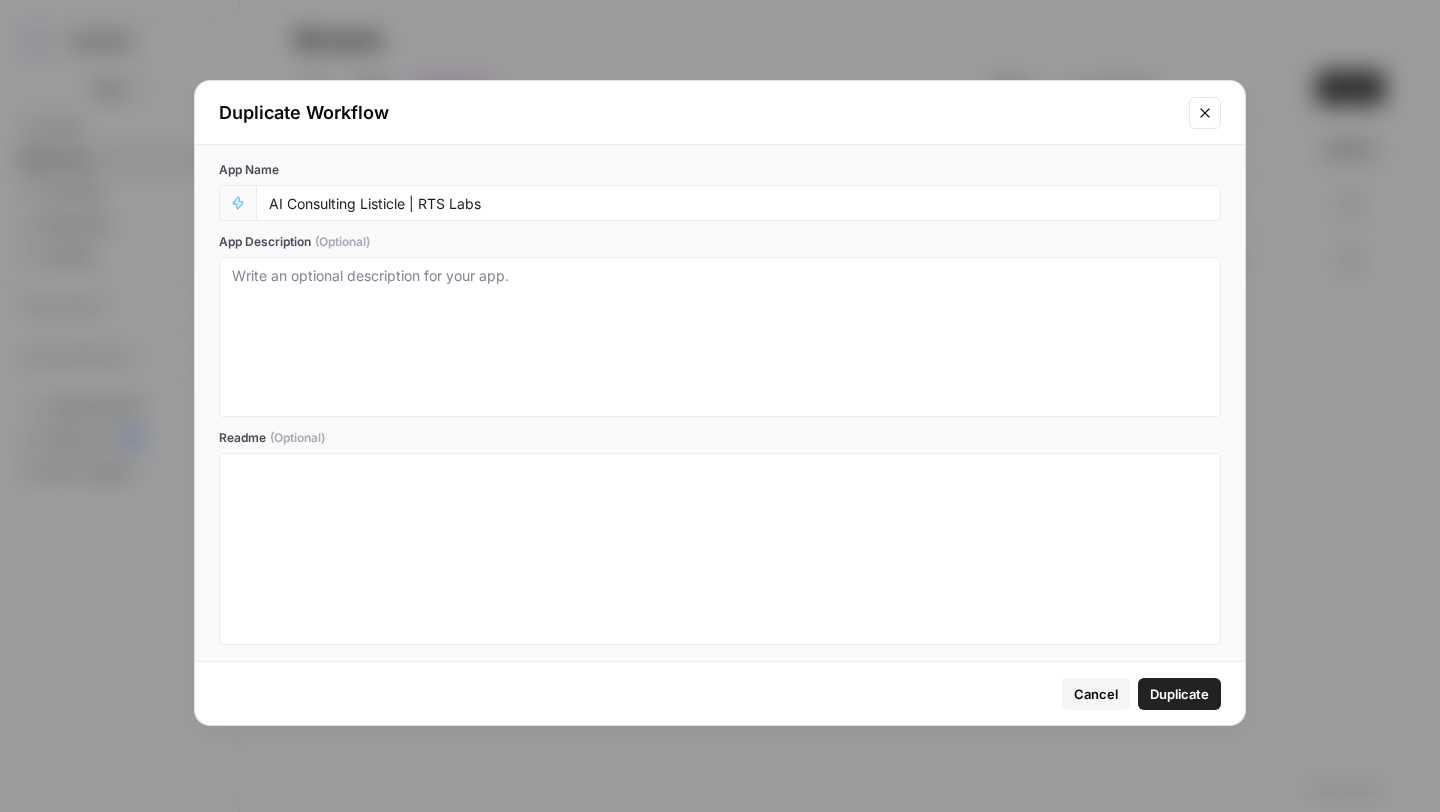 click on "Duplicate" at bounding box center (1179, 694) 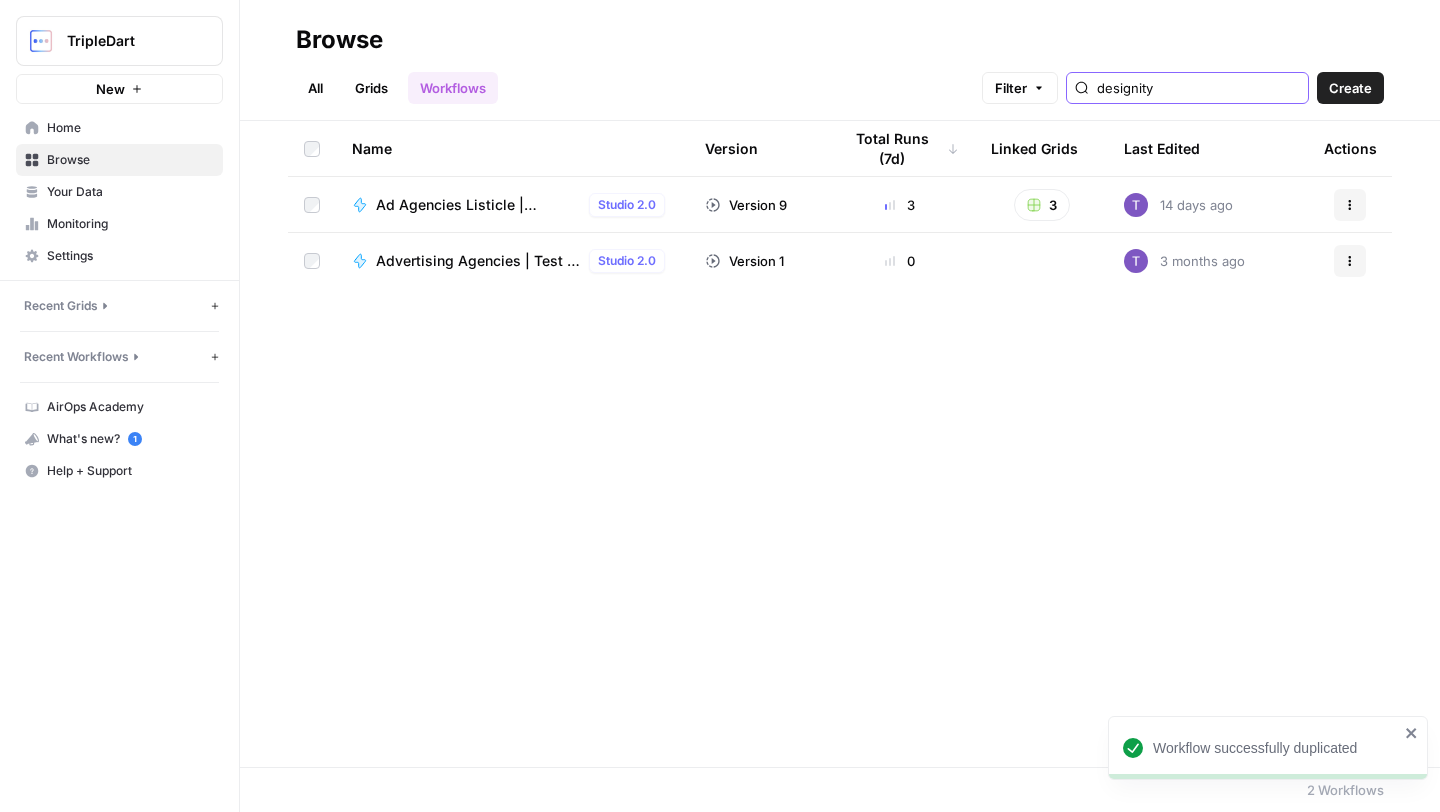 click on "designity" at bounding box center [1198, 88] 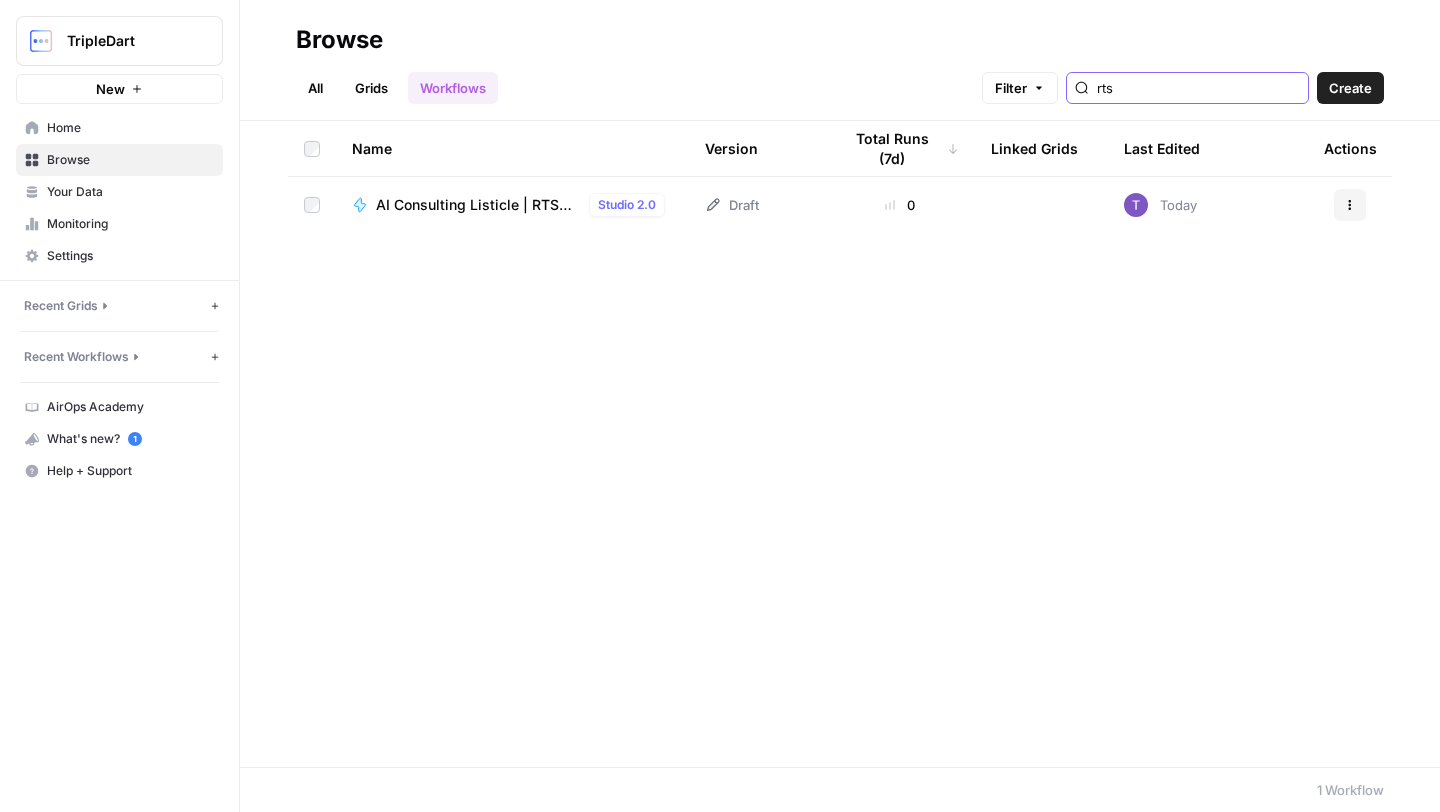 type on "rts" 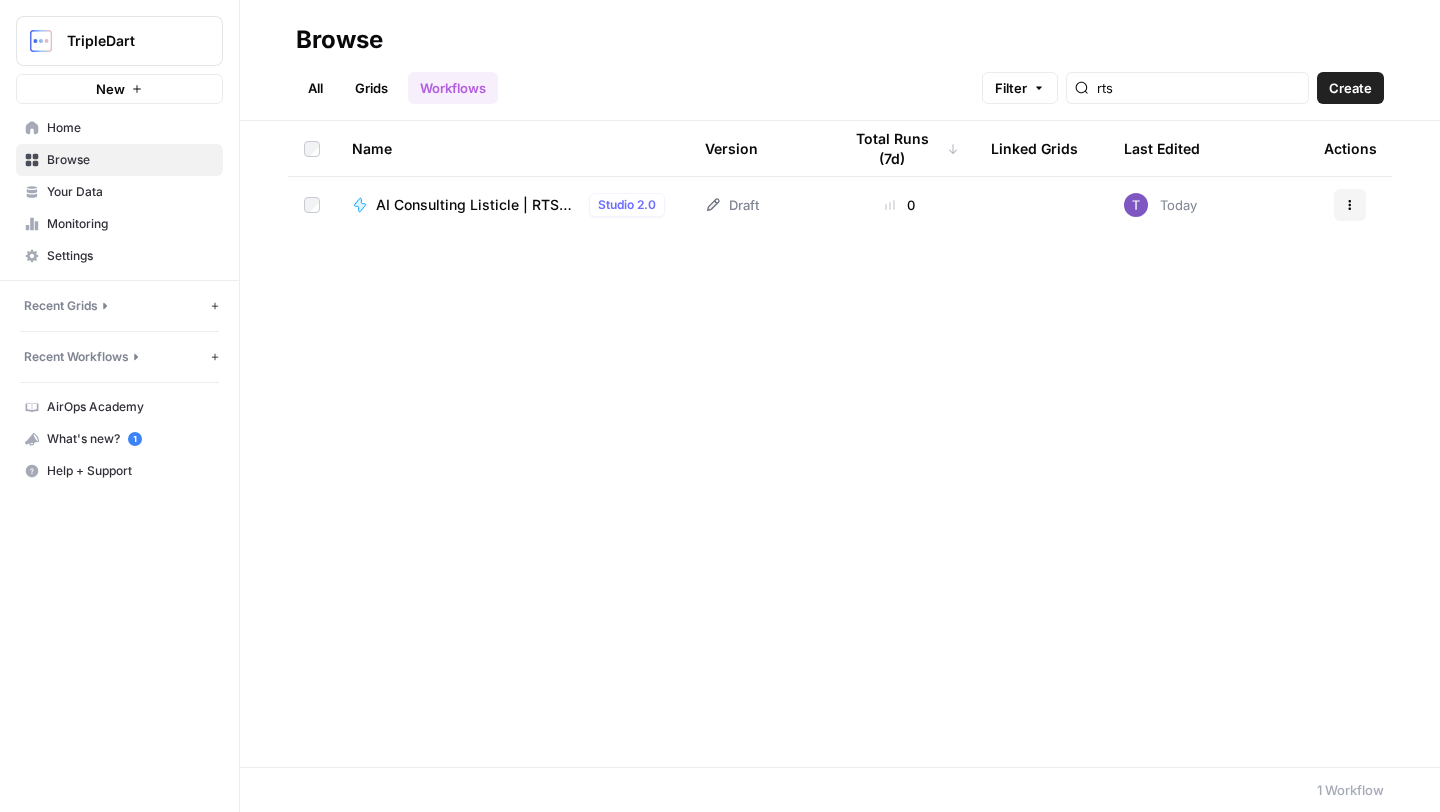 click on "AI Consulting Listicle | RTS Labs" at bounding box center [478, 205] 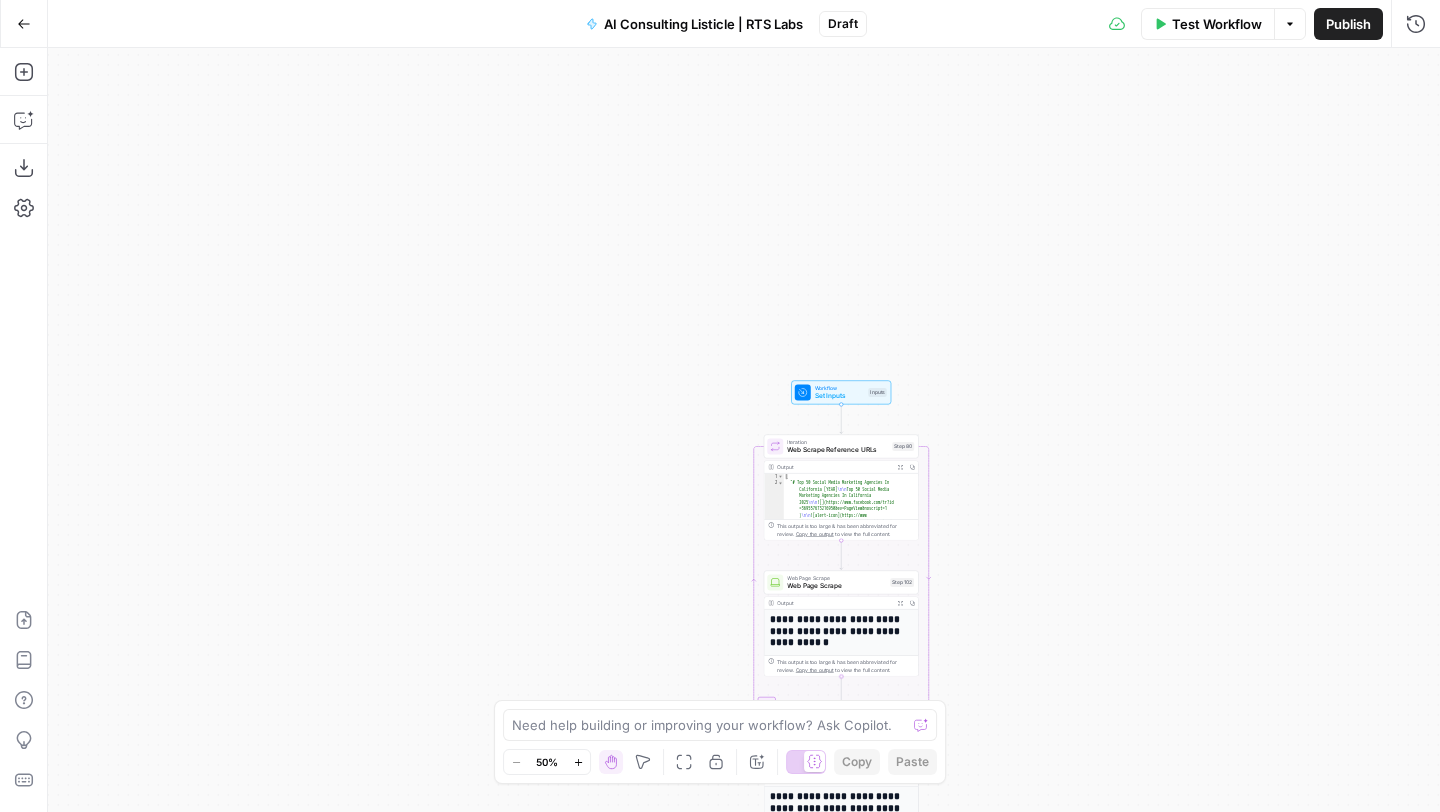 click on "Workflow Set Inputs Inputs Loop Iteration Web Scrape Reference URLs Step 80 Output Expand Output Copy 1 2 [    "# Top 50 Social Media Marketing Agencies In         [STATE] 2025 \n\n Top 50 Social Media         Marketing Agencies In [STATE]         2025 \n\n ![](https://www.facebook.com/tr?id        =369557673216950&ev=PageView&noscript=1        ) \n\n ![alert-icon](https://www.lyfemarketing.com/blog/wp-content/uploads        /2022/09/la-alert-1.png) \n\n Do you want         more customers? \n\n [Yes, I want more         customers](https://www.lyfemarketing.com        /contact-us/)[No, I don't want more         customers](https://www.lyfemarketing.com        /blog/social-media-marketing-agencies        -california/)
[![Digital Marketing         Blog](https://www.lyfemarketing.com/blog        /wp-content/uploads/2017/05/LYFE-Marketing        -social-media-marketing-company-1.png)]" at bounding box center (744, 430) 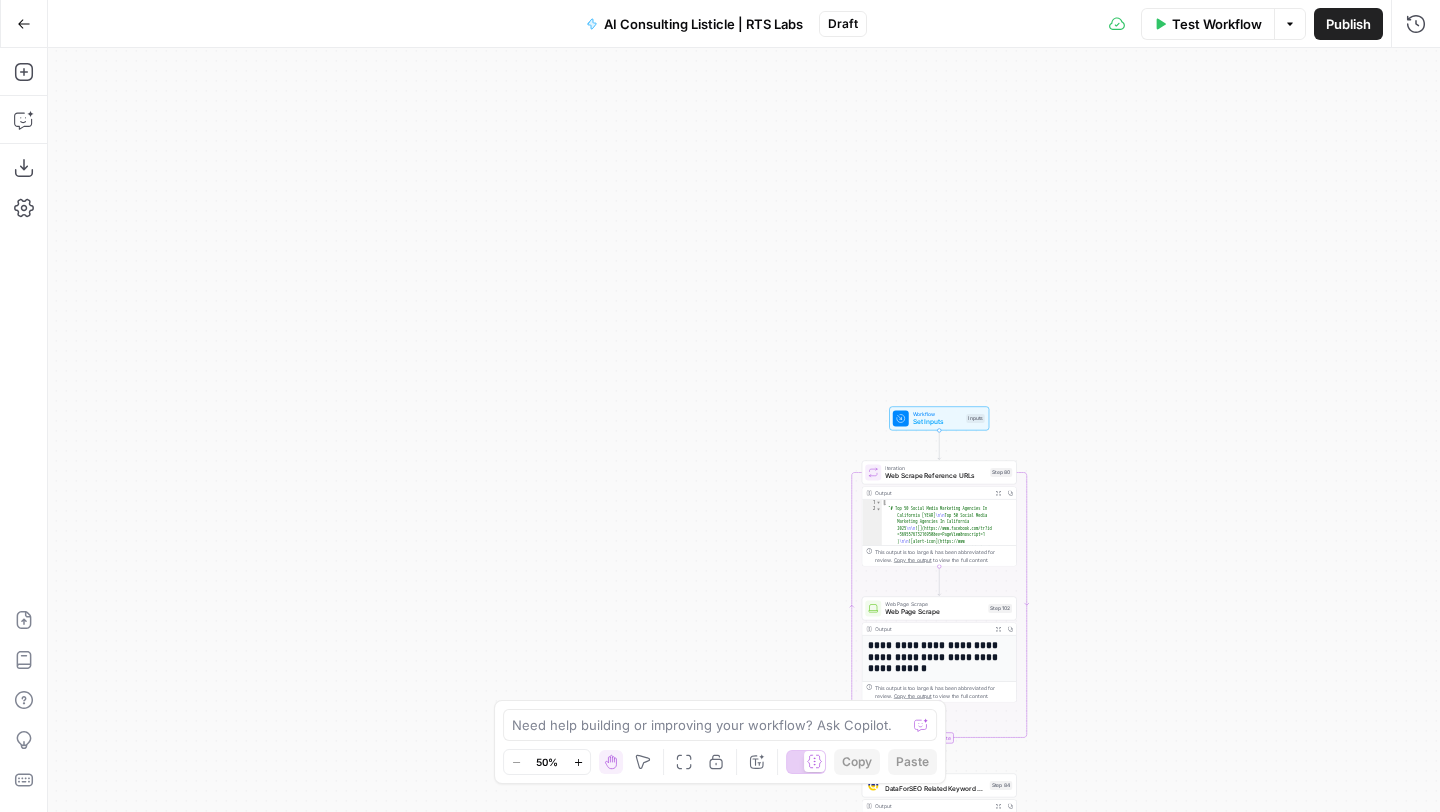 drag, startPoint x: 1167, startPoint y: 492, endPoint x: 1256, endPoint y: 516, distance: 92.17918 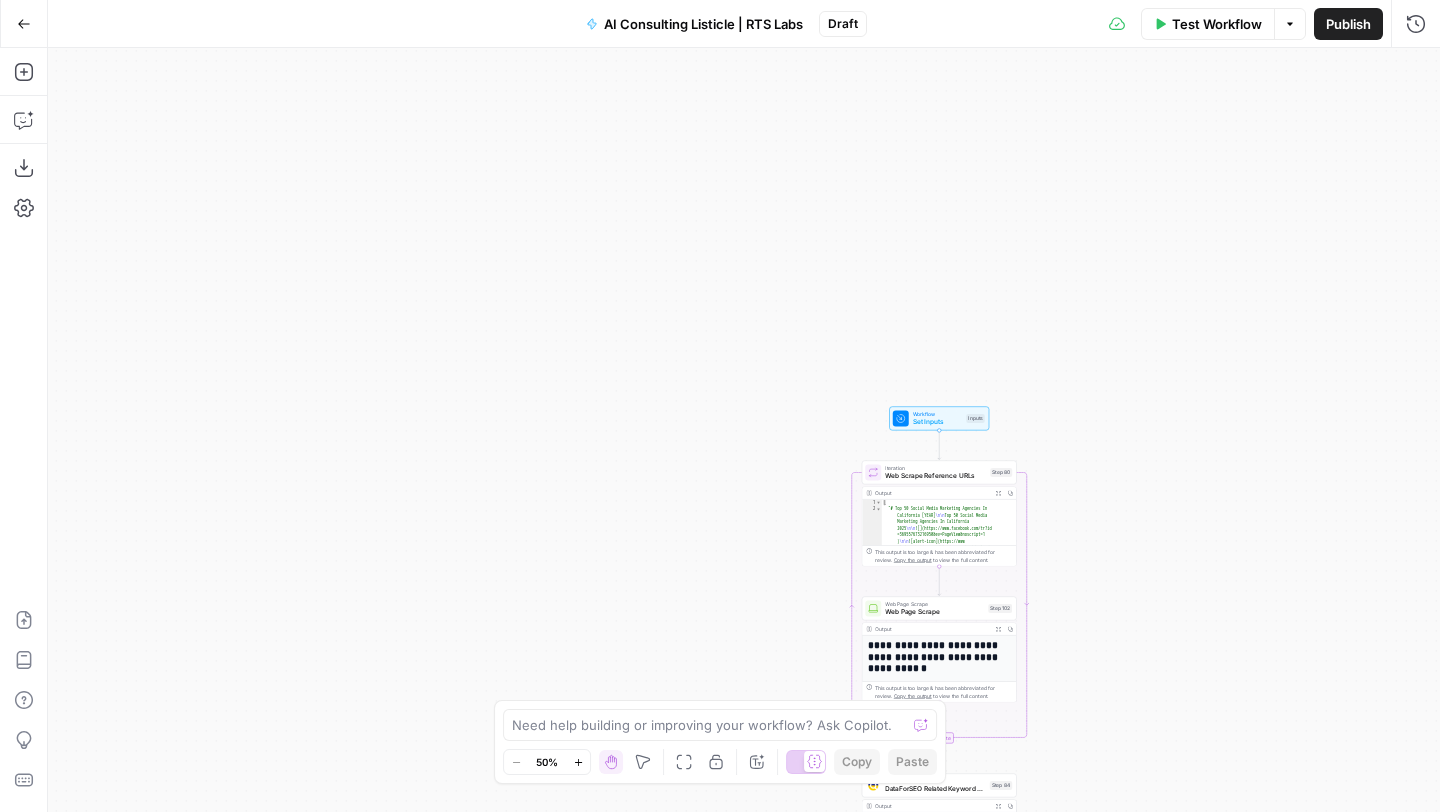 click on "Workflow Set Inputs Inputs Loop Iteration Web Scrape Reference URLs Step 80 Output Expand Output Copy 1 2 [    "# Top 50 Social Media Marketing Agencies In         [STATE] 2025 \n\n Top 50 Social Media         Marketing Agencies In [STATE]         2025 \n\n ![](https://www.facebook.com/tr?id        =369557673216950&ev=PageView&noscript=1        ) \n\n ![alert-icon](https://www.lyfemarketing.com/blog/wp-content/uploads        /2022/09/la-alert-1.png) \n\n Do you want         more customers? \n\n [Yes, I want more         customers](https://www.lyfemarketing.com        /contact-us/)[No, I don't want more         customers](https://www.lyfemarketing.com        /blog/social-media-marketing-agencies        -california/)
[![Digital Marketing         Blog](https://www.lyfemarketing.com/blog        /wp-content/uploads/2017/05/LYFE-Marketing        -social-media-marketing-company-1.png)]" at bounding box center (744, 430) 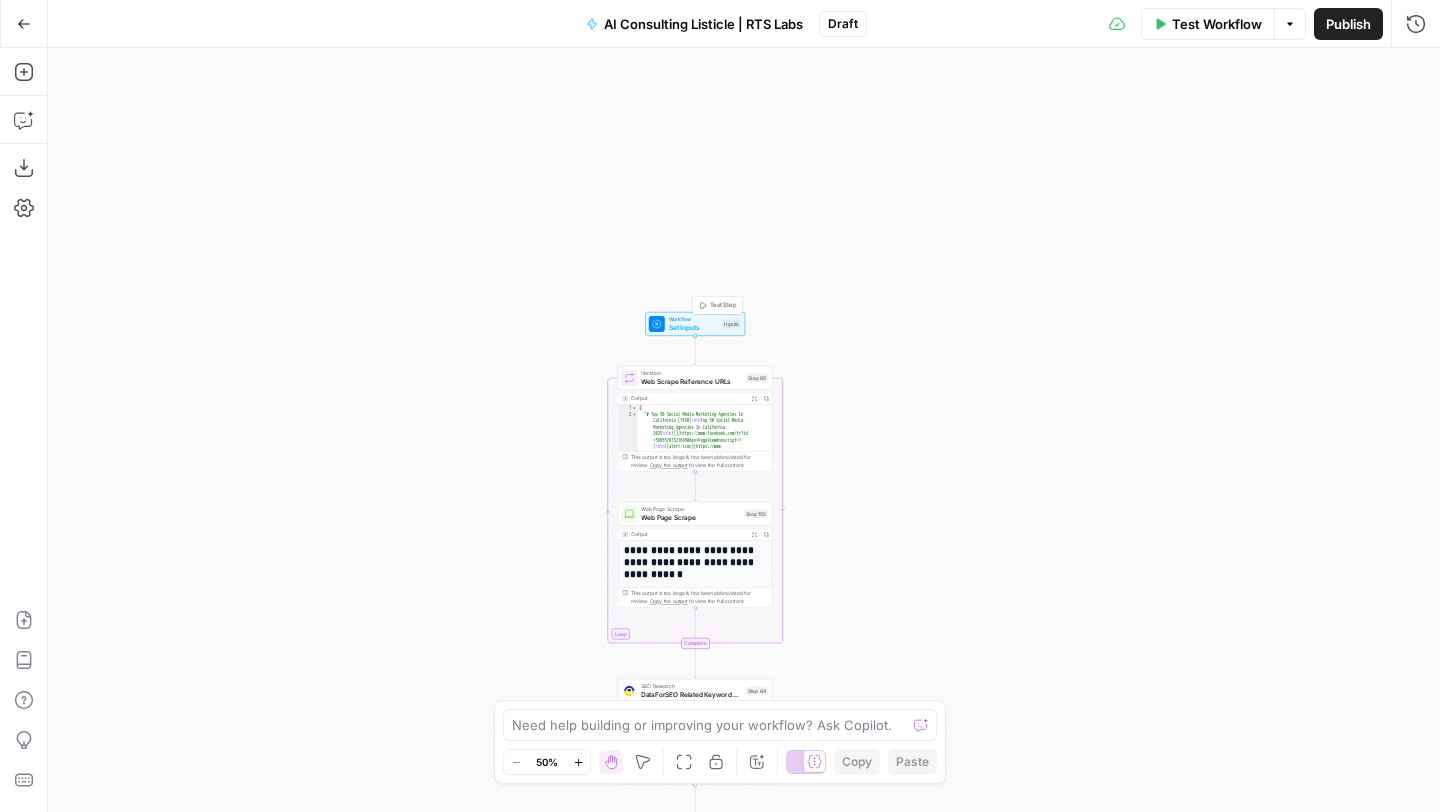 click on "Inputs" at bounding box center (731, 323) 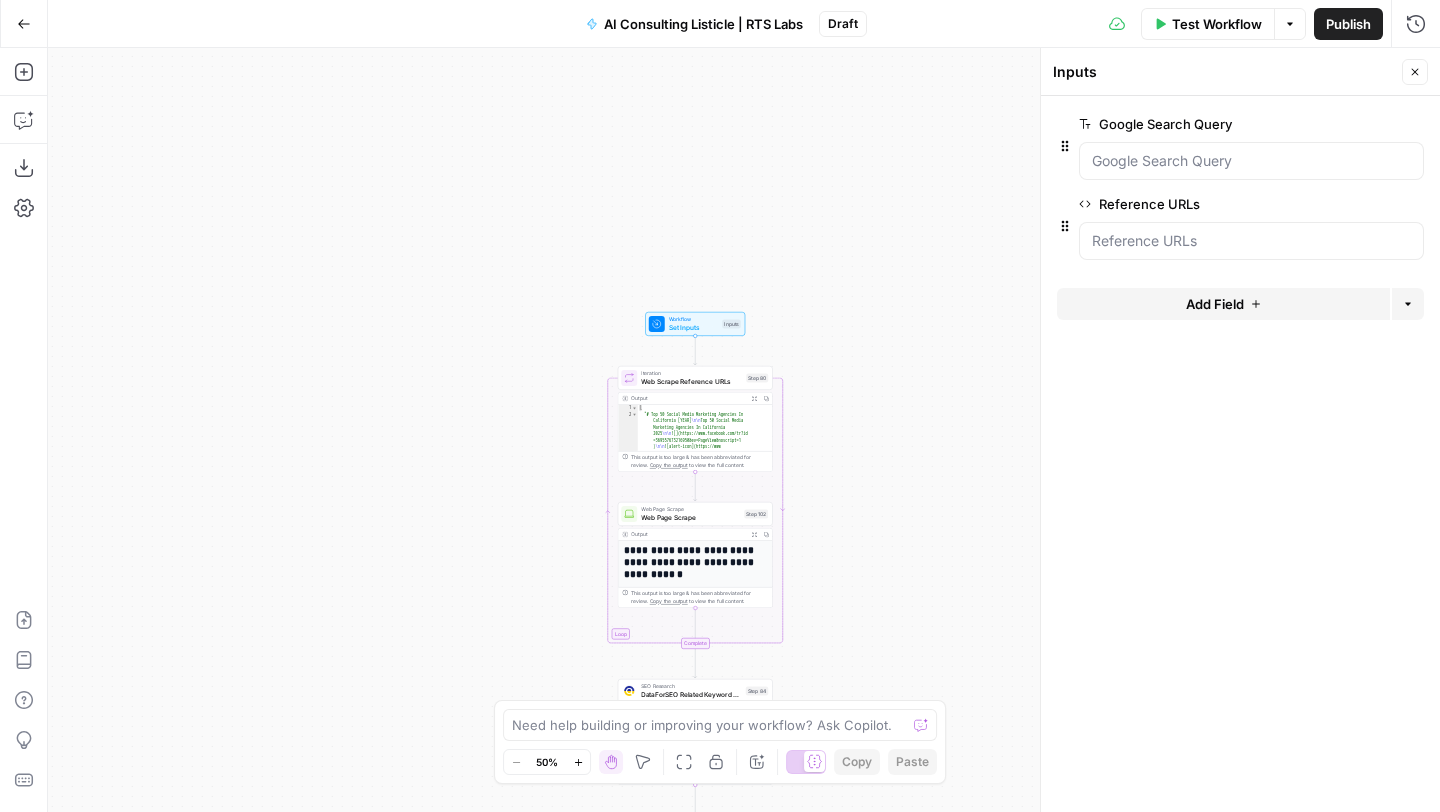 click 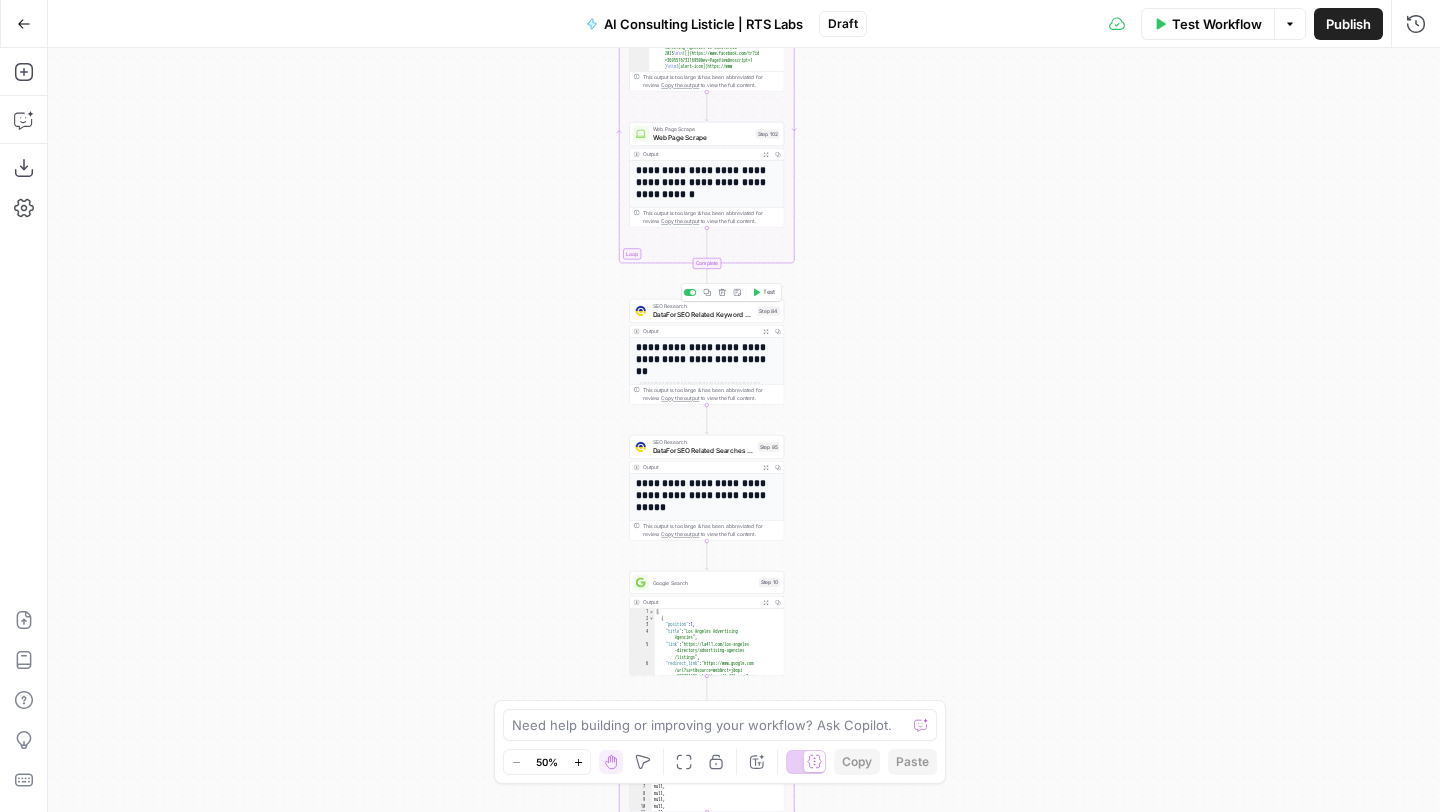 click on "DataForSEO Related Keyword Finder" at bounding box center (703, 314) 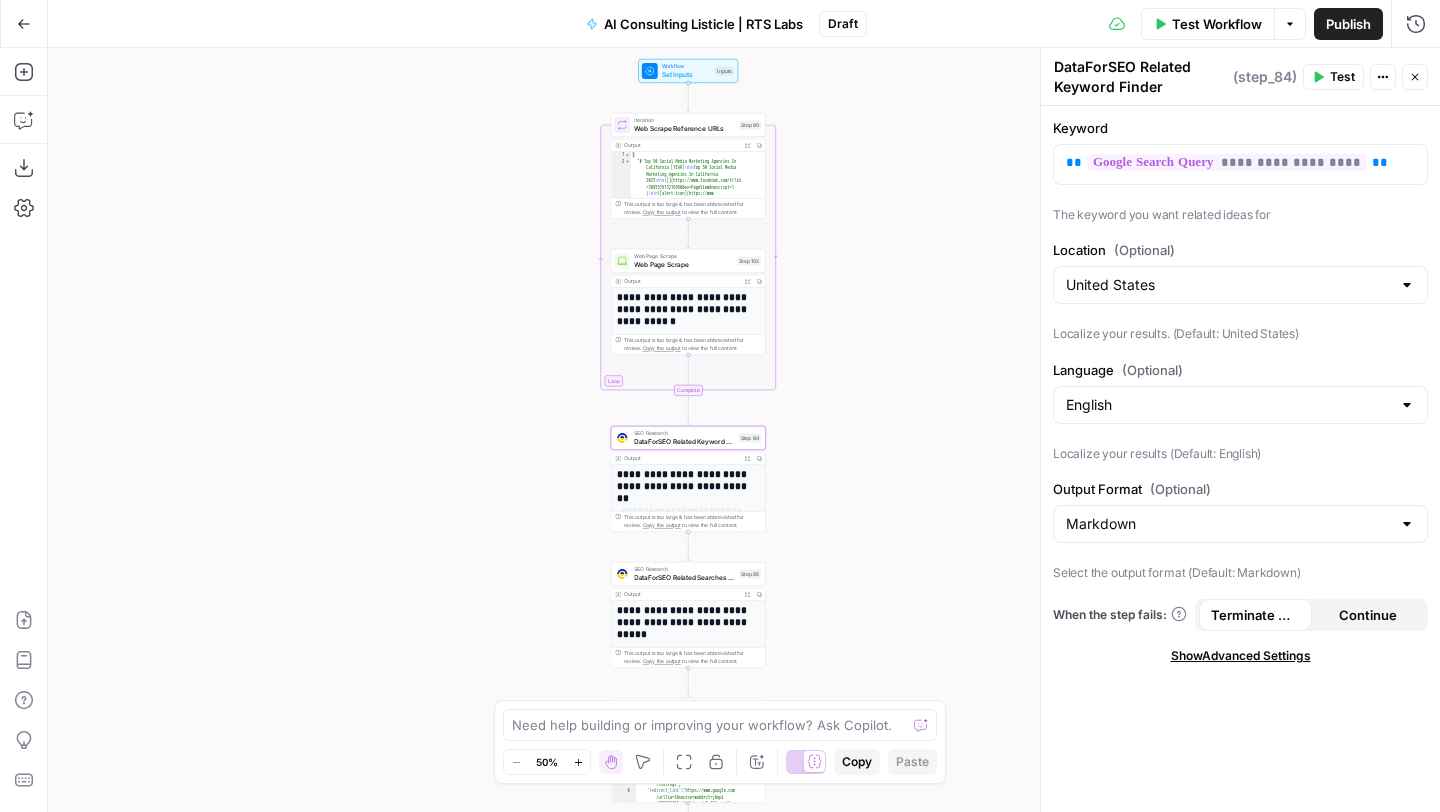 click on "Workflow Set Inputs Inputs Loop Iteration Web Scrape Reference URLs Step 80 Output Expand Output Copy 1 2 [    "# Top 50 Social Media Marketing Agencies In         [STATE] 2025 \n\n Top 50 Social Media         Marketing Agencies In [STATE]         2025 \n\n ![](https://www.facebook.com/tr?id        =369557673216950&ev=PageView&noscript=1        ) \n\n ![alert-icon](https://www.lyfemarketing.com/blog/wp-content/uploads        /2022/09/la-alert-1.png) \n\n Do you want         more customers? \n\n [Yes, I want more         customers](https://www.lyfemarketing.com        /contact-us/)[No, I don't want more         customers](https://www.lyfemarketing.com        /blog/social-media-marketing-agencies        -california/)
[![Digital Marketing         Blog](https://www.lyfemarketing.com/blog        /wp-content/uploads/2017/05/LYFE-Marketing        -social-media-marketing-company-1.png)]" at bounding box center (744, 430) 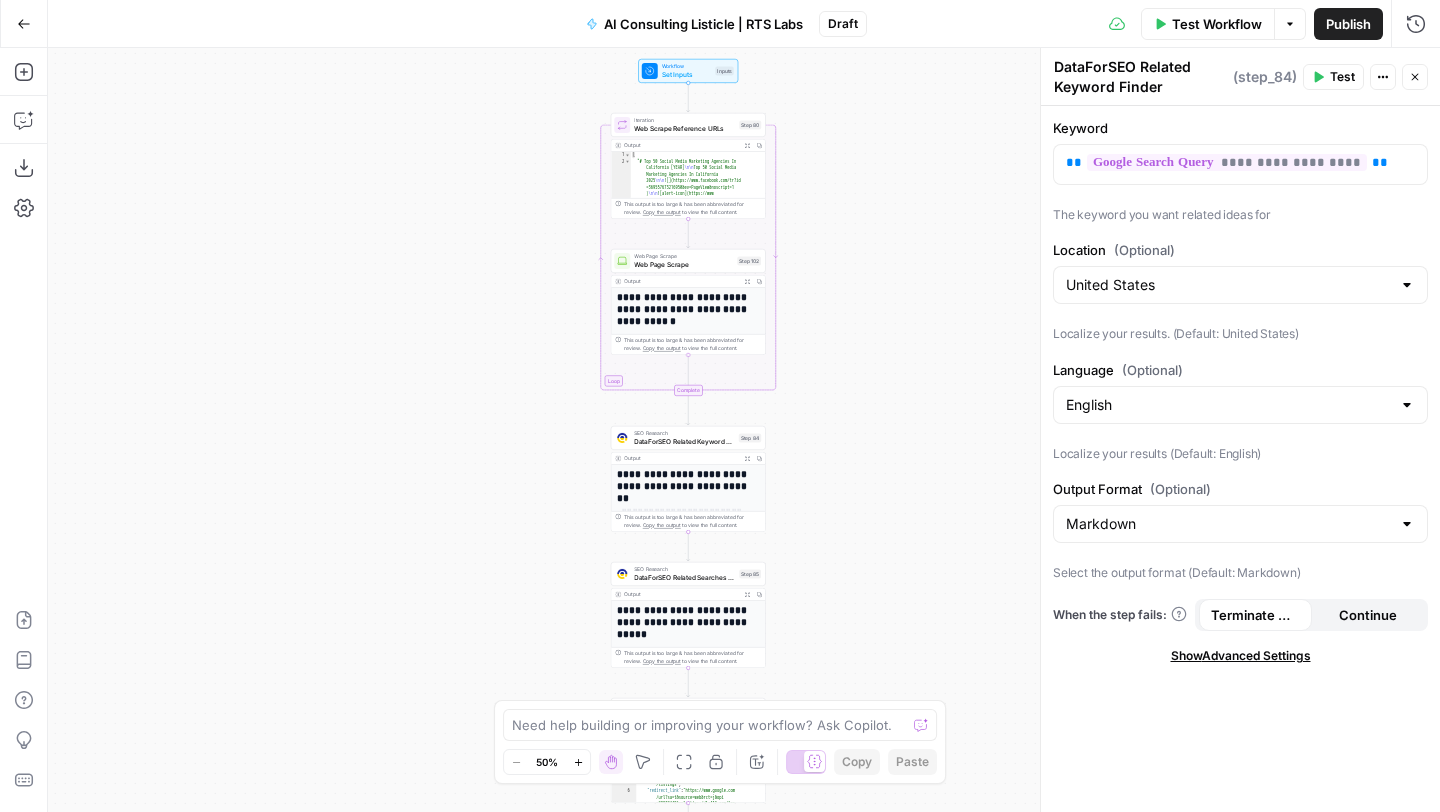 click on "Test Workflow" at bounding box center [1217, 24] 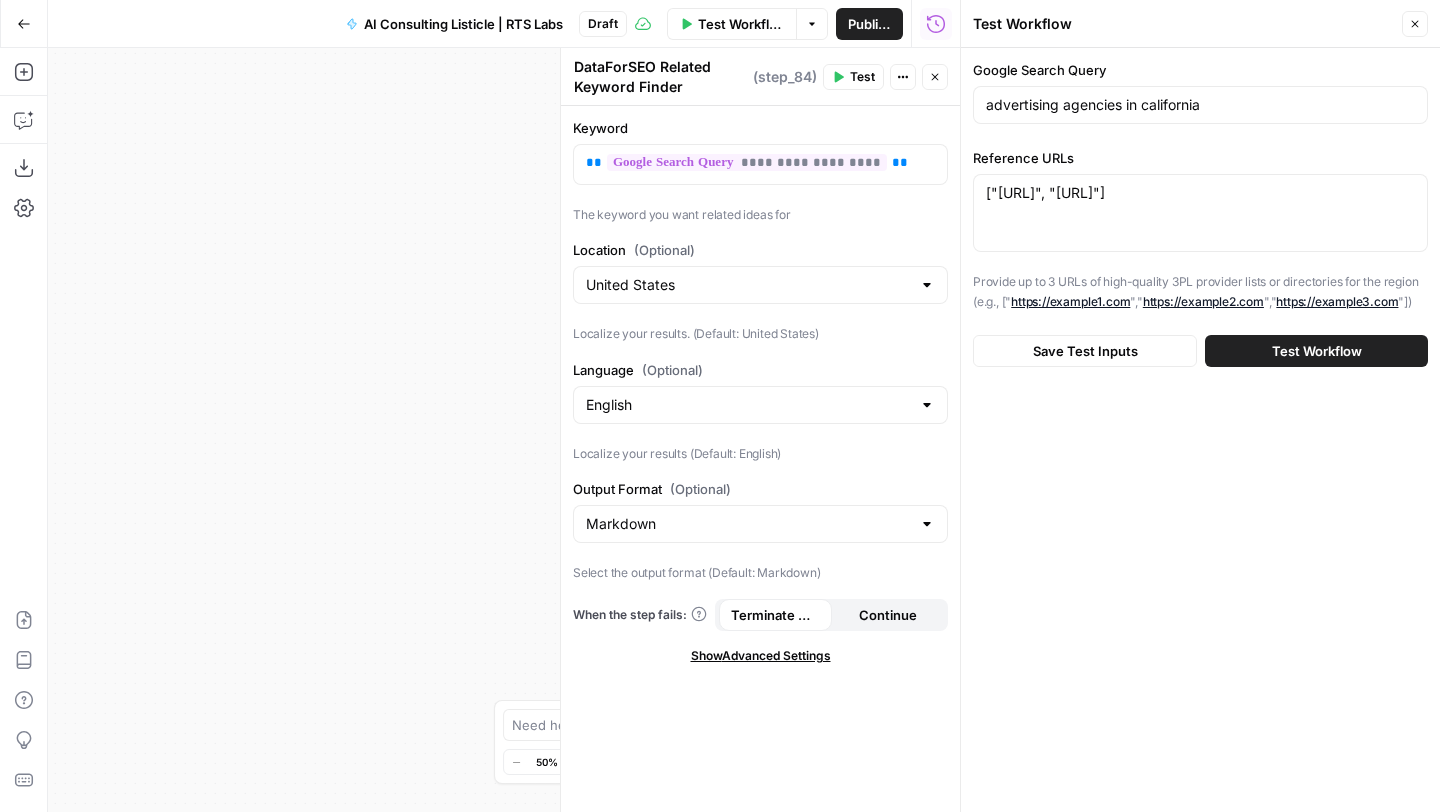 click on "Go Back" at bounding box center (24, 24) 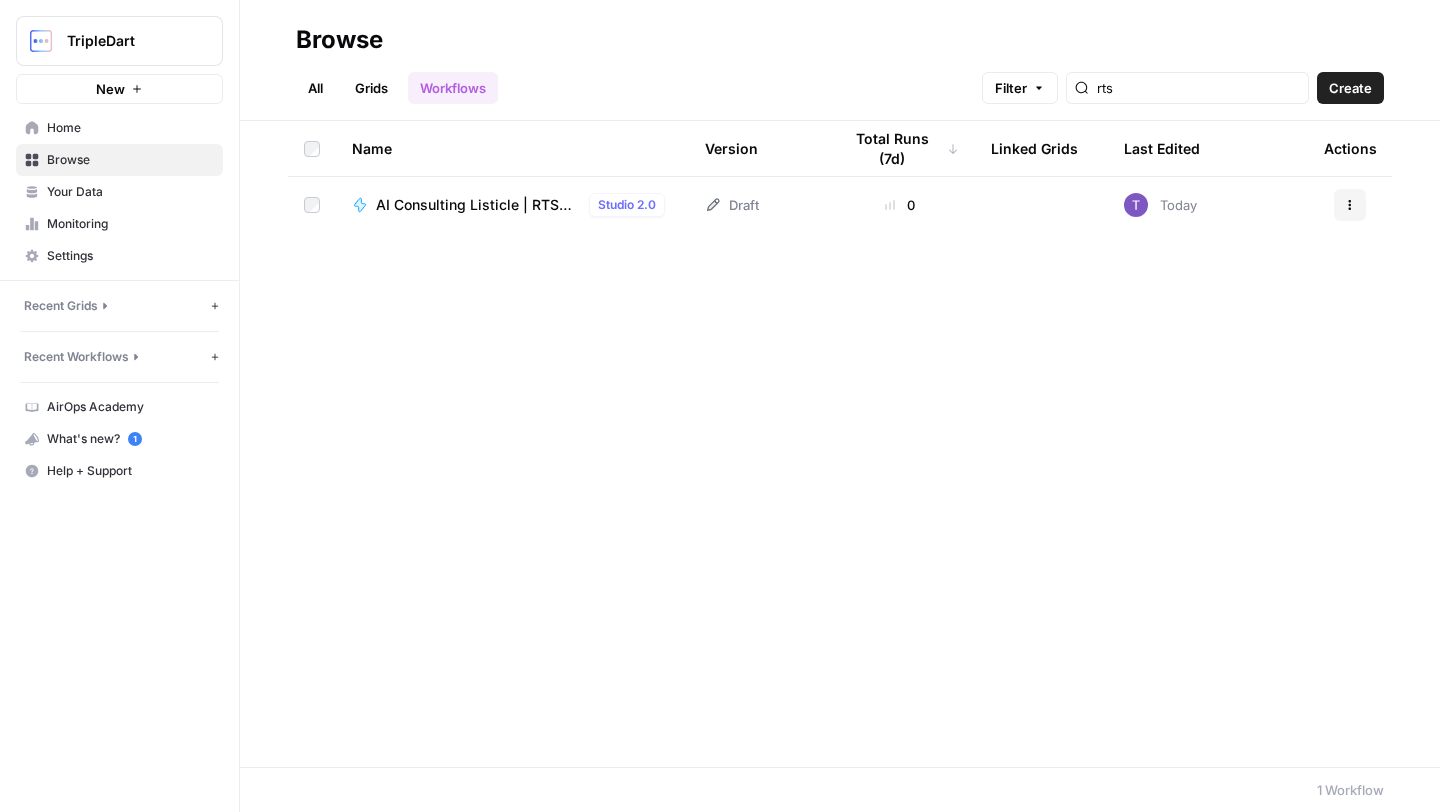 click on "AI Consulting Listicle | RTS Labs" at bounding box center (478, 205) 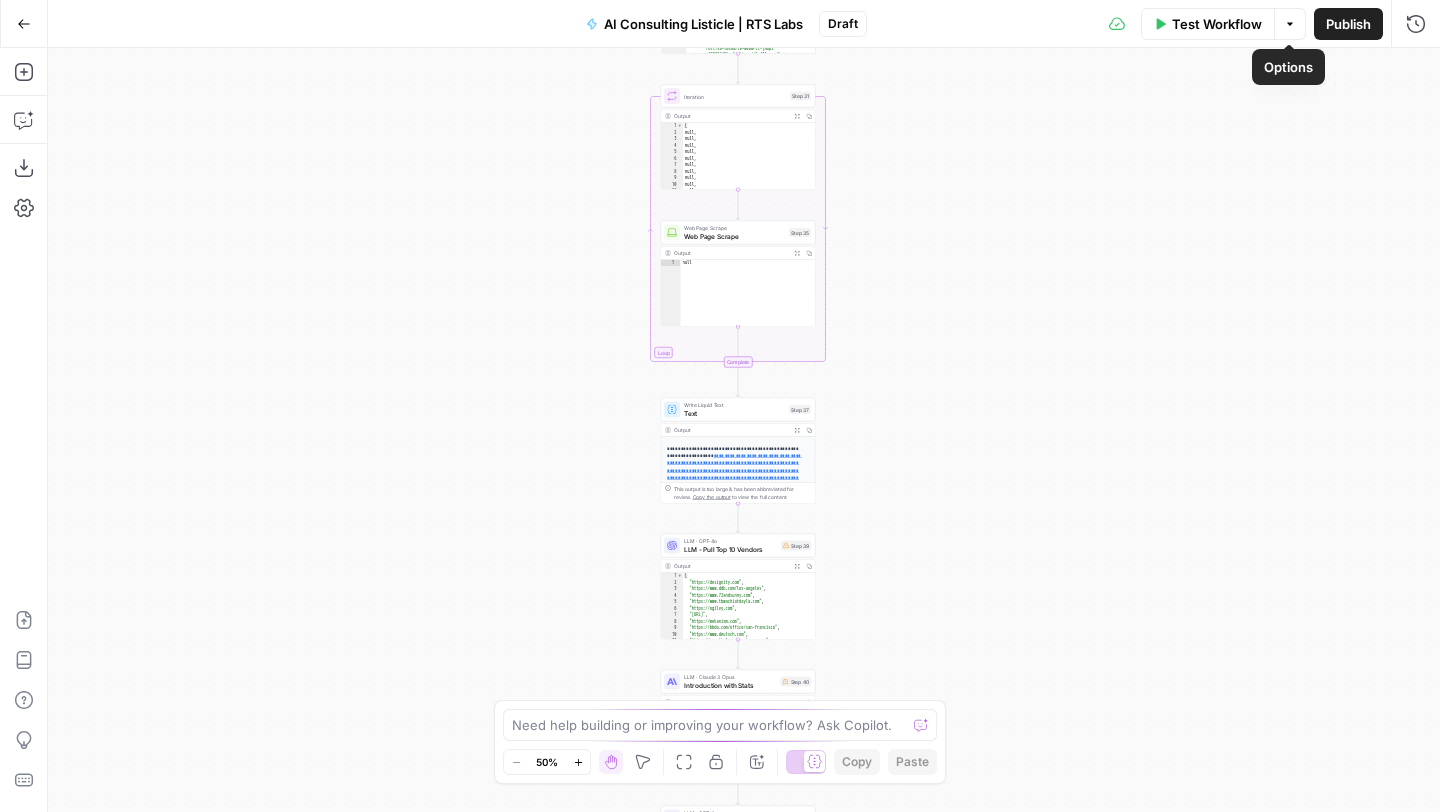 click on "Test Workflow" at bounding box center (1217, 24) 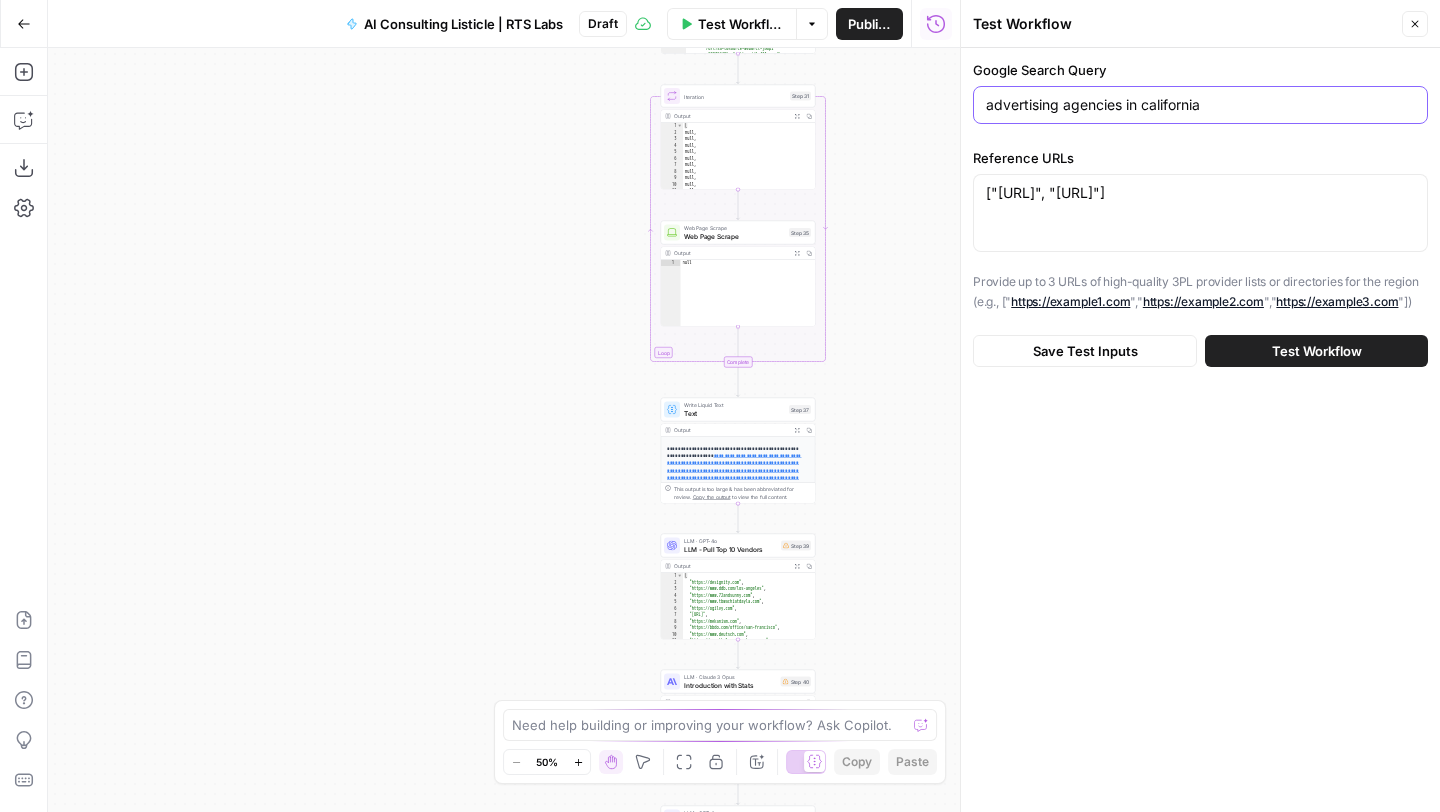 click on "advertising agencies in california" at bounding box center (1200, 105) 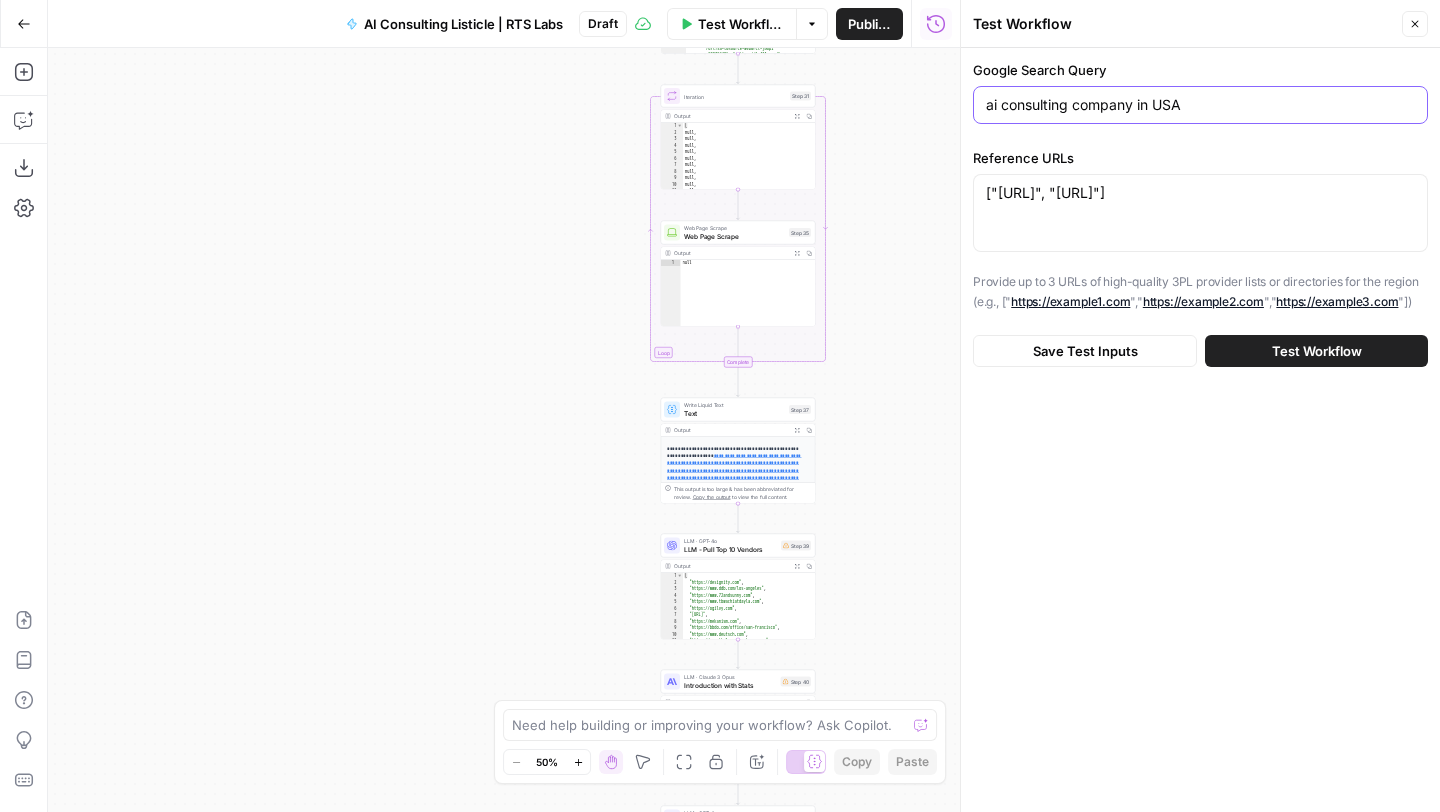 type on "ai consulting company in USA" 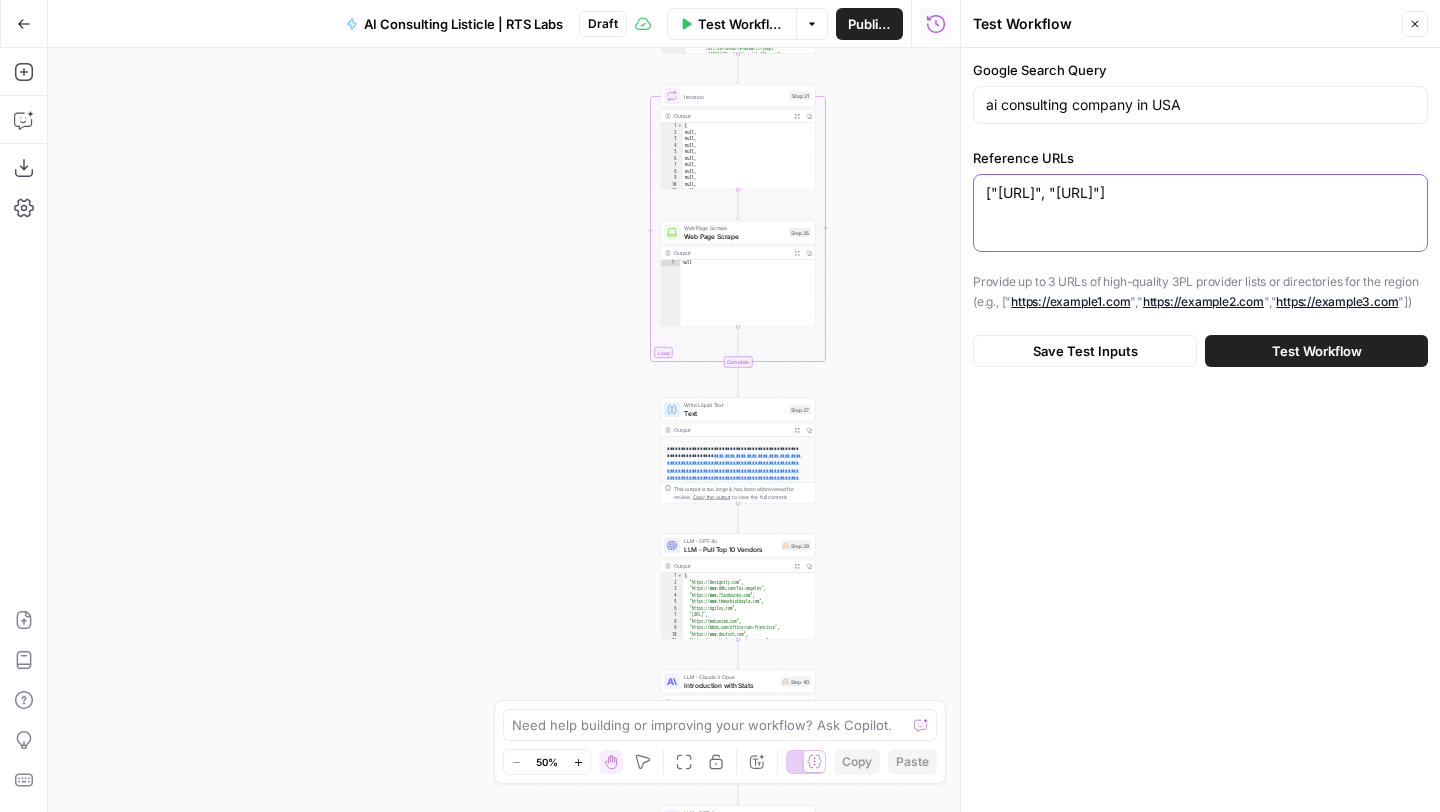 drag, startPoint x: 992, startPoint y: 193, endPoint x: 1118, endPoint y: 212, distance: 127.424484 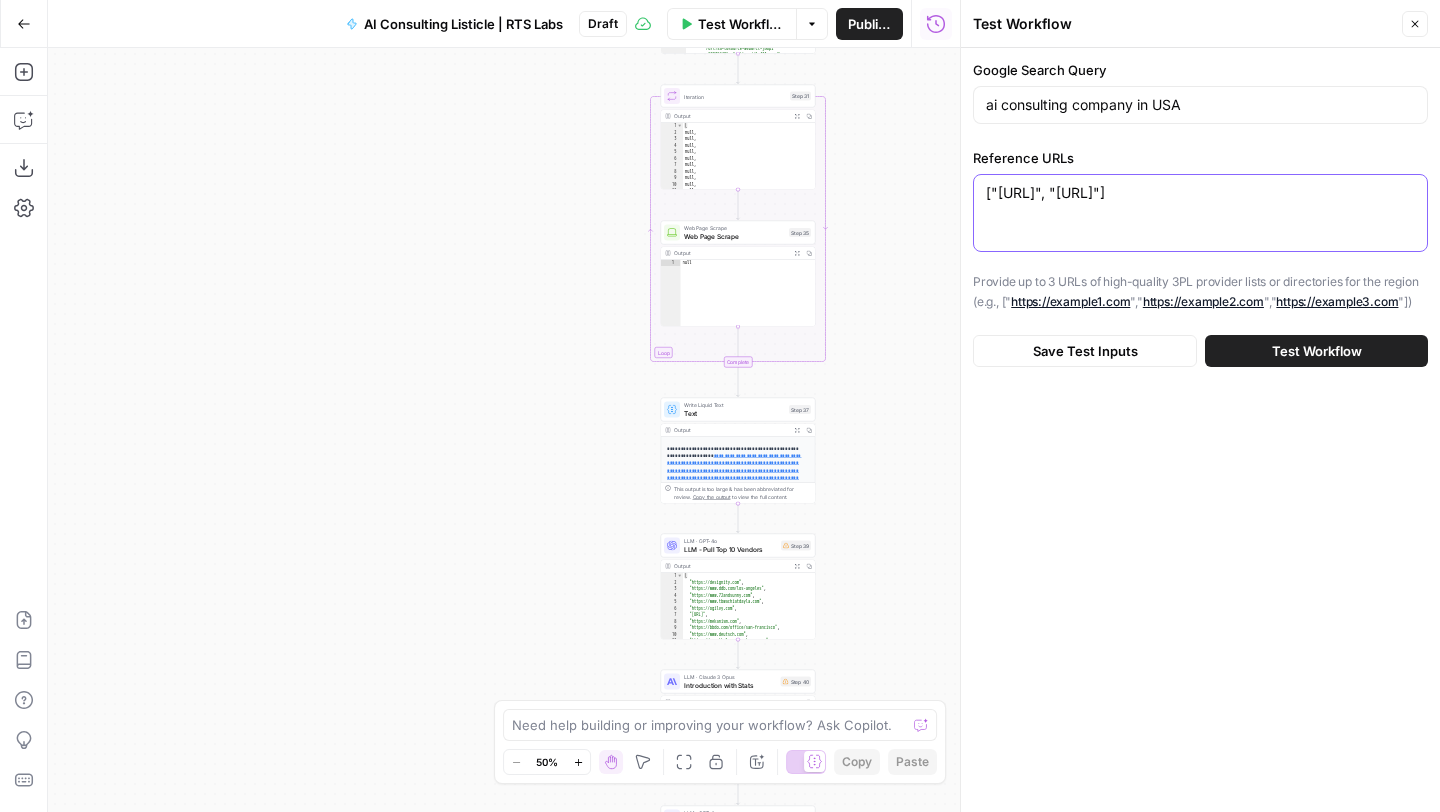 click on "["[URL]", "[URL]"]" at bounding box center (1200, 193) 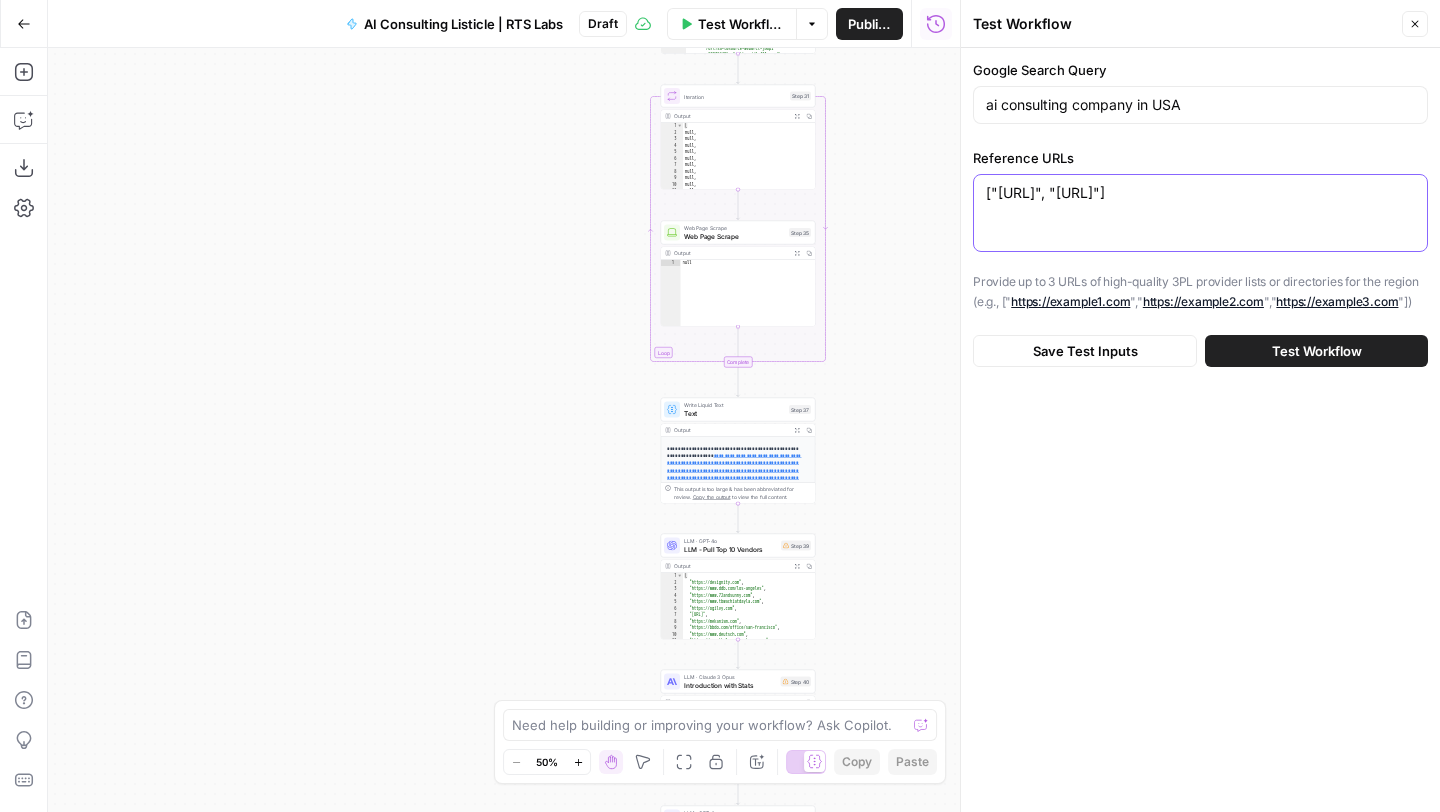 click on "["[URL]", "[URL]"]" at bounding box center (1200, 193) 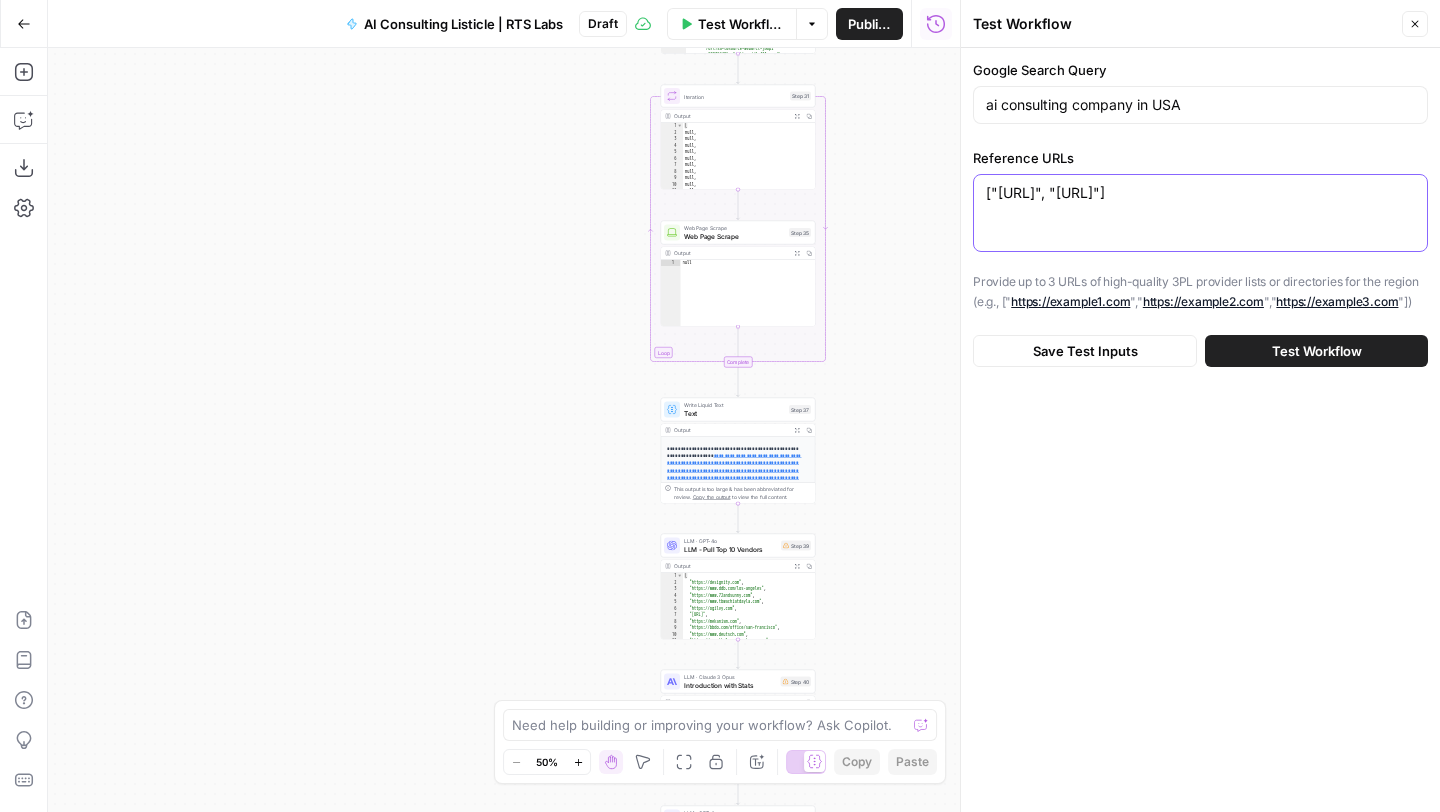 drag, startPoint x: 999, startPoint y: 194, endPoint x: 1118, endPoint y: 212, distance: 120.353645 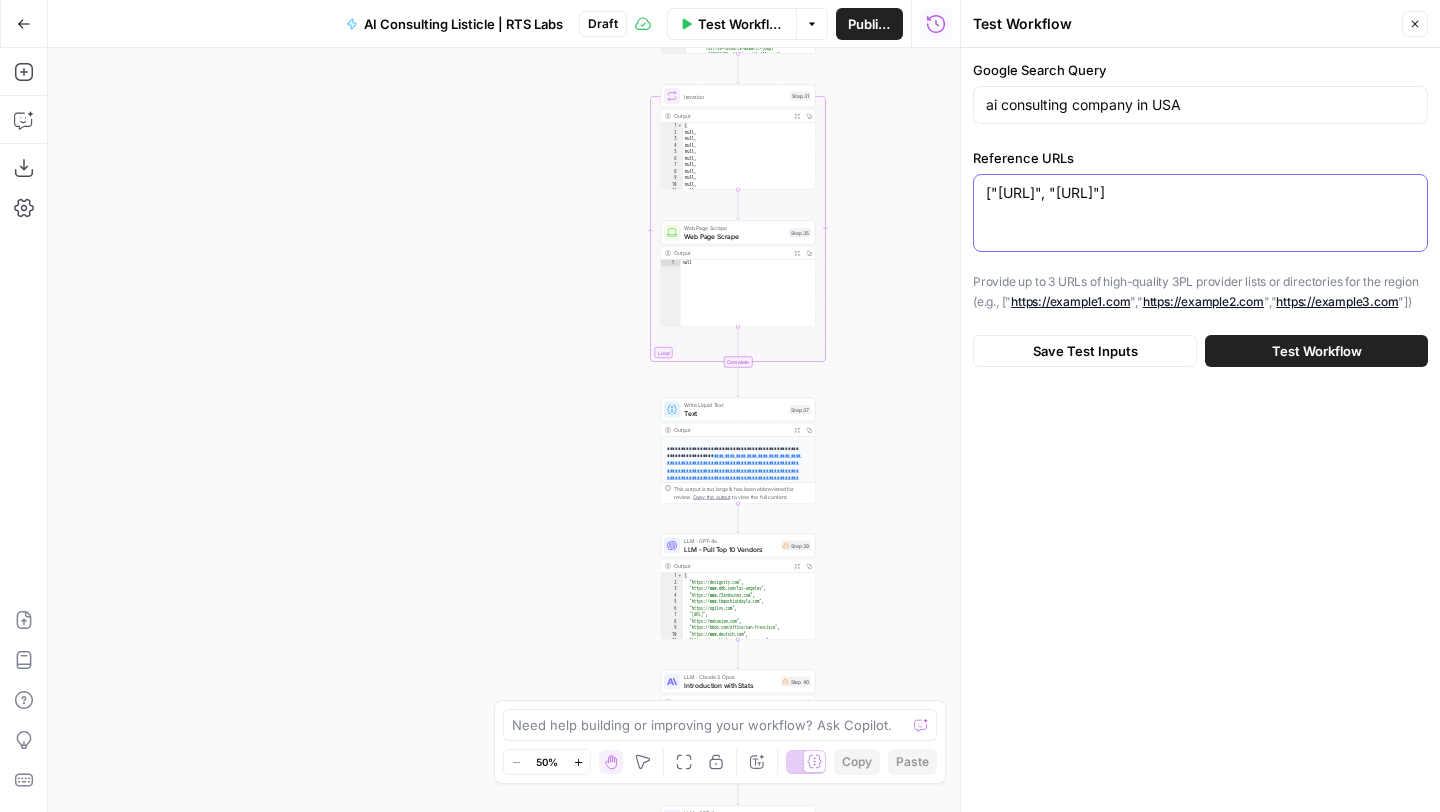 click on "["[URL]", "[URL]"]" at bounding box center [1200, 193] 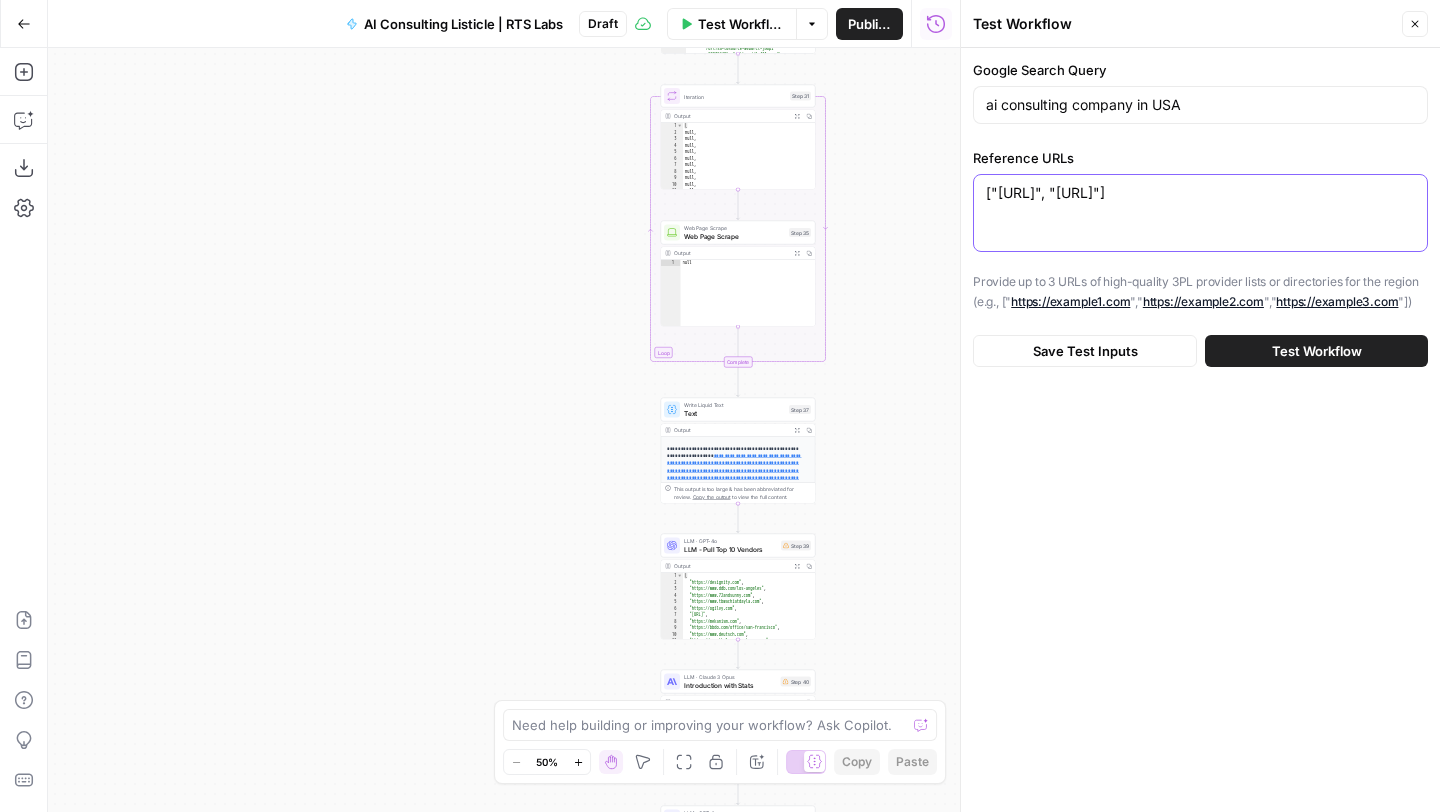 drag, startPoint x: 993, startPoint y: 215, endPoint x: 1345, endPoint y: 219, distance: 352.02274 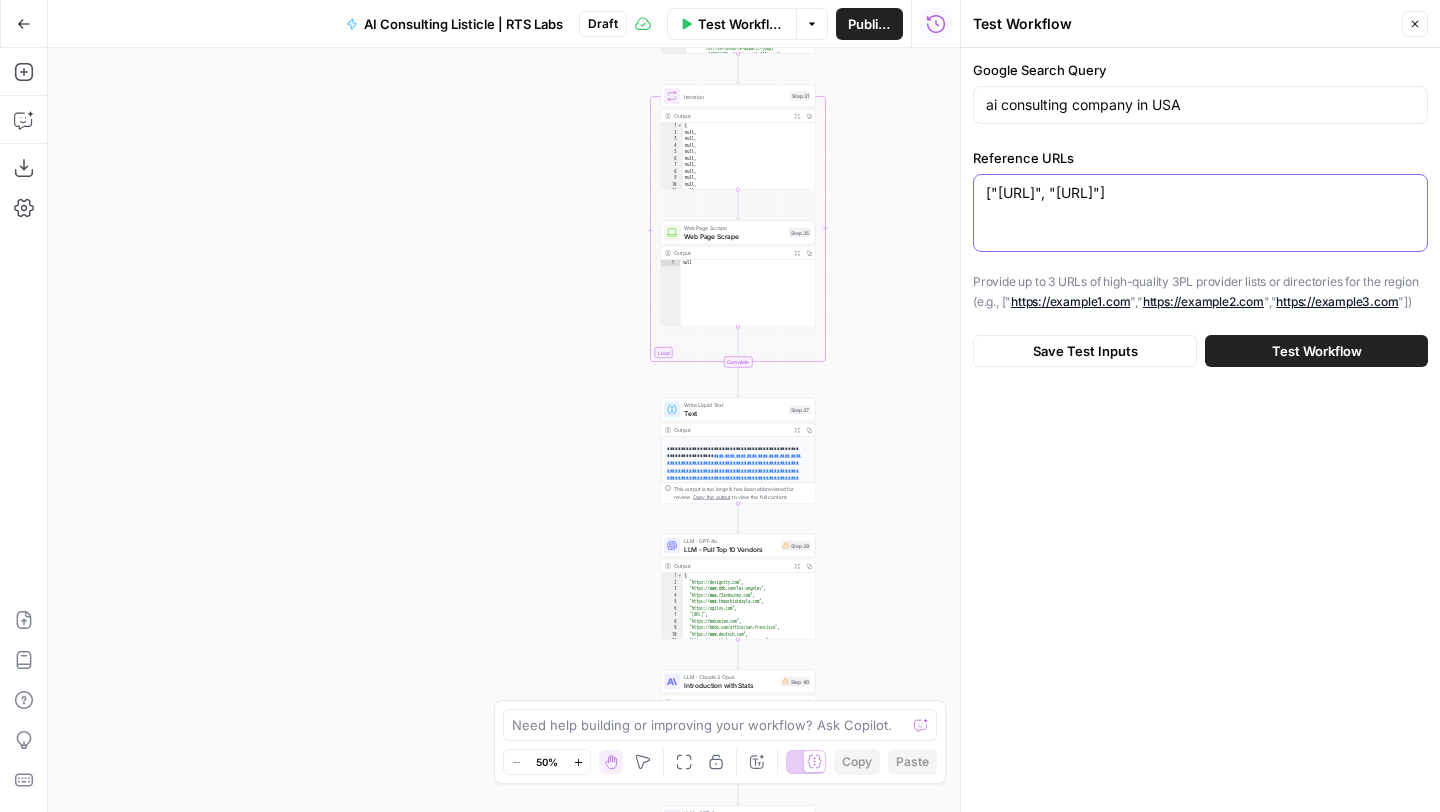 click on "["[URL]", "[URL]"]" at bounding box center (1200, 193) 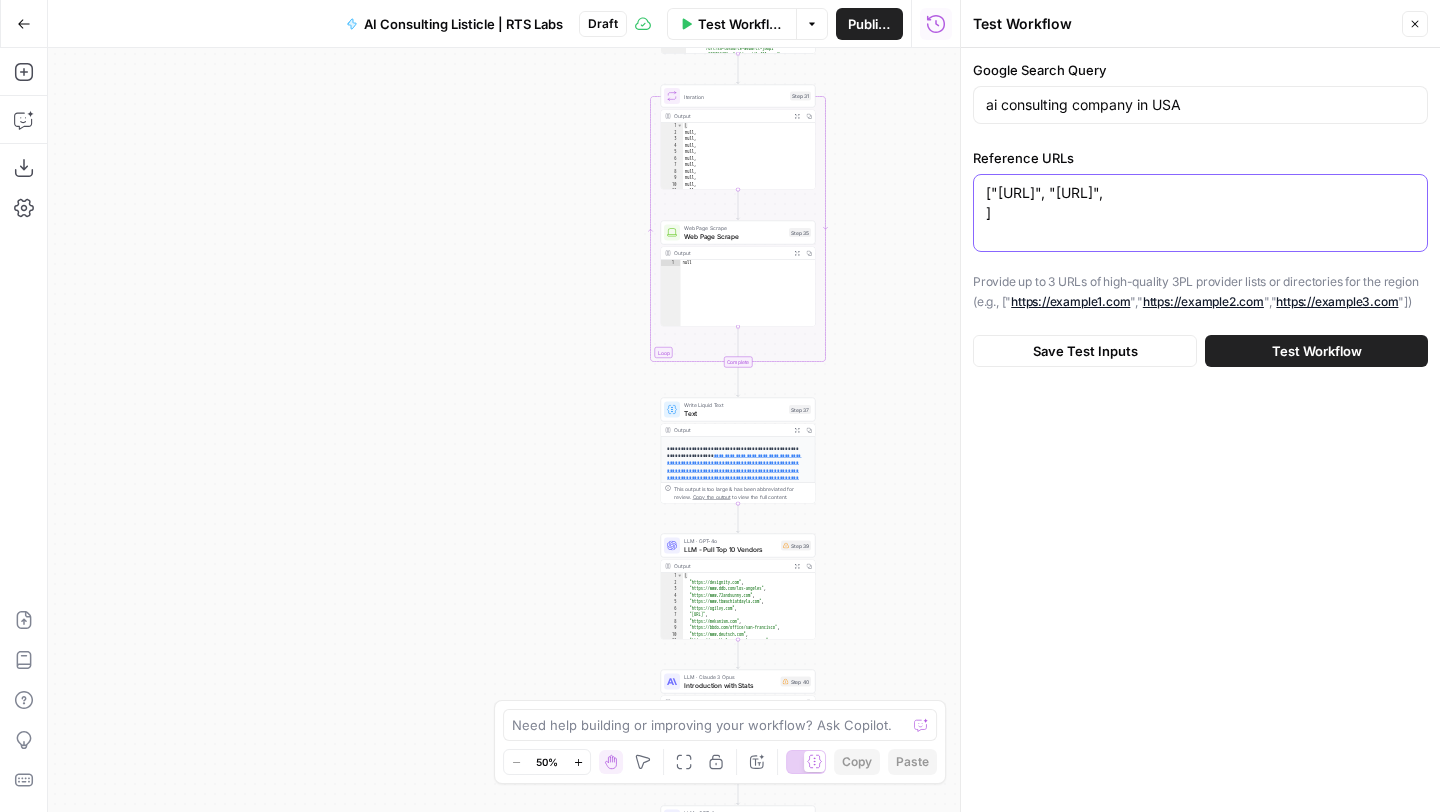 paste on "https://www.superside.com/blog/ai-consulting-companies" 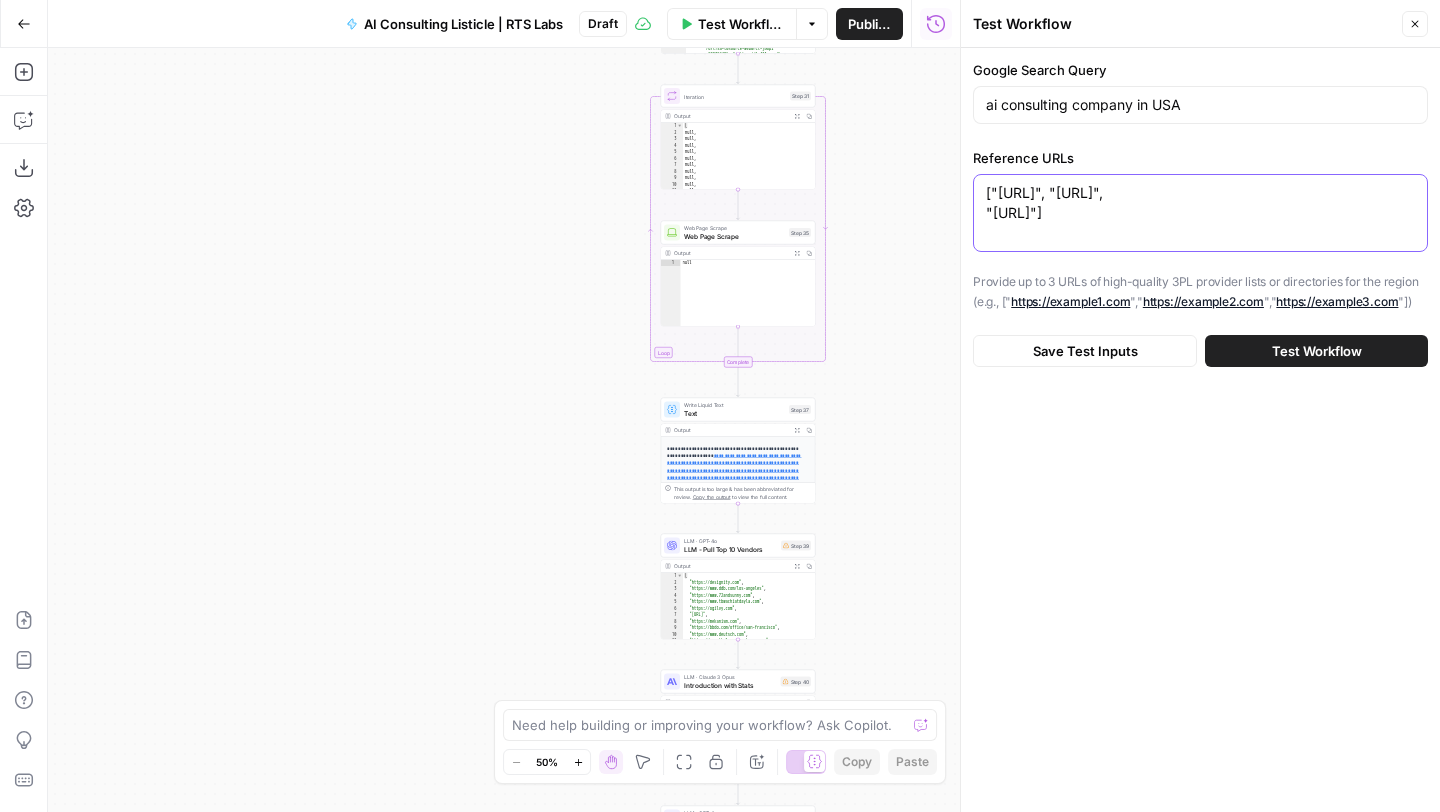 type on "["[URL]", "[URL]",
"[URL]"]" 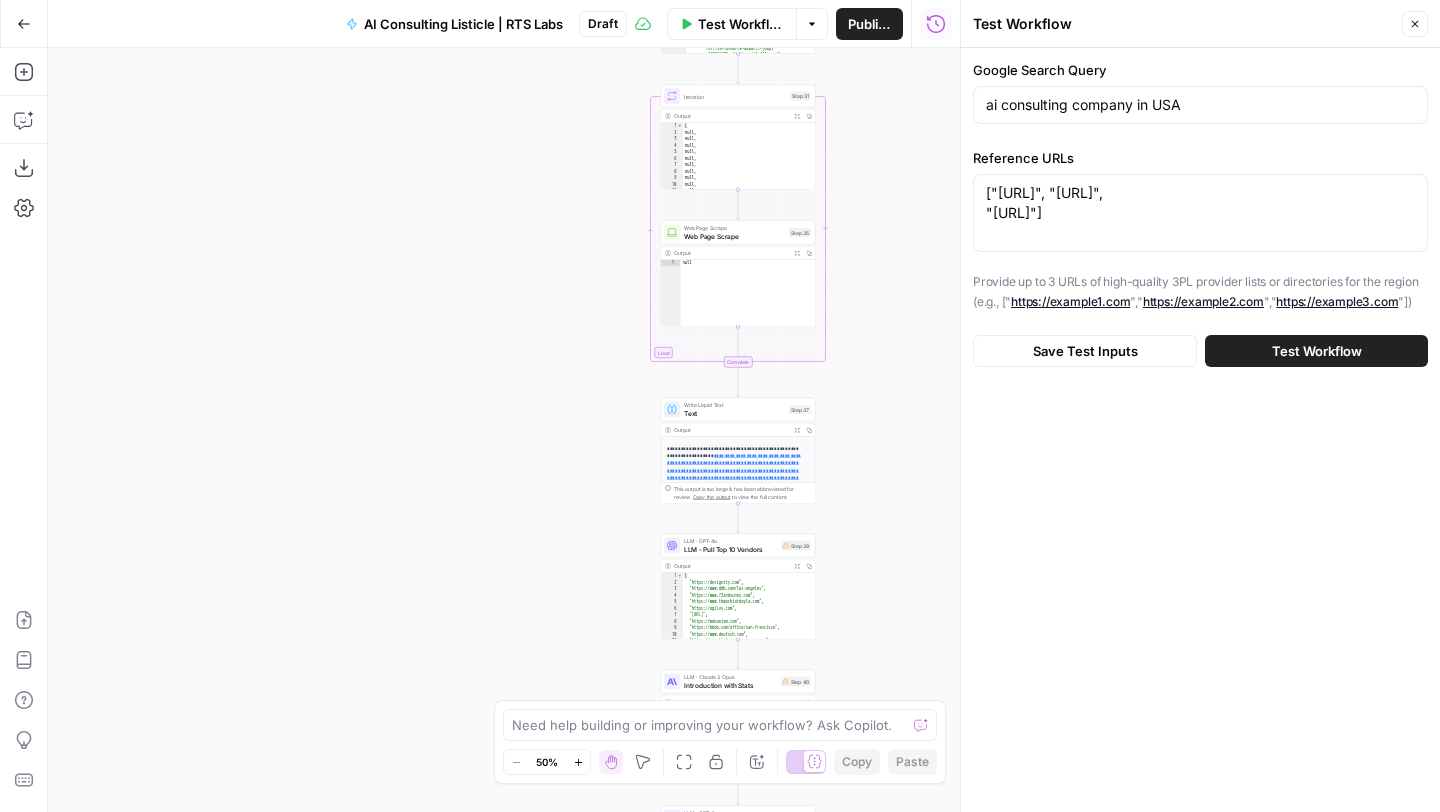 click on "Test Workflow" at bounding box center [1317, 351] 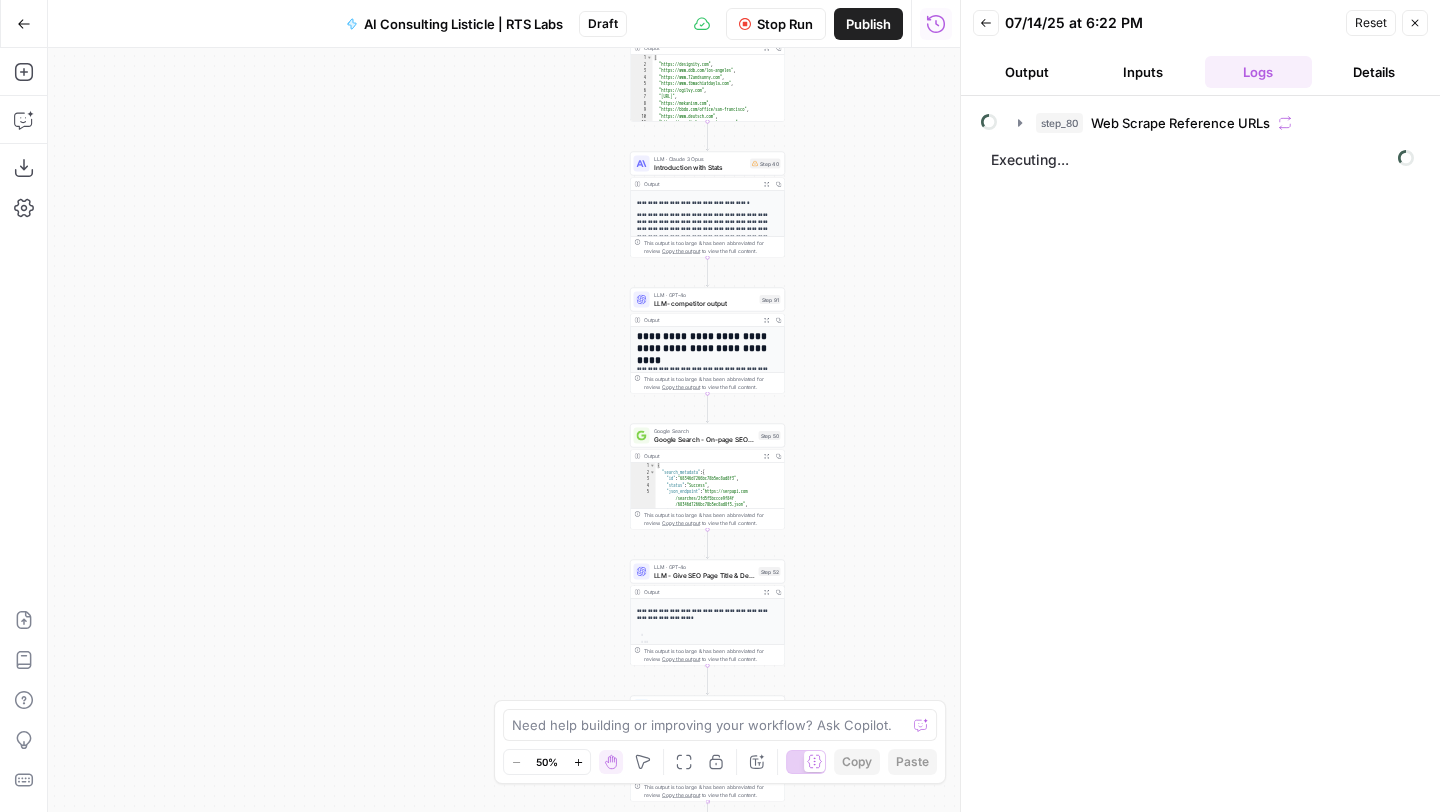 click on "Inputs" at bounding box center [1143, 72] 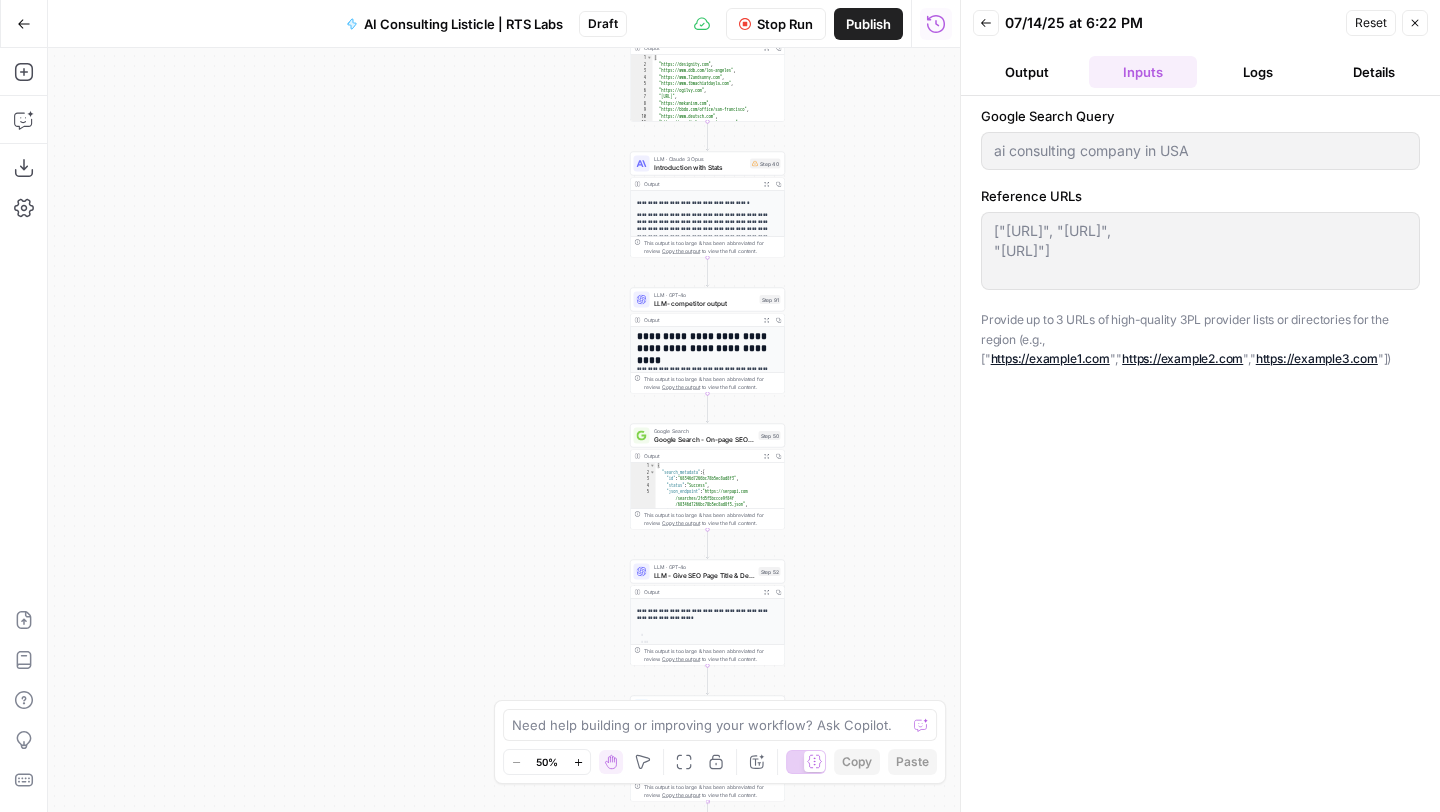 click on "Output" at bounding box center [1027, 72] 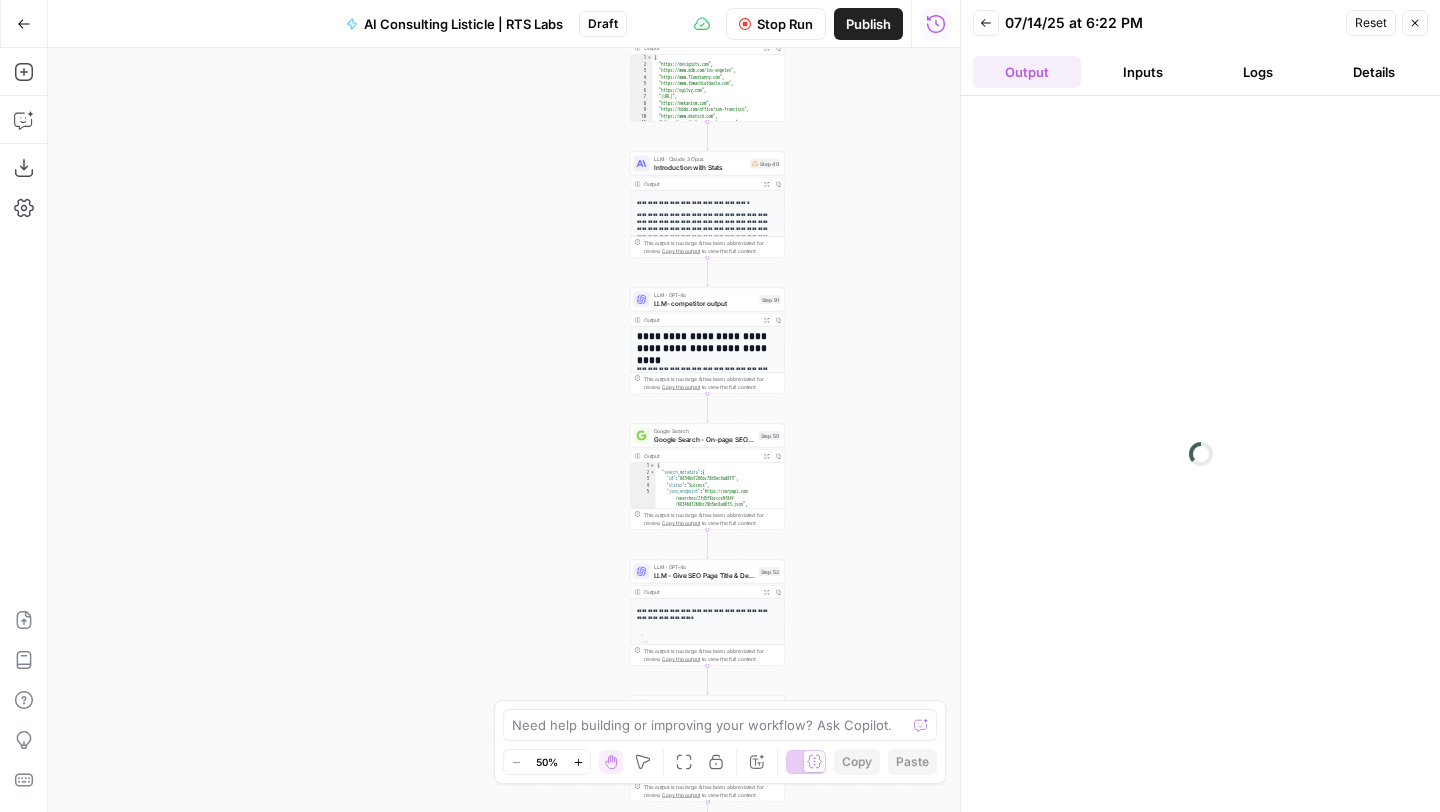 click on "Logs" at bounding box center (1259, 72) 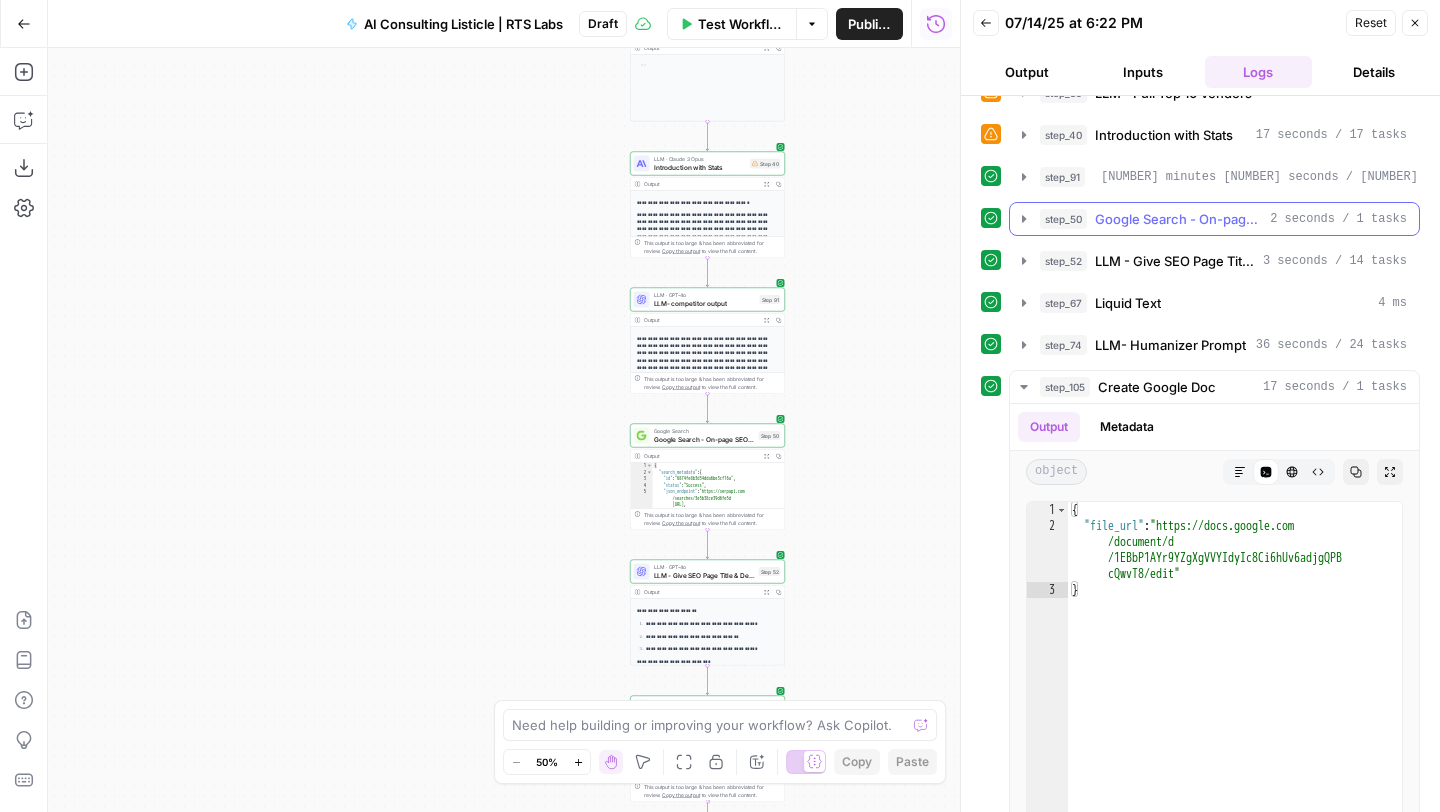 scroll, scrollTop: 385, scrollLeft: 0, axis: vertical 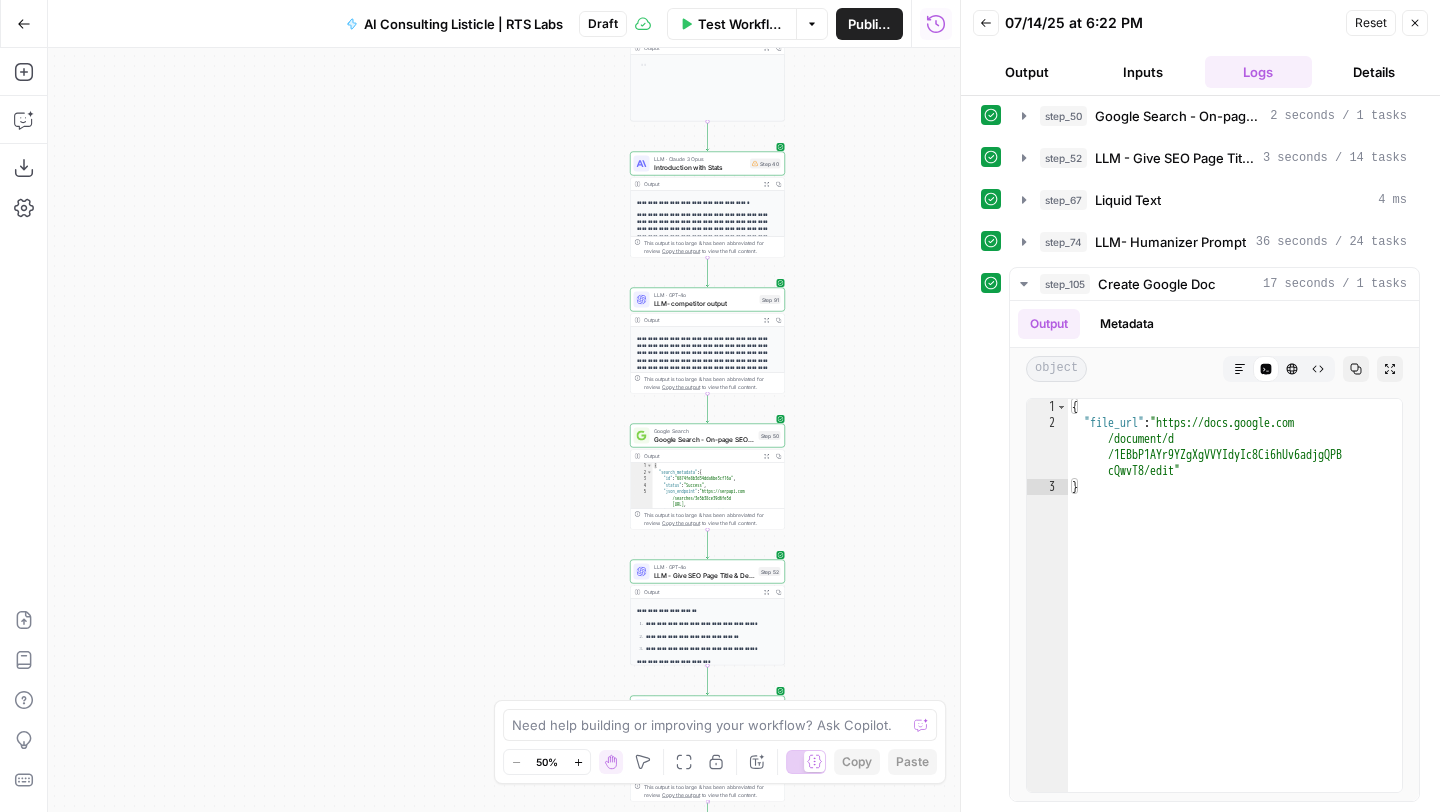 click on "Output" at bounding box center (1027, 72) 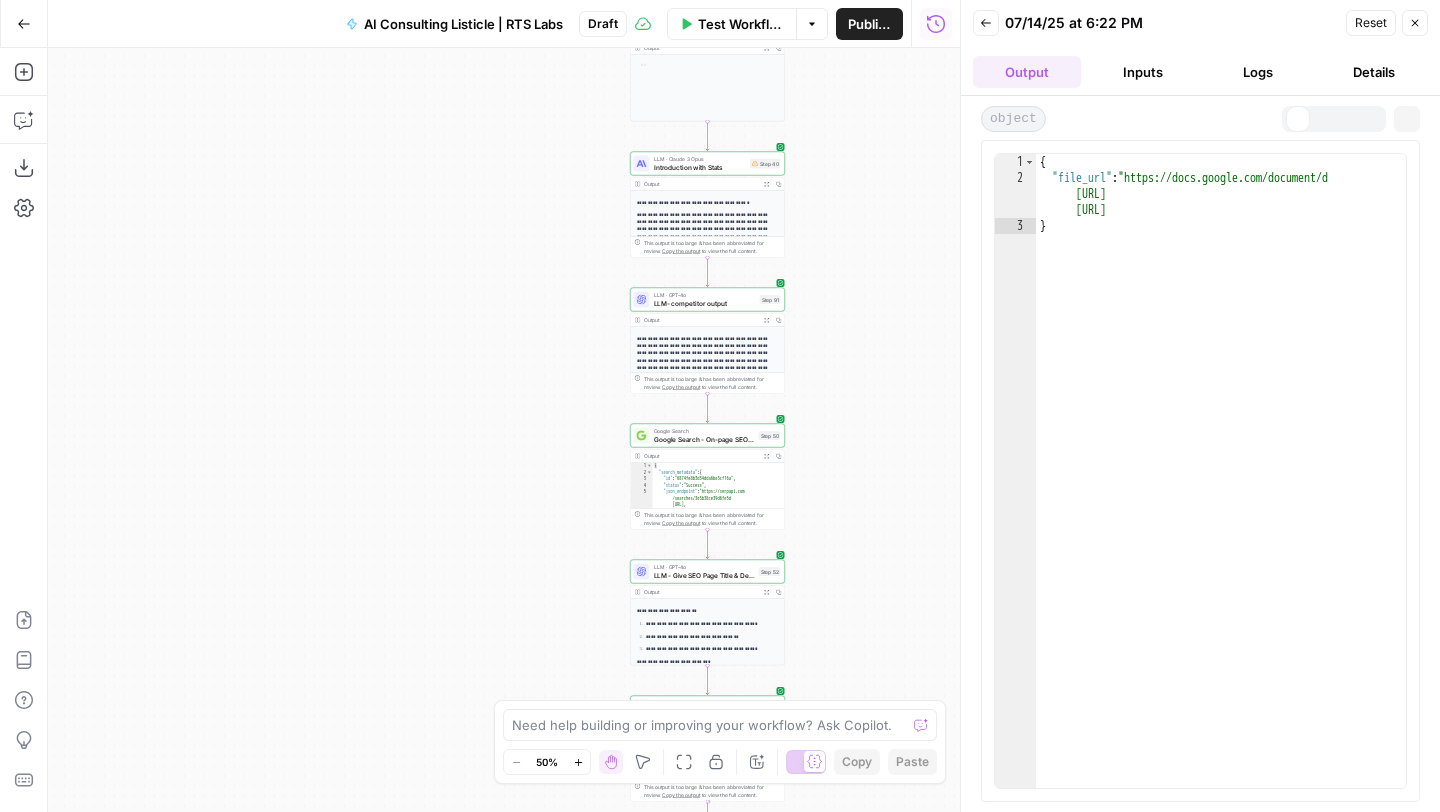 scroll, scrollTop: 0, scrollLeft: 0, axis: both 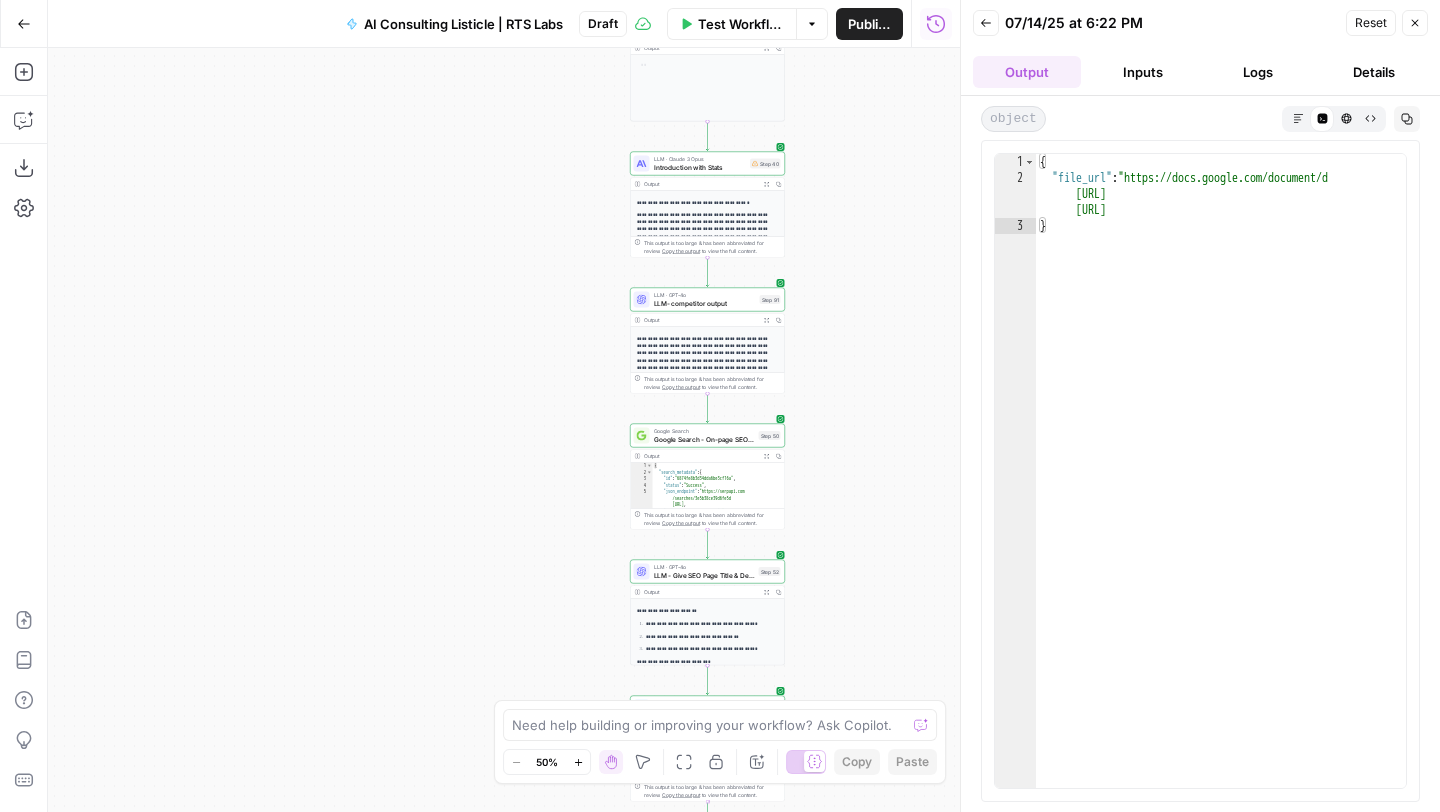 type on "**********" 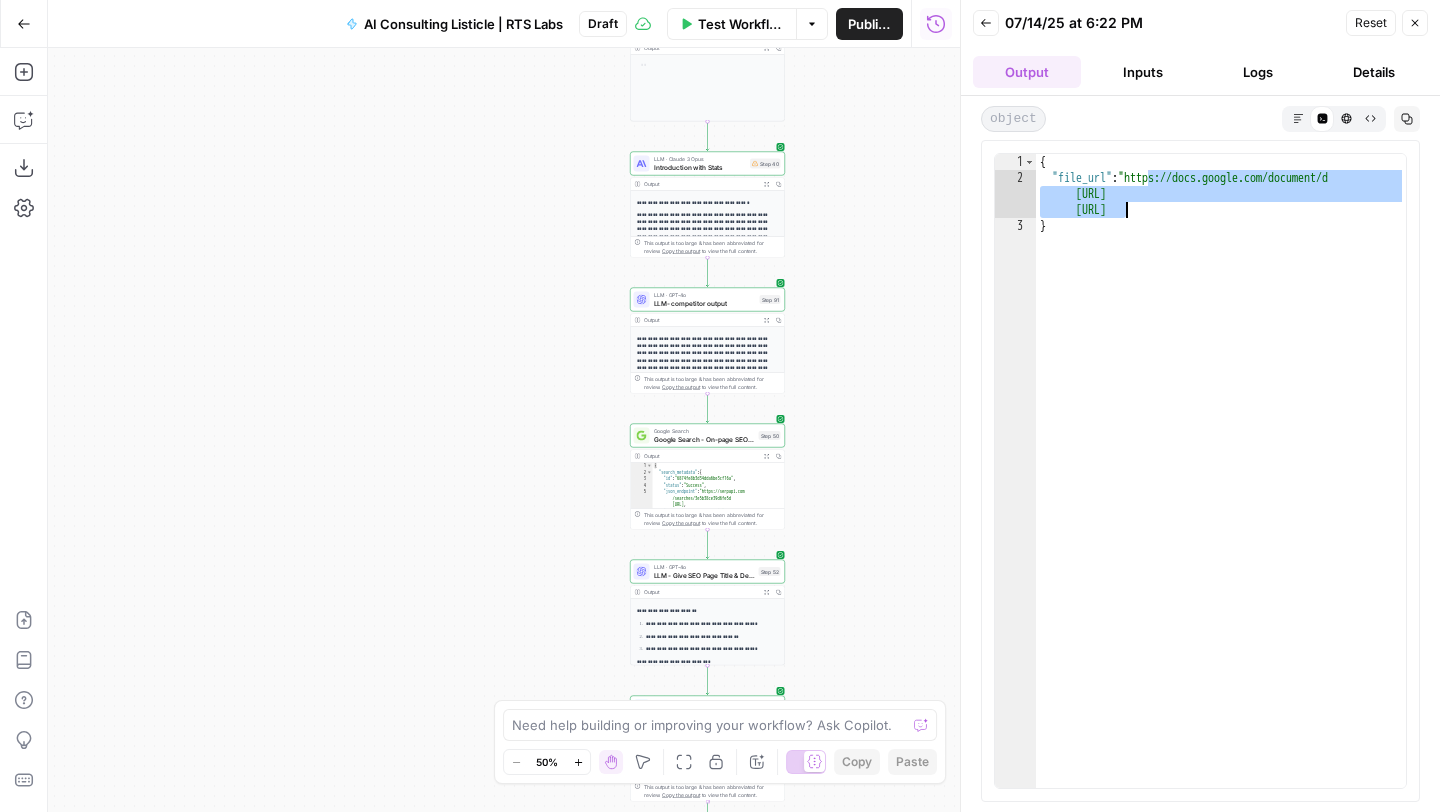 drag, startPoint x: 1149, startPoint y: 180, endPoint x: 1126, endPoint y: 210, distance: 37.802116 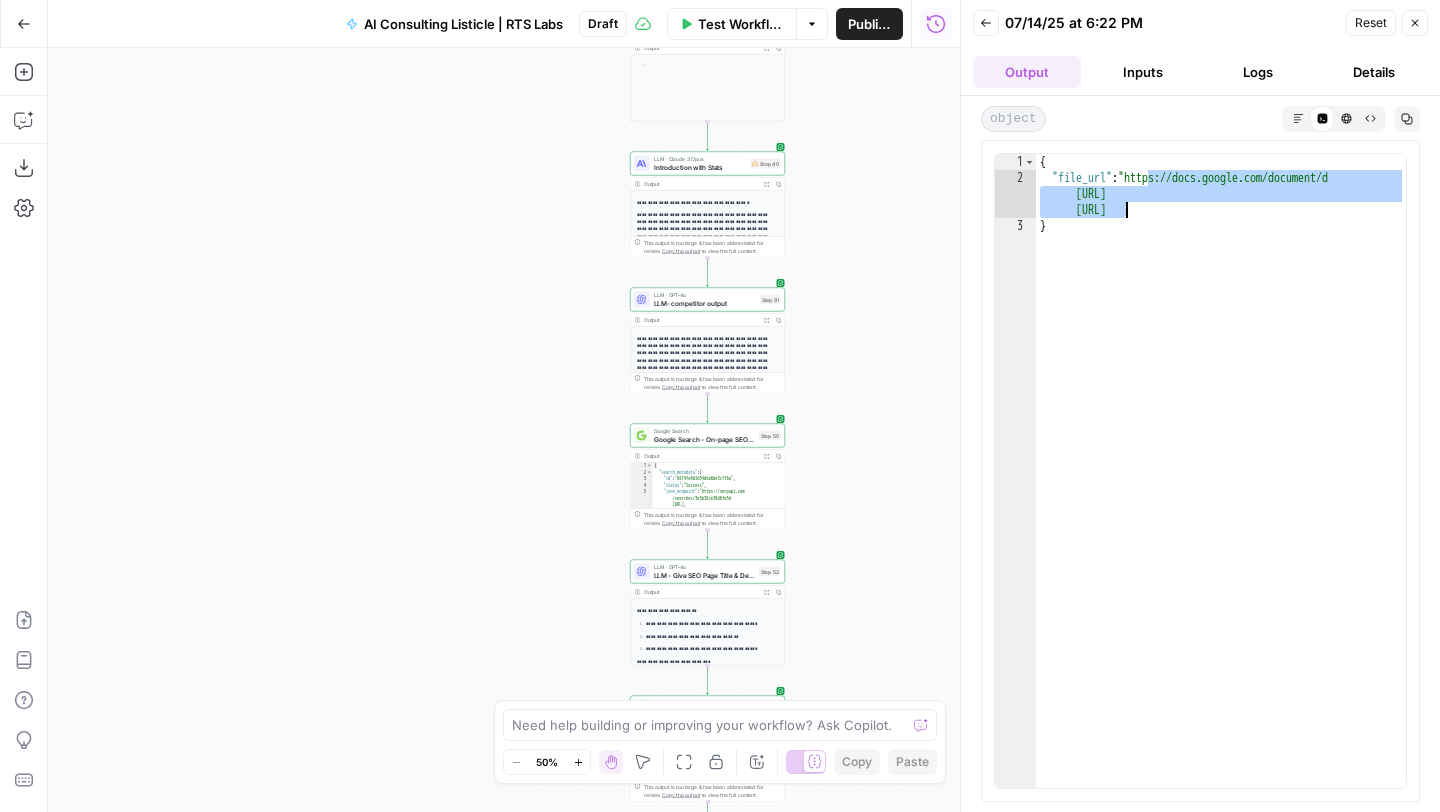 click on "{    "file_url" :  "https://docs.google.com/document/d        /1EBbP1AYr9YZgXgVVYIdyIc8Ci6hUv6adjgQPBcQwvT        8/edit" }" at bounding box center (1221, 487) 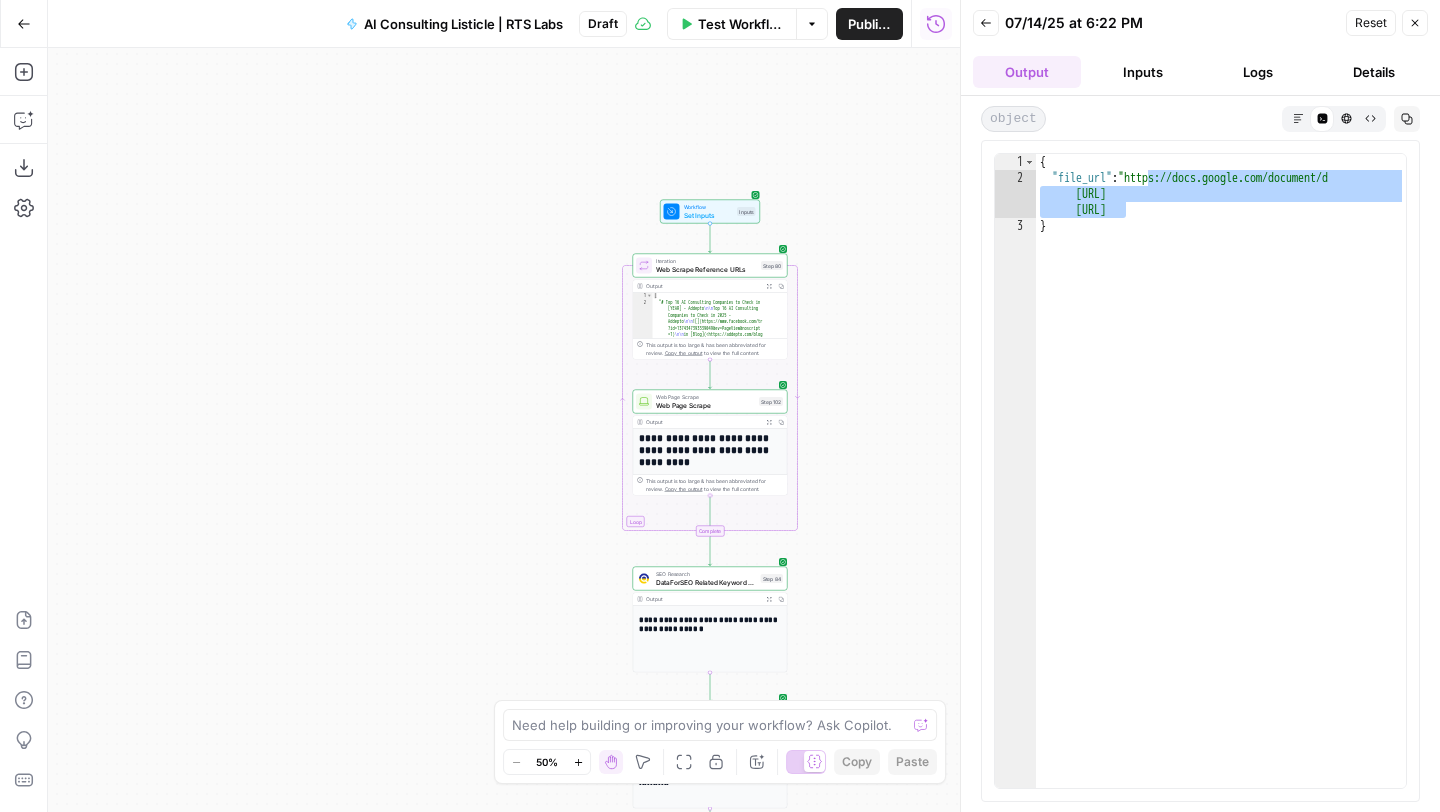 click on "Inputs" at bounding box center (1143, 72) 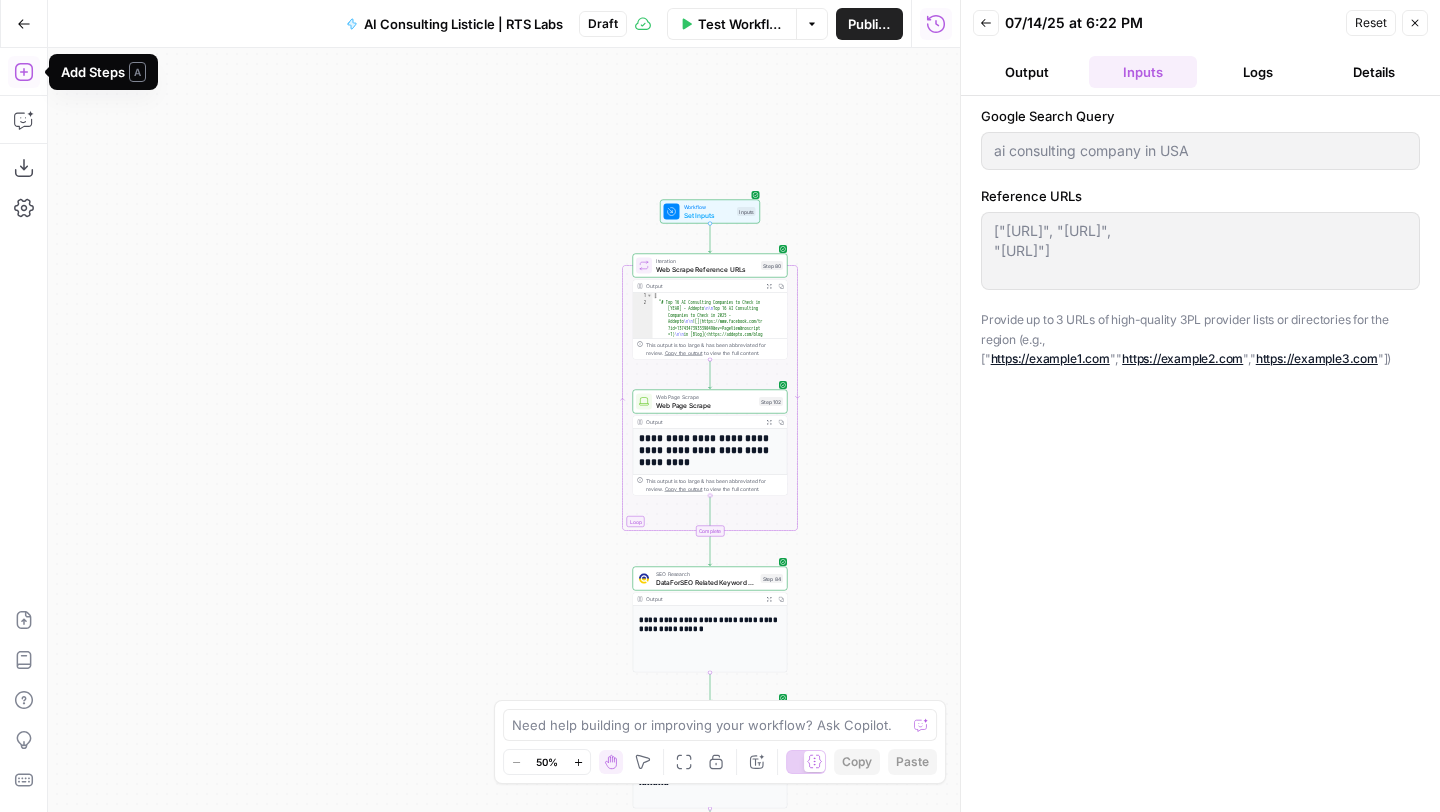 click on "Go Back" at bounding box center [24, 24] 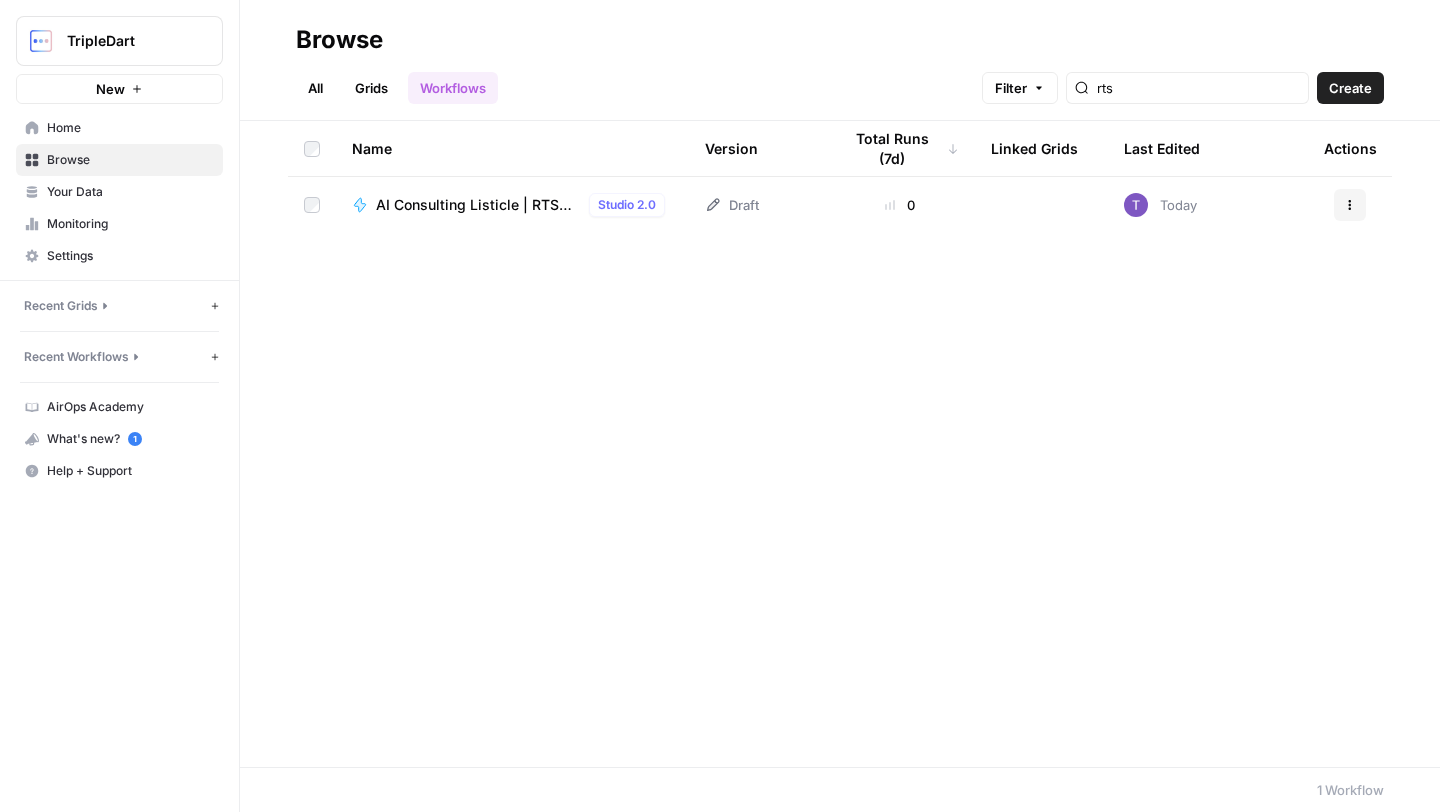 click on "Actions" at bounding box center (1350, 205) 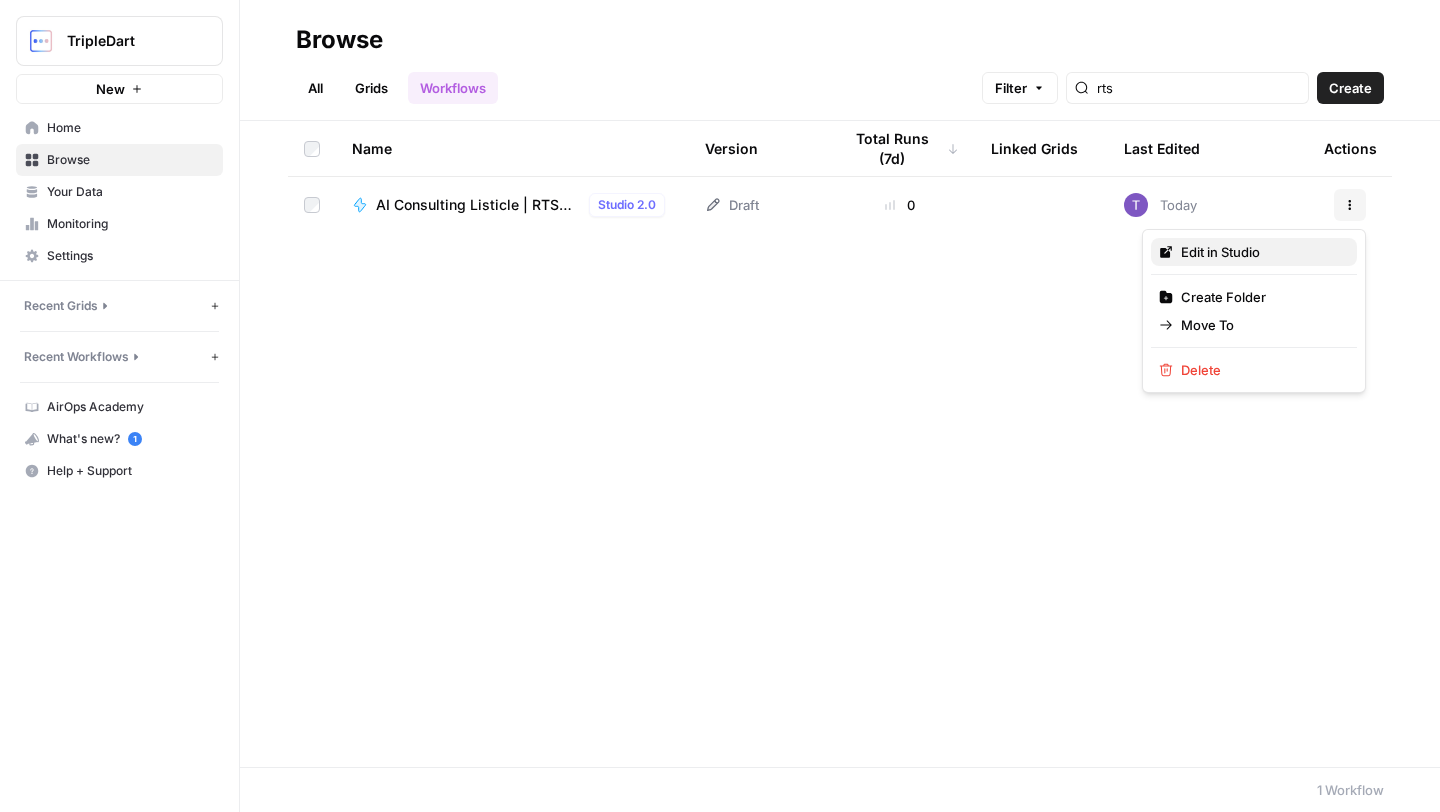 click on "Edit in Studio" at bounding box center [1254, 252] 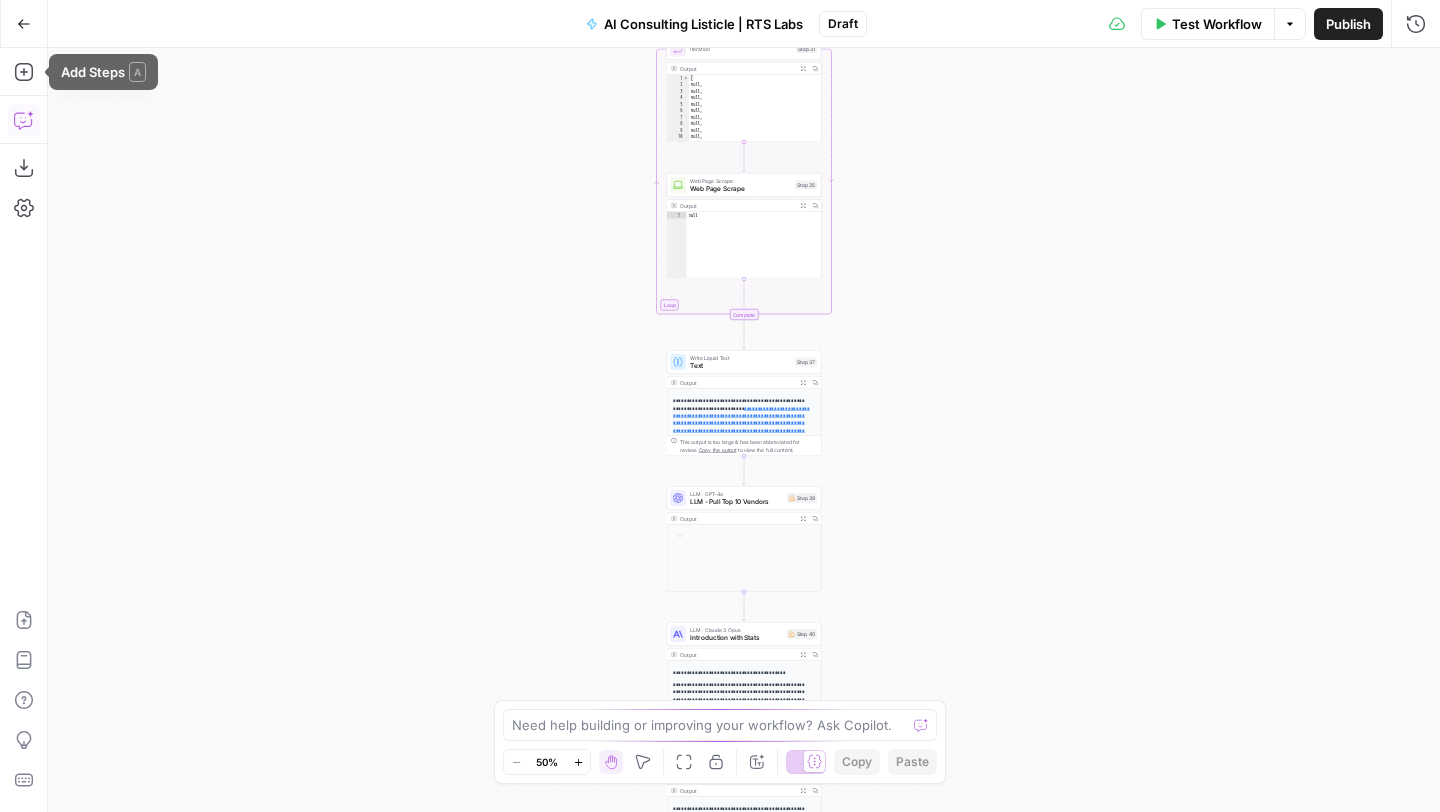 click 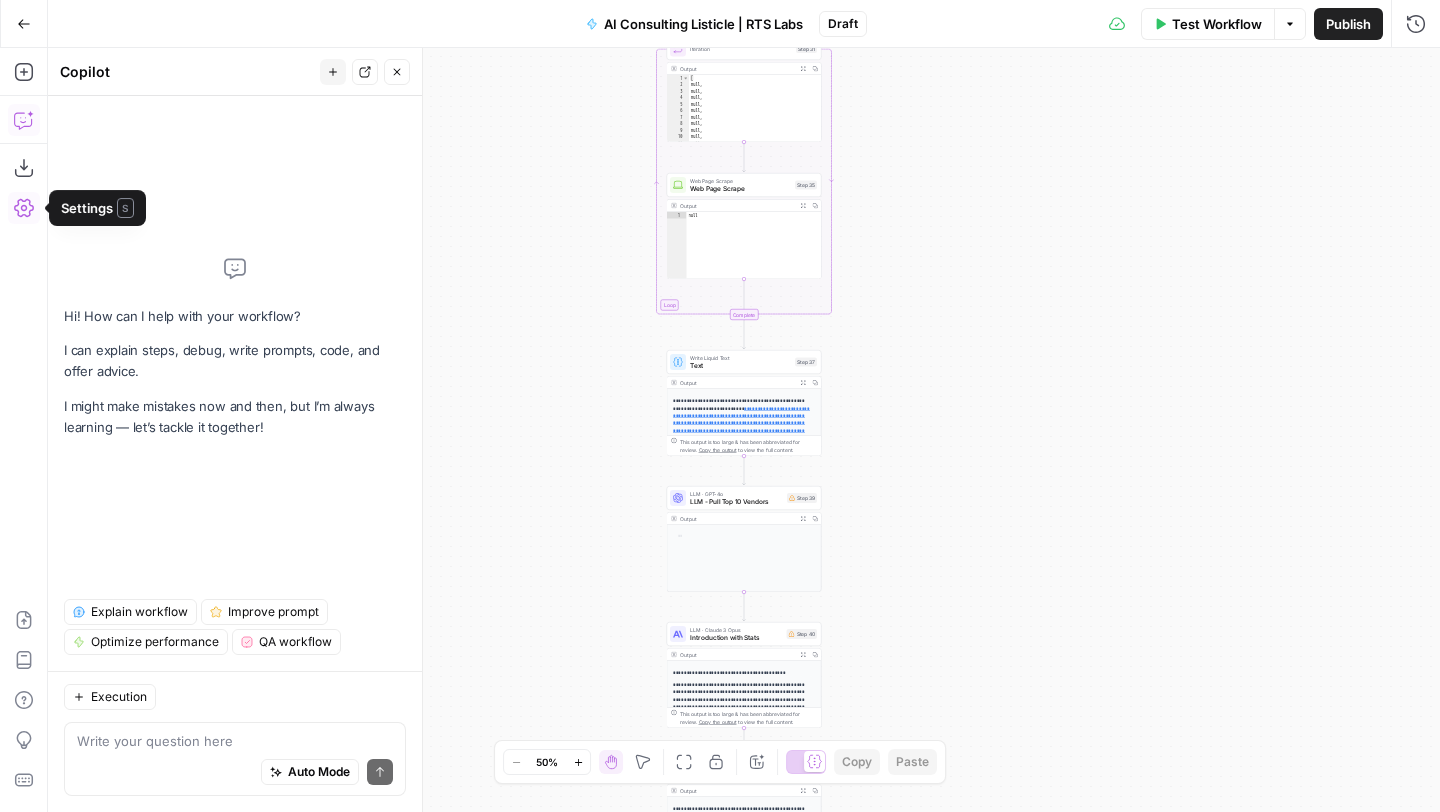 click on "Settings" at bounding box center (24, 208) 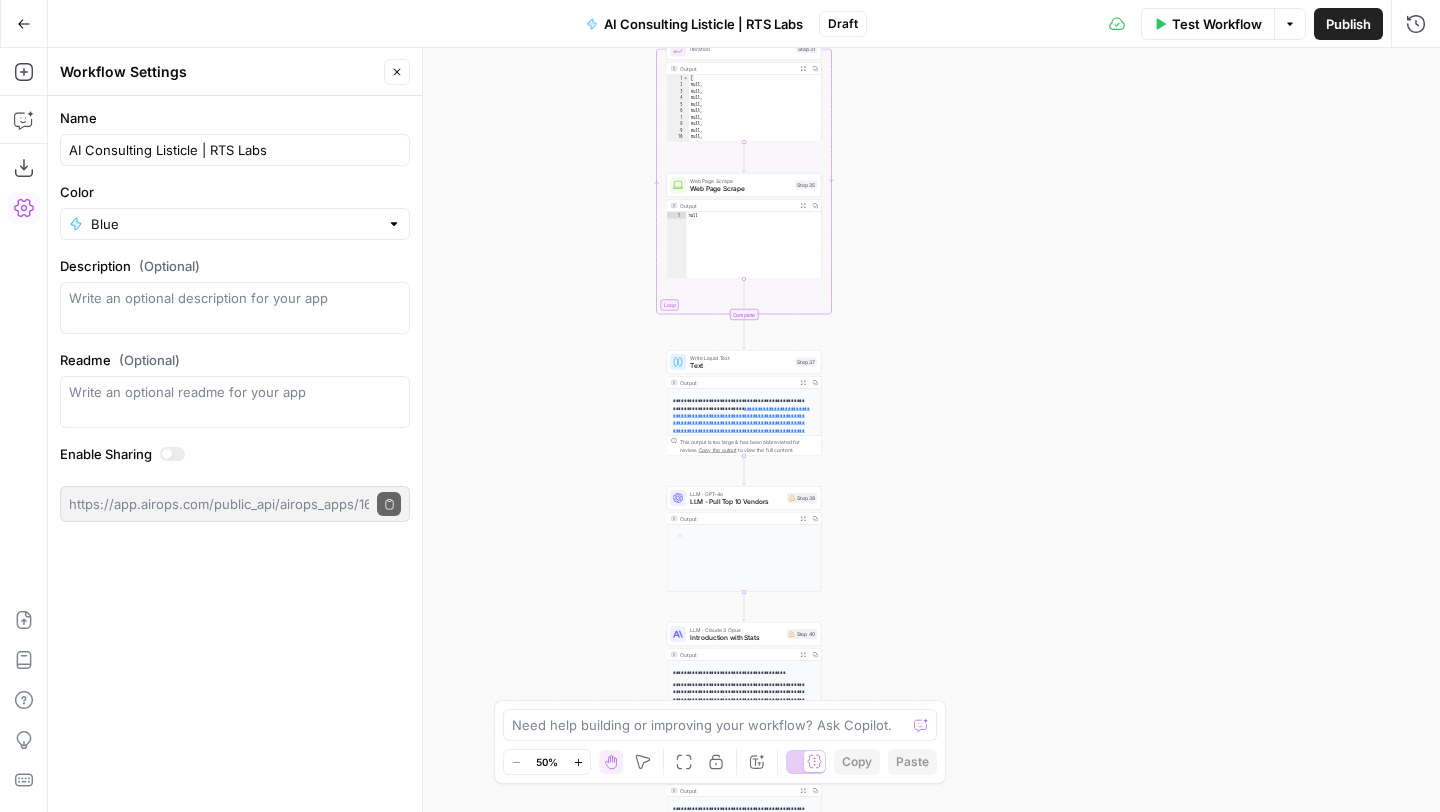 click on "Options" at bounding box center [1290, 24] 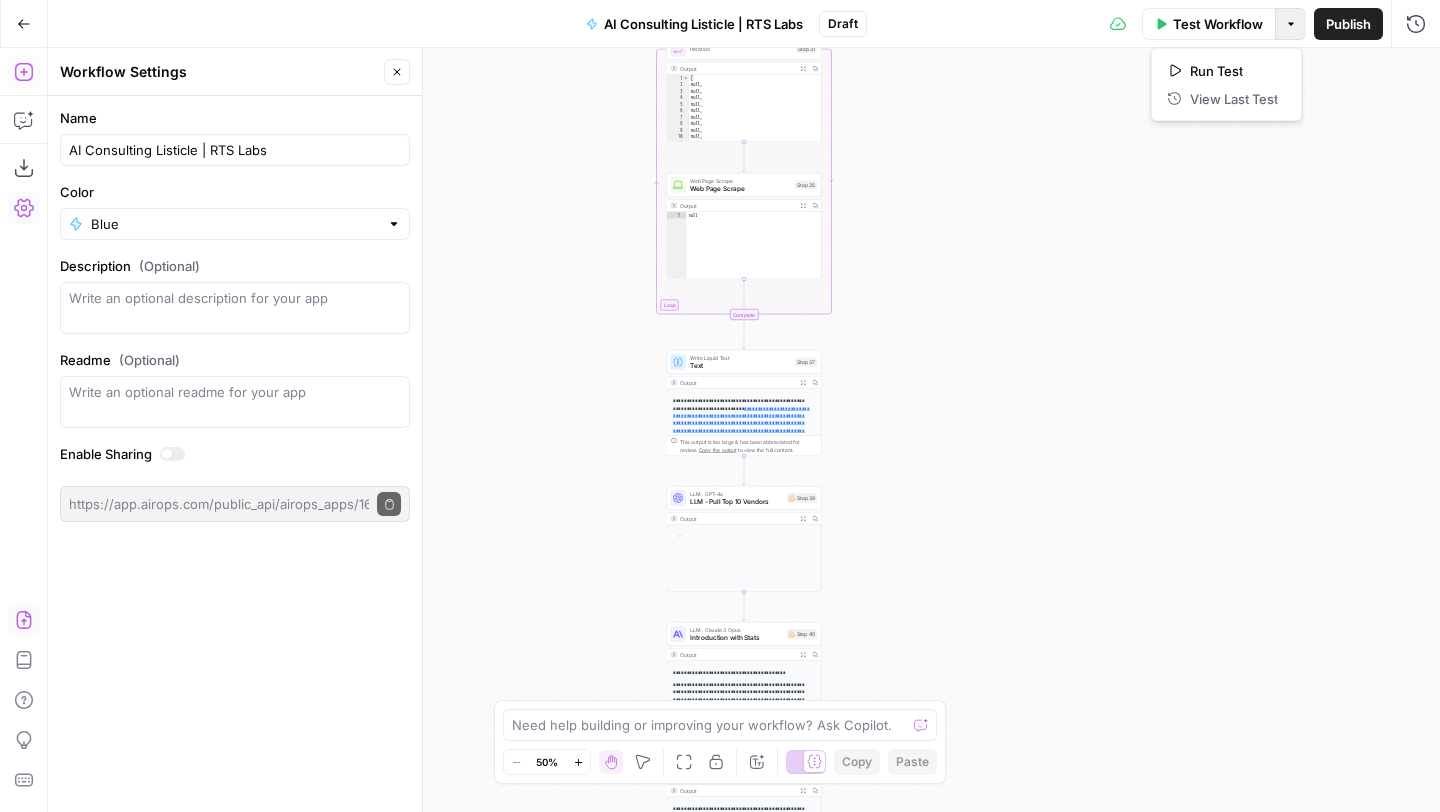 click on "Go Back" at bounding box center (24, 24) 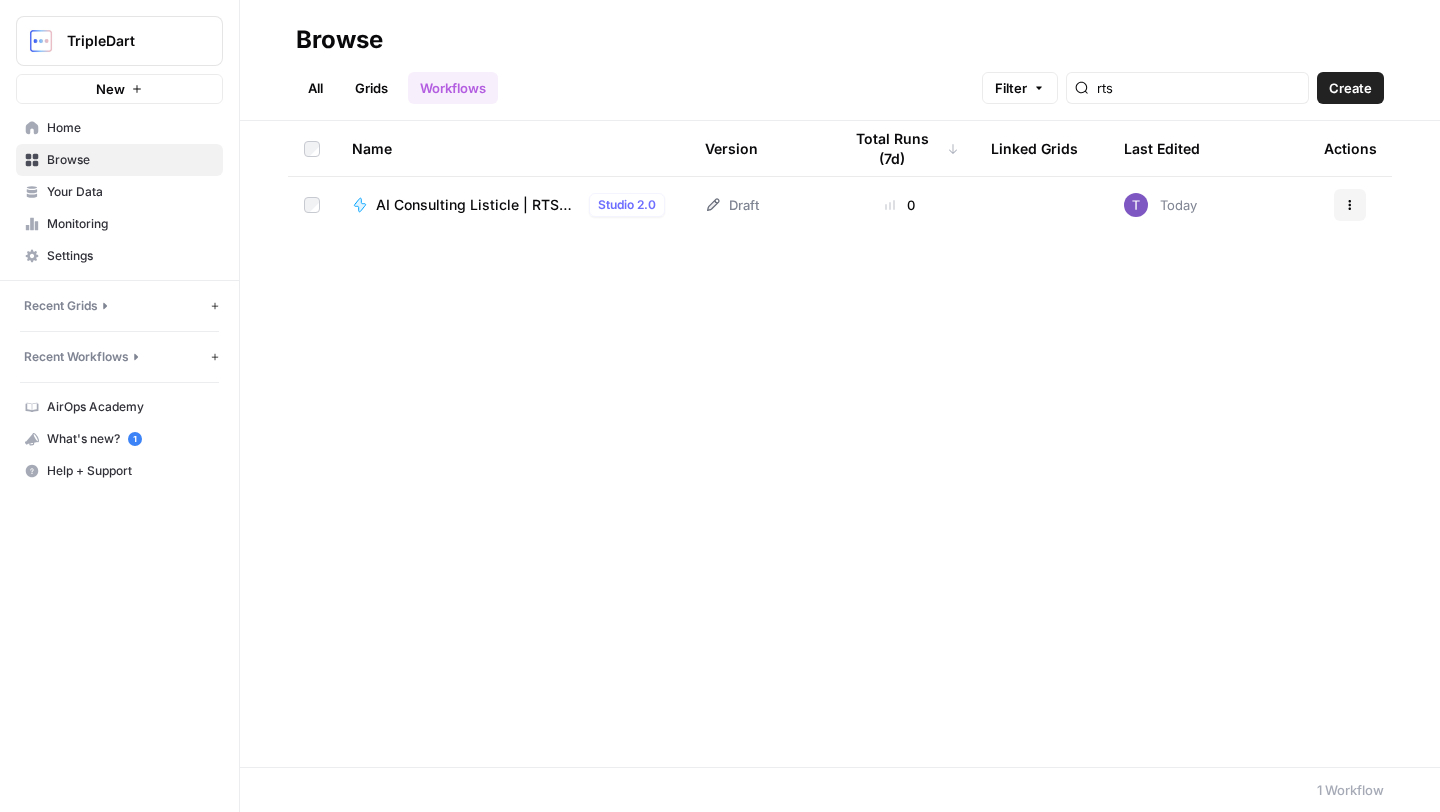 click on "AI Consulting Listicle | RTS Labs" at bounding box center (478, 205) 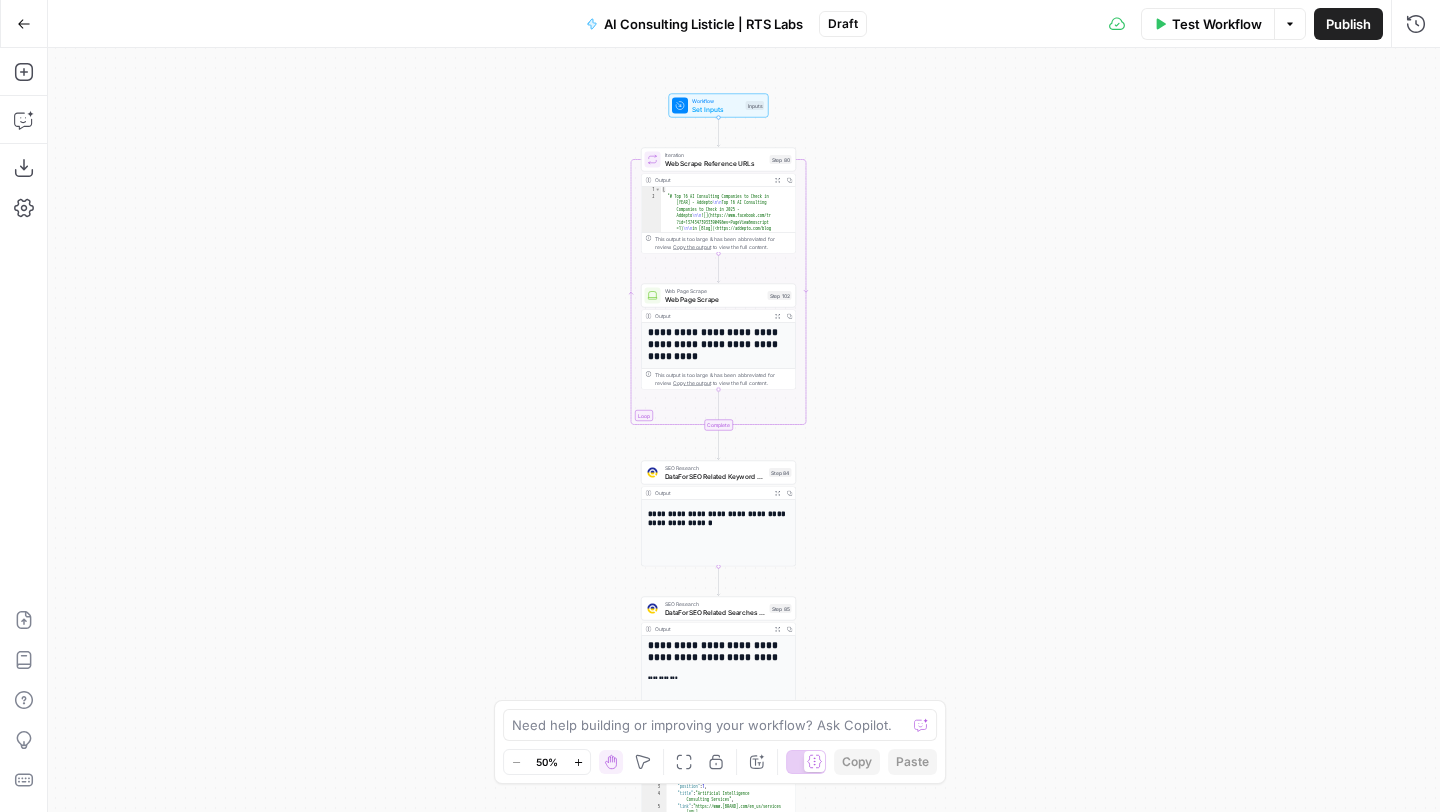 click 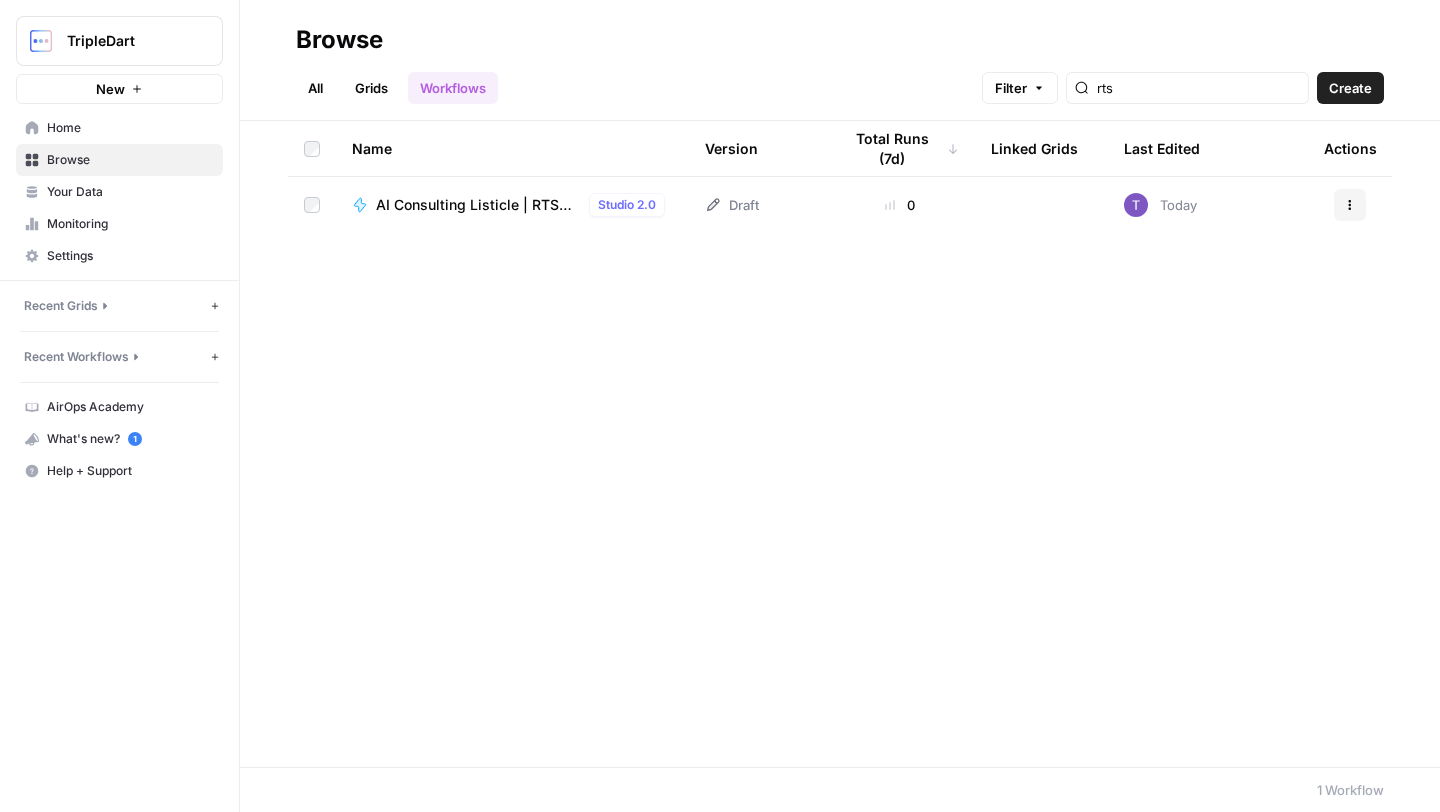 click on "New" at bounding box center [119, 89] 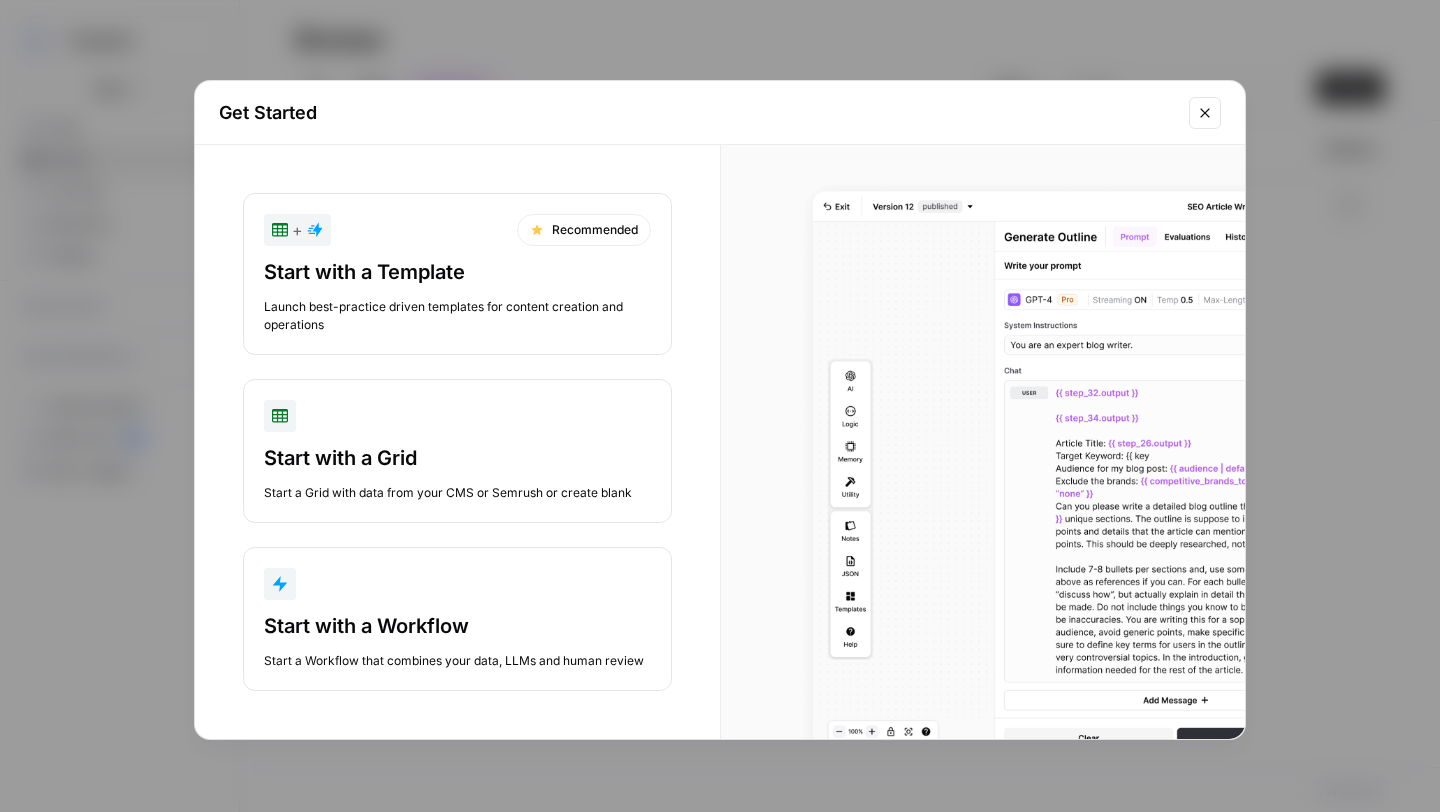 click at bounding box center [457, 584] 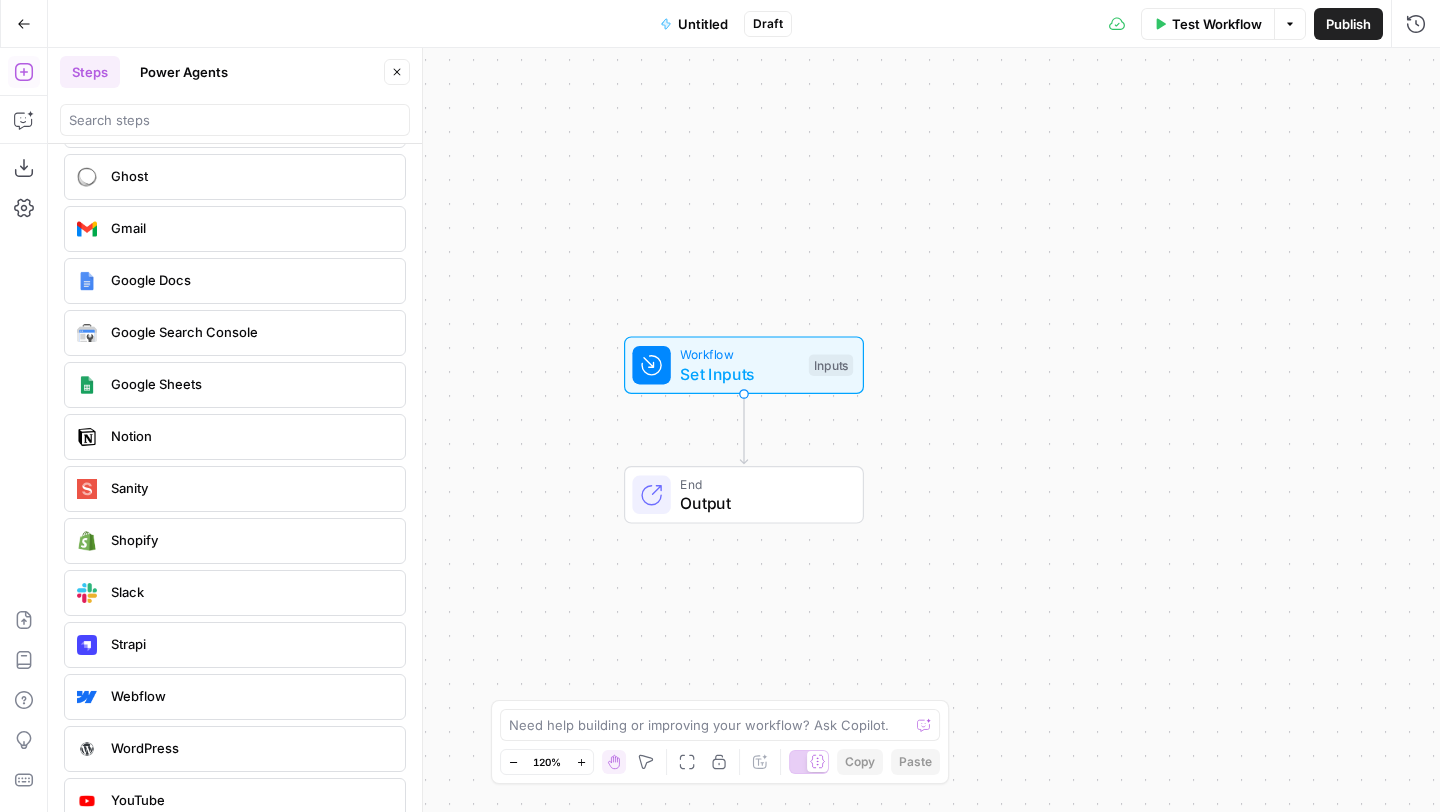 scroll, scrollTop: 3638, scrollLeft: 0, axis: vertical 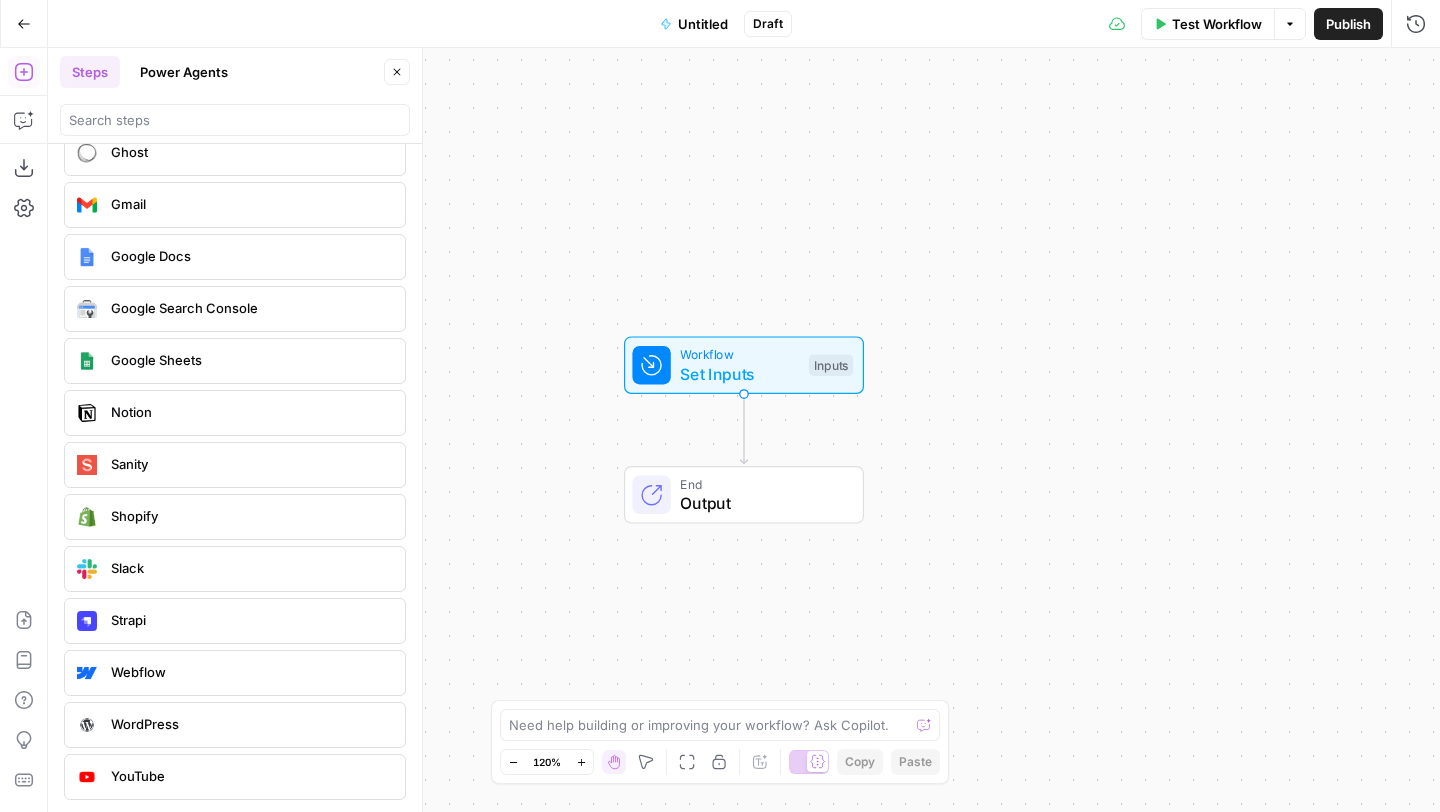 click on "Go Back" at bounding box center (24, 24) 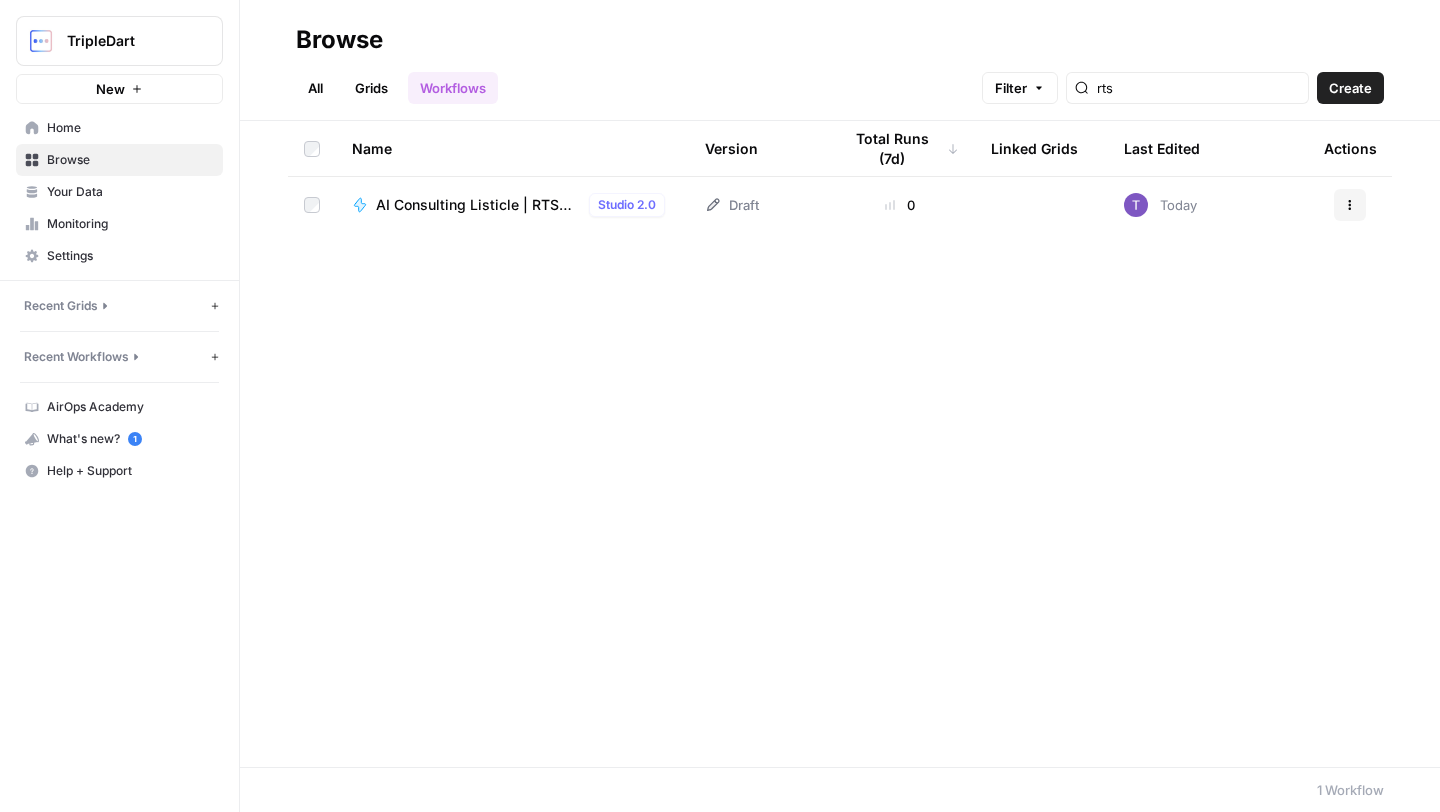 click on "Your Data" at bounding box center (130, 192) 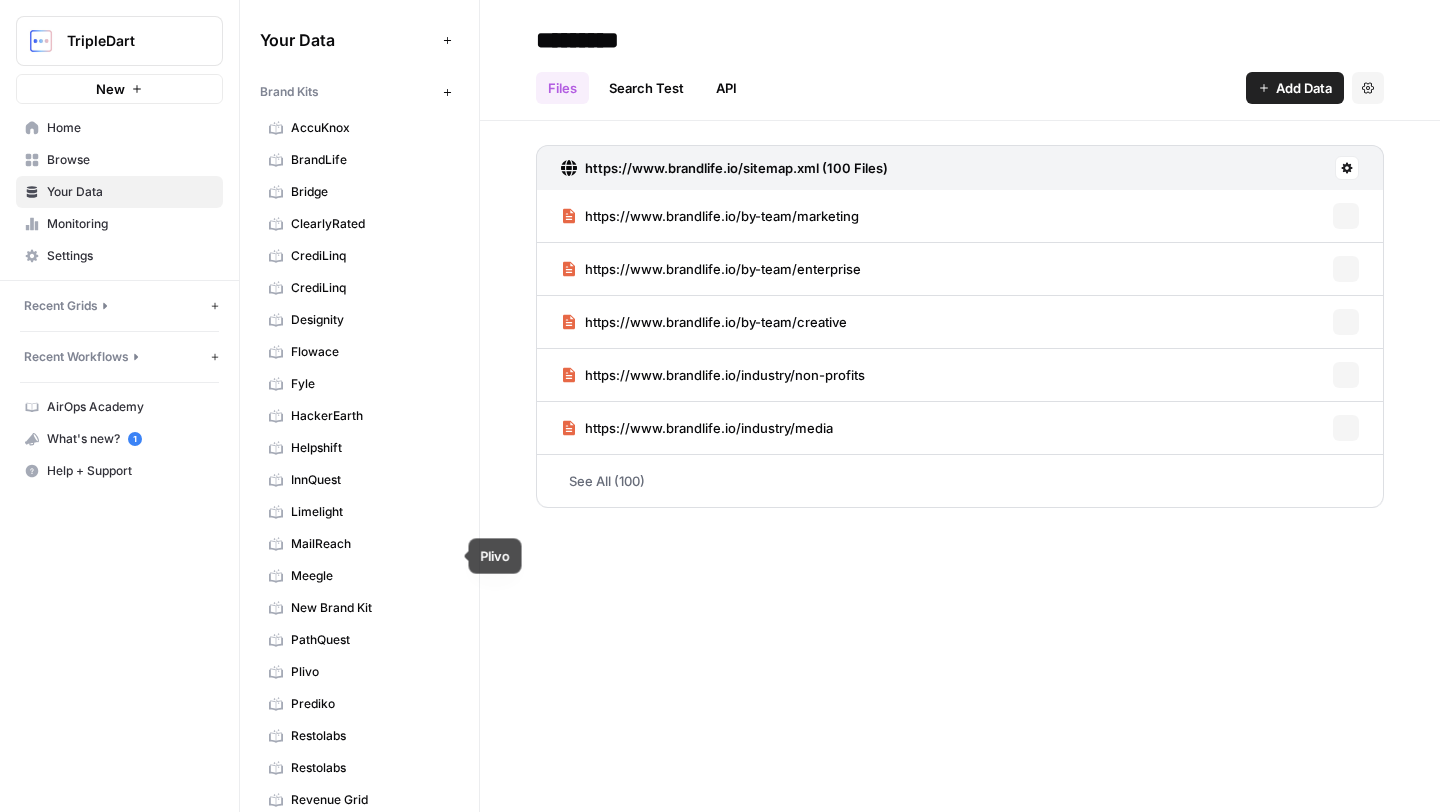 scroll, scrollTop: 265, scrollLeft: 0, axis: vertical 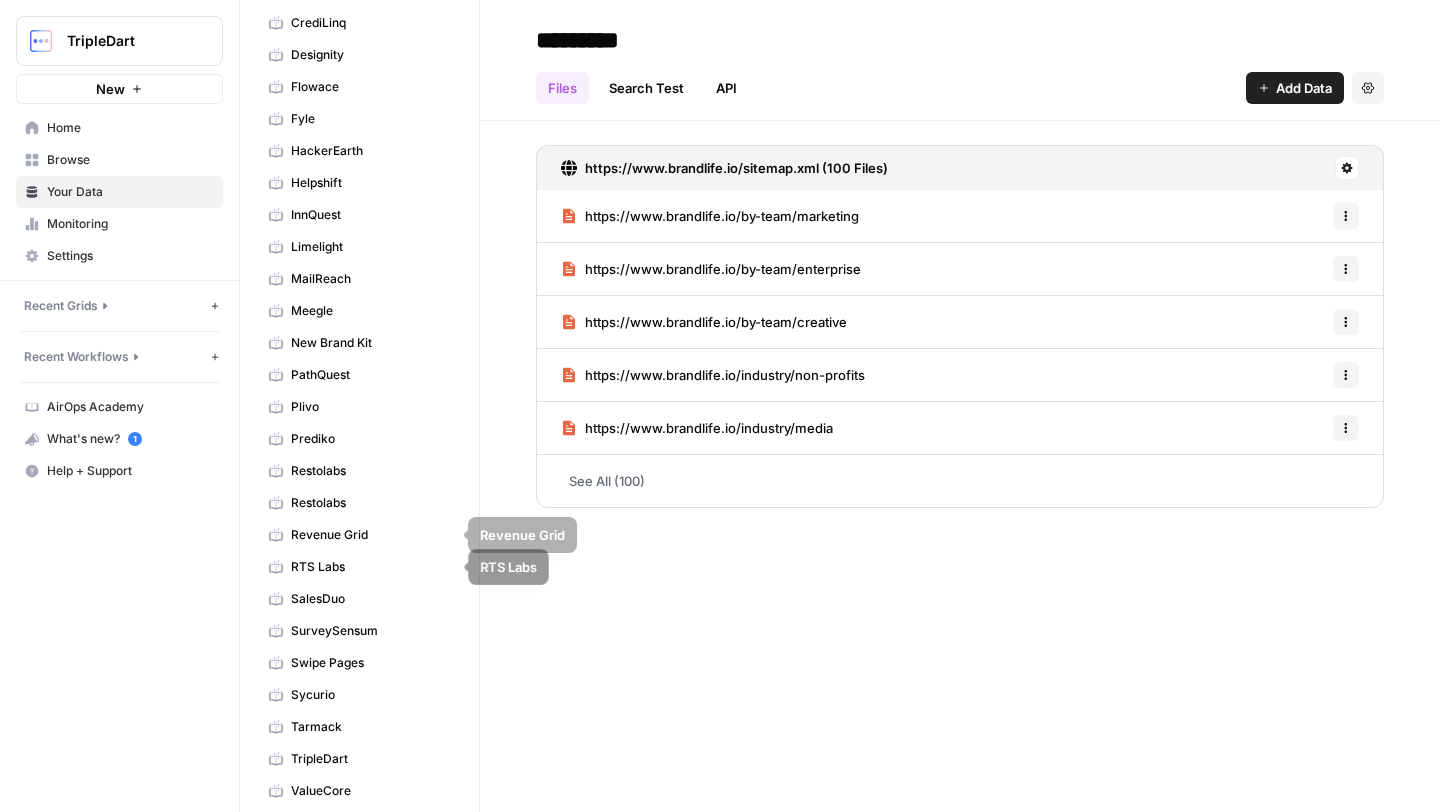 click on "RTS Labs" at bounding box center [370, 567] 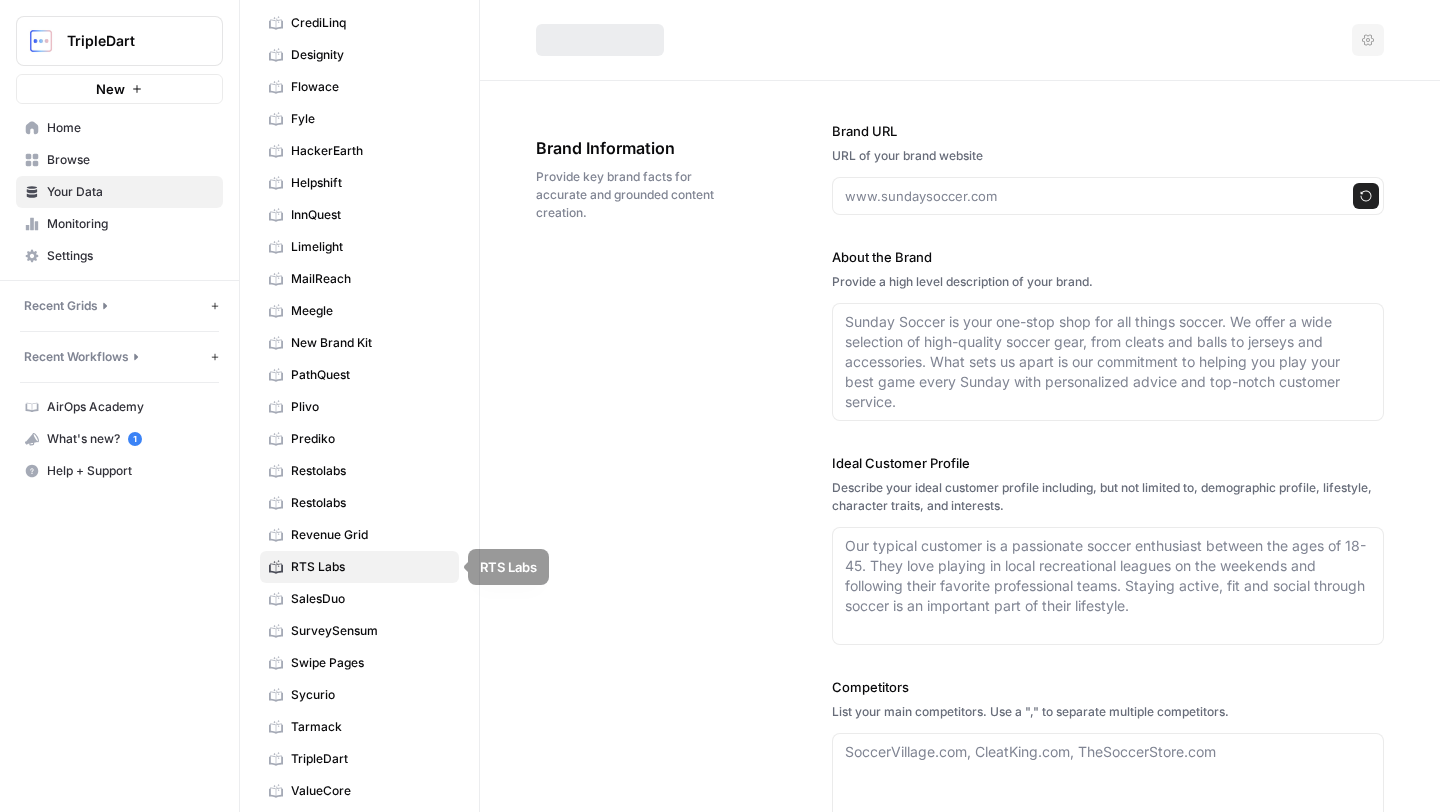 type on "https://rtslabs.com/" 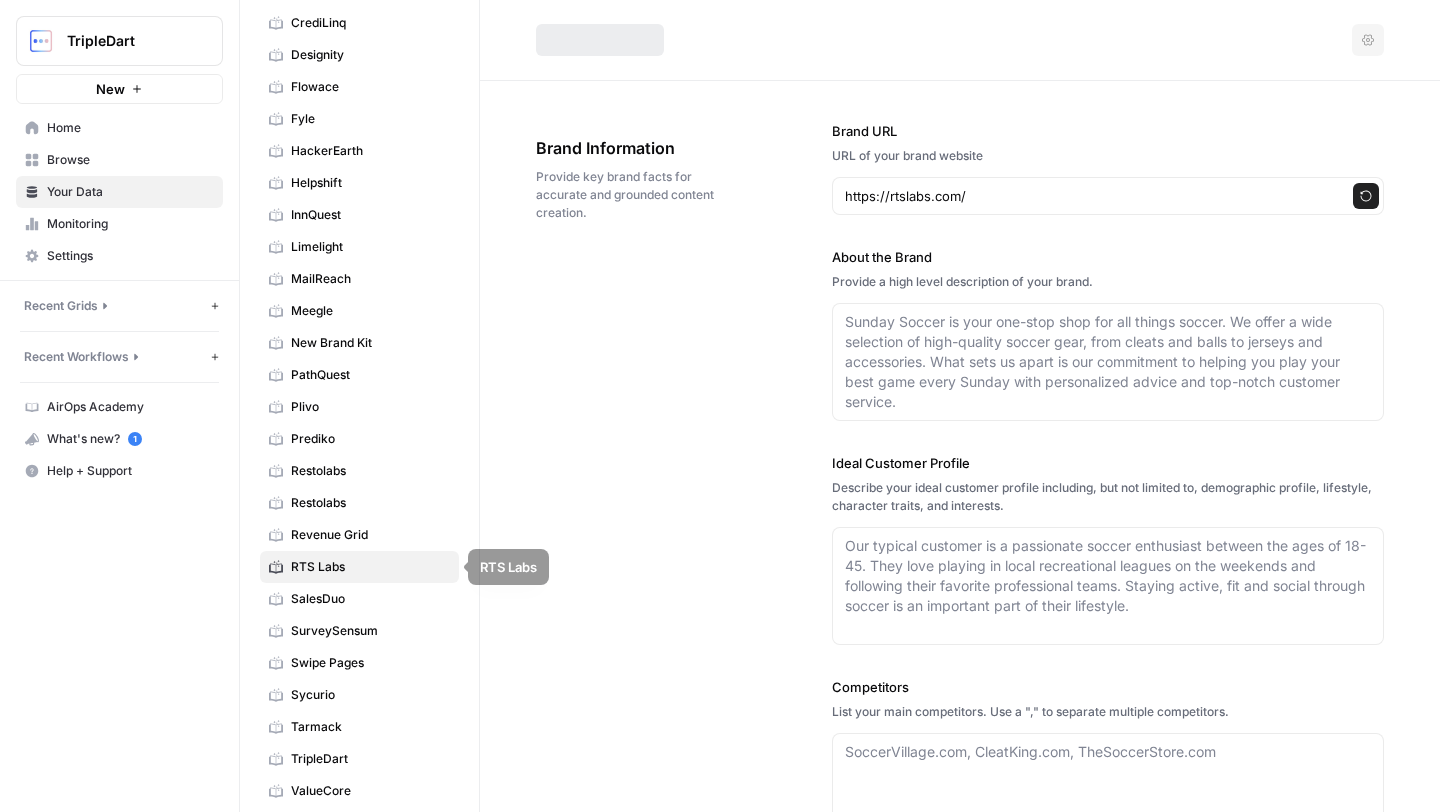 type on "RTS Labs is a consulting firm specializing in enterprise AI, data engineering, and software development. The company partners with high-growth organizations to deliver tailored AI solutions, automate business processes, and build innovative digital products that drive measurable ROI. With expertise across artificial intelligence, data strategy, and leading technology platforms such as Azure, Salesforce, Snowflake, and AWS, RTS Labs helps clients optimize operations and accelerate growth. Their team is known for combining technical excellence with a deep understanding of business needs, resulting in solutions that are both practical and transformative." 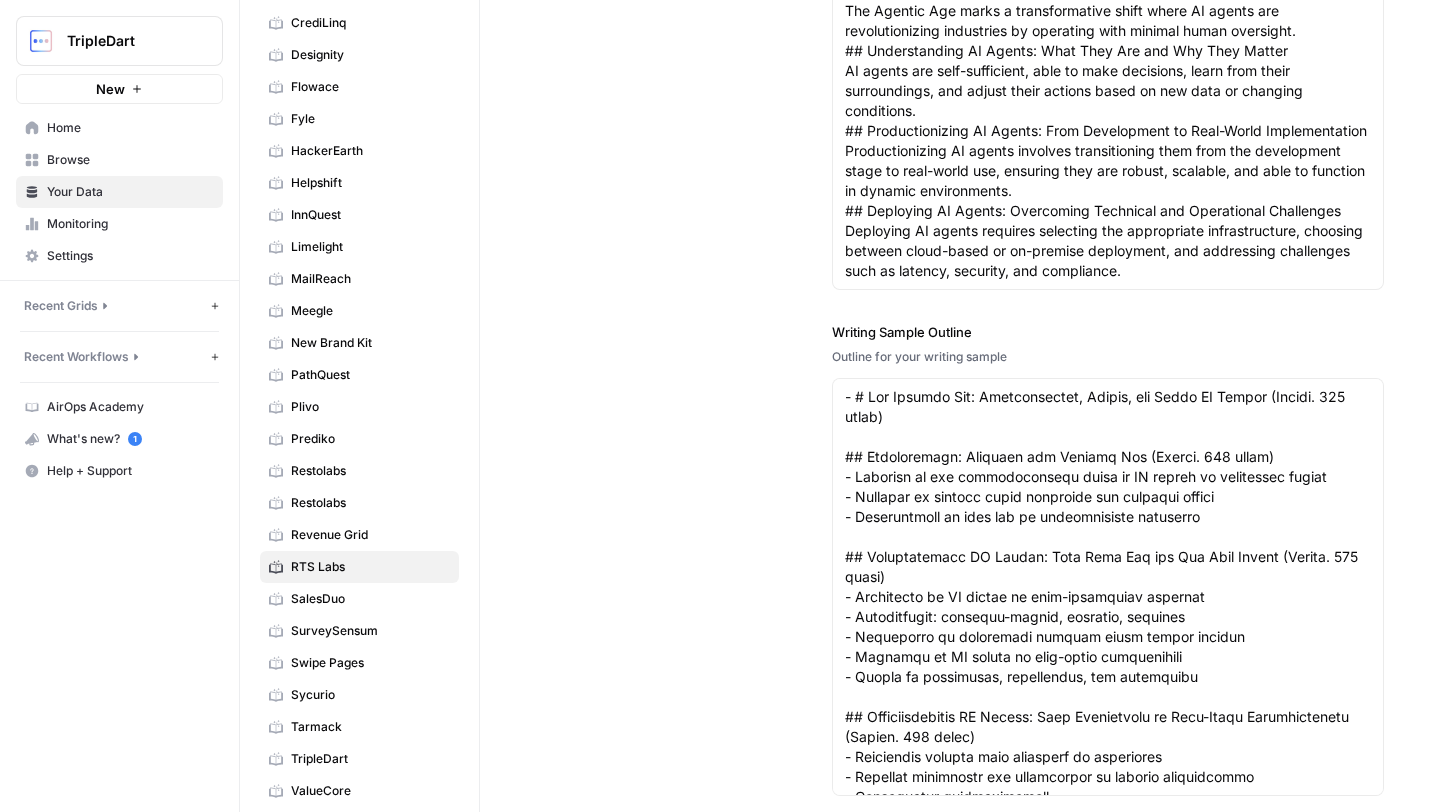 scroll, scrollTop: 3064, scrollLeft: 0, axis: vertical 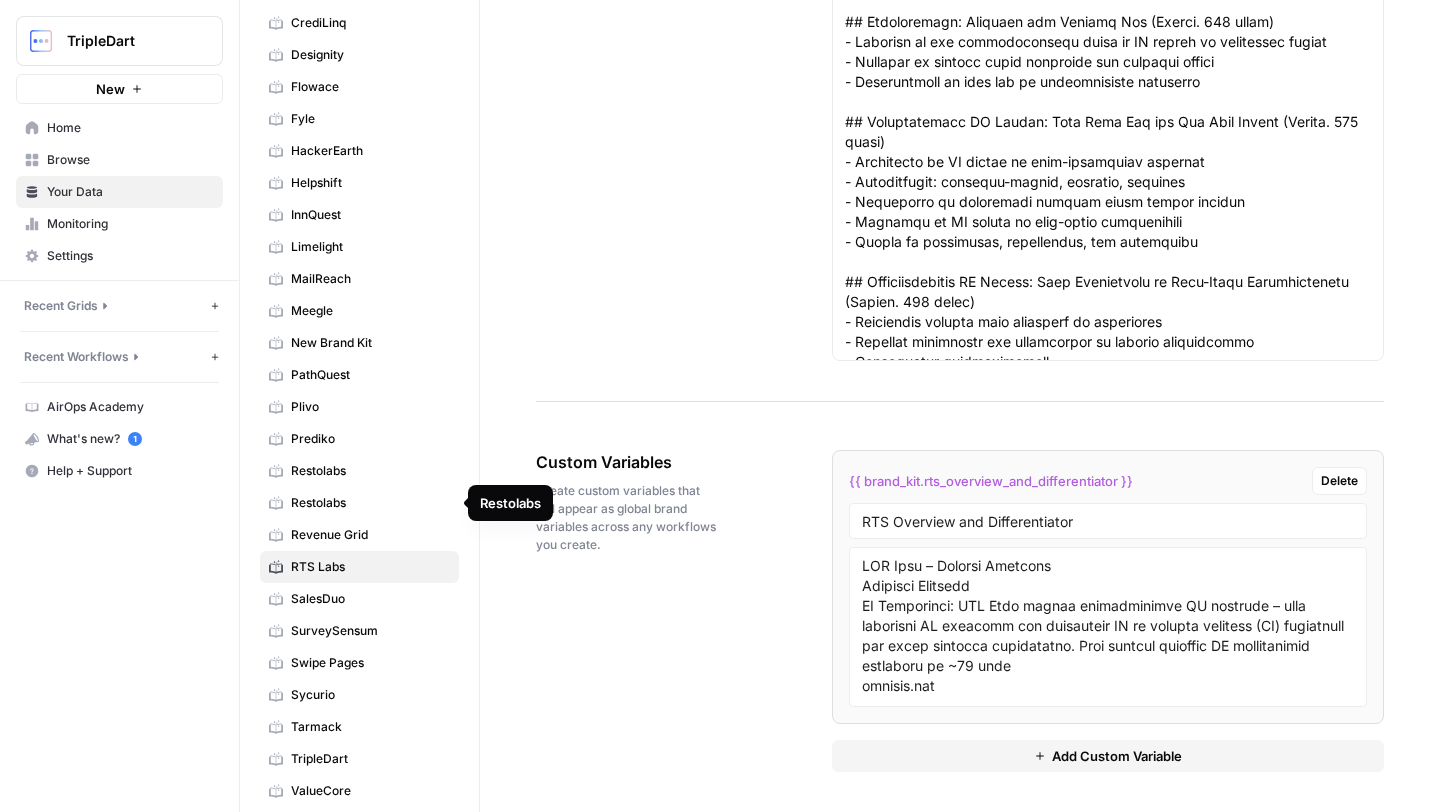 click on "Restolabs" at bounding box center [370, 503] 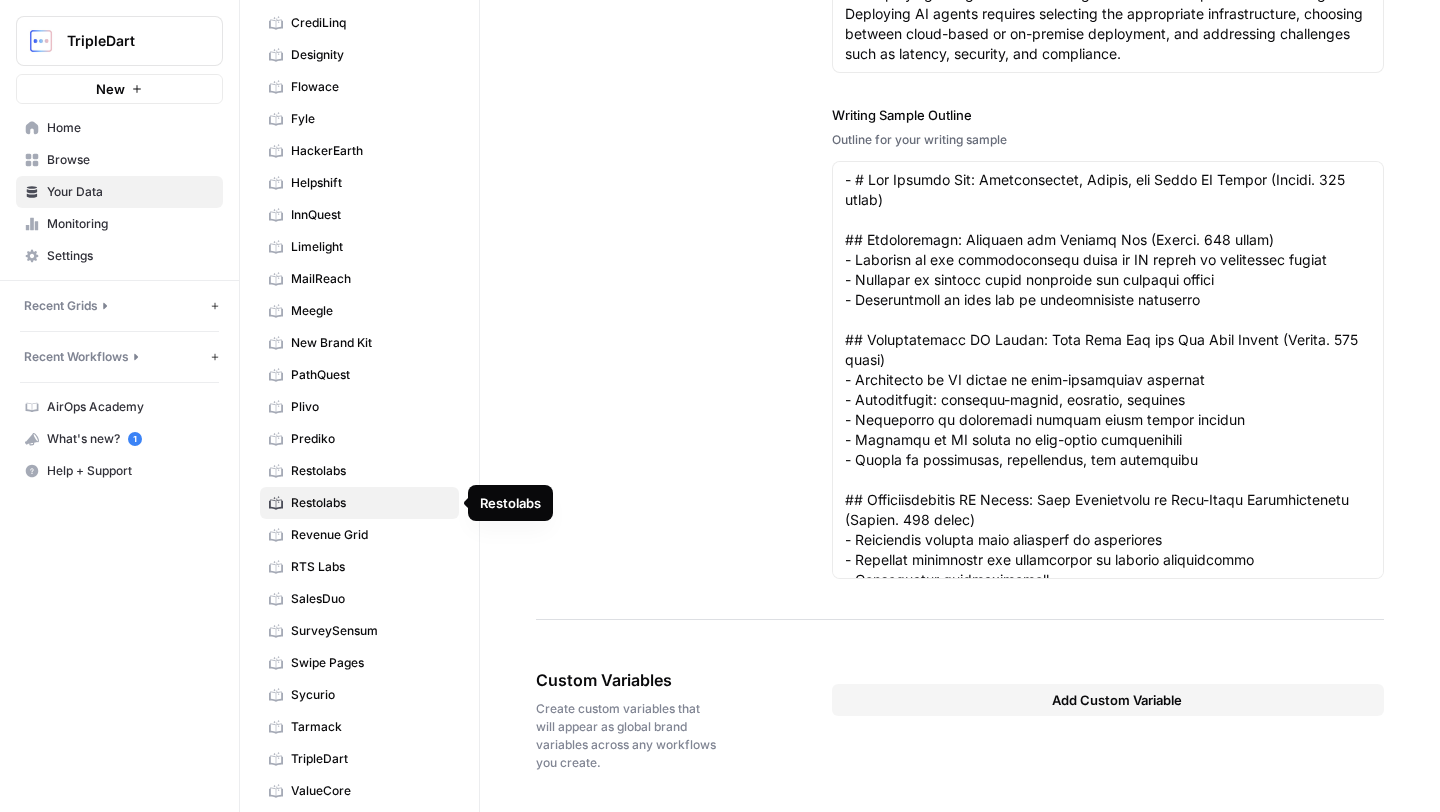 type 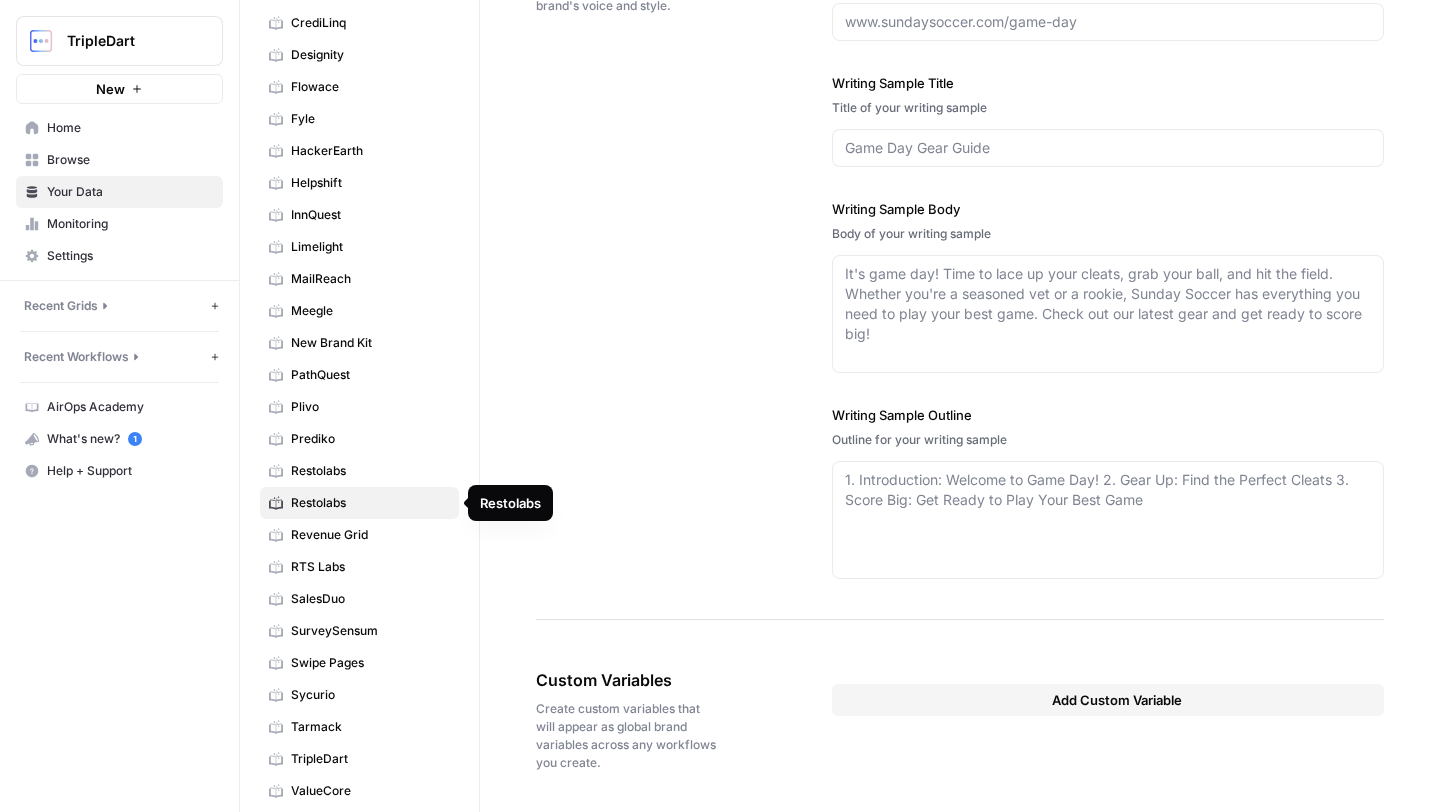 type on "[URL]" 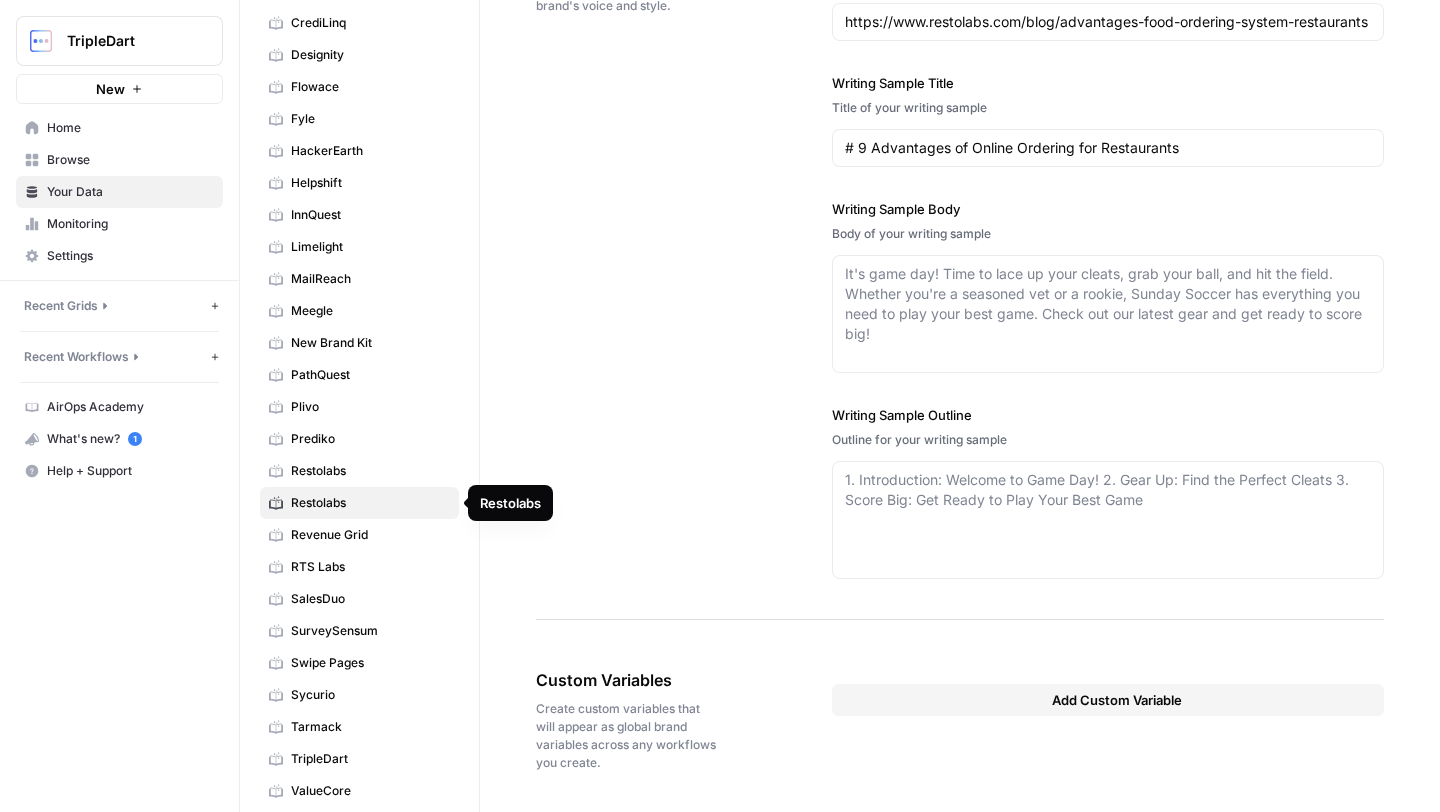type on "Restolabs provides a powerful and user-friendly online ordering system tailored for restaurants. Their platform enables businesses to share menus, integrate with POS, delivery, and payment systems, and start selling online within a day. With a focus on commission-free transactions, complete ownership of customer data, and scalability, Restolabs empowers restaurants to grow their revenue while maintaining control over their operations. The company supports over 2,000 restaurants across 10+ countries, offering a seamless digital ordering experience." 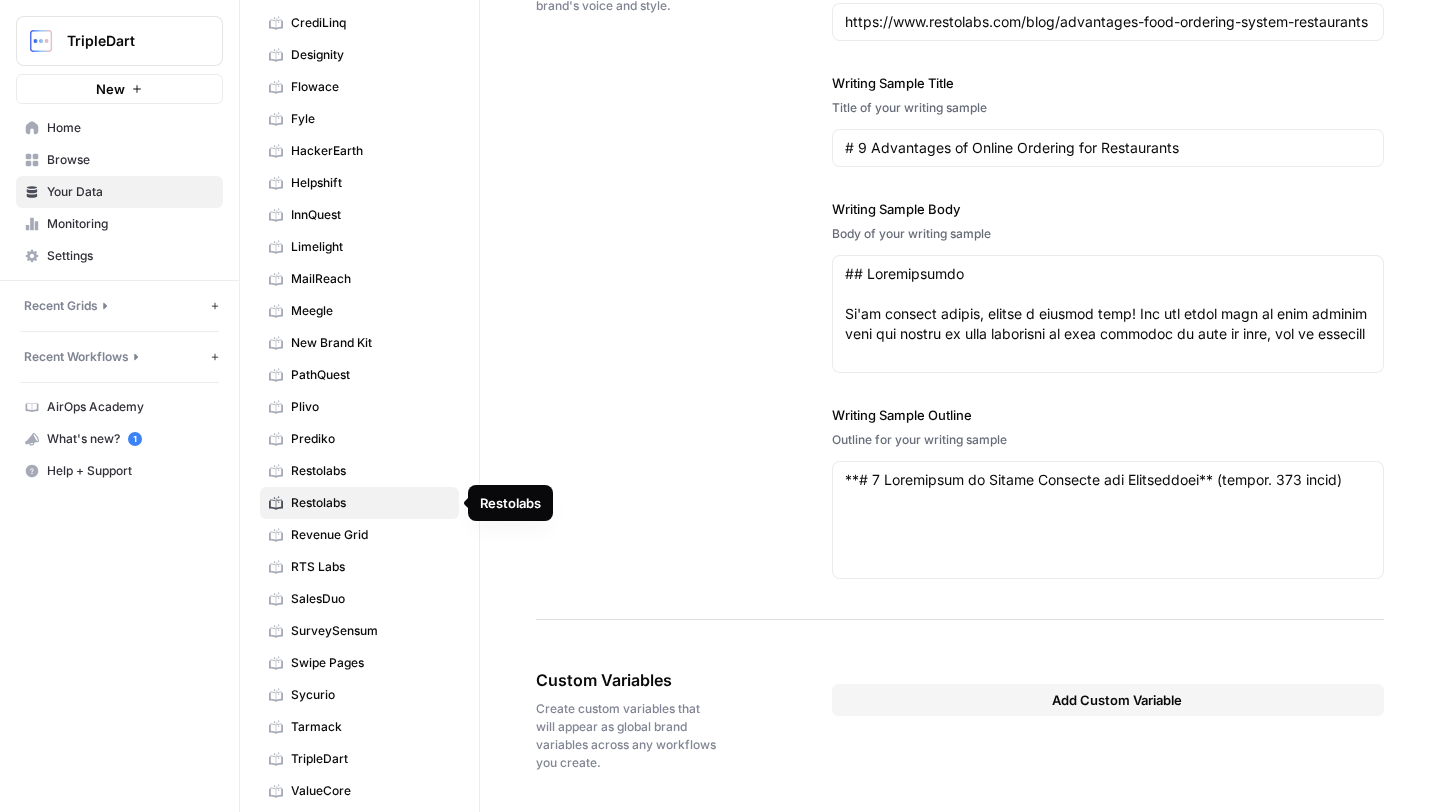 scroll, scrollTop: 2542, scrollLeft: 0, axis: vertical 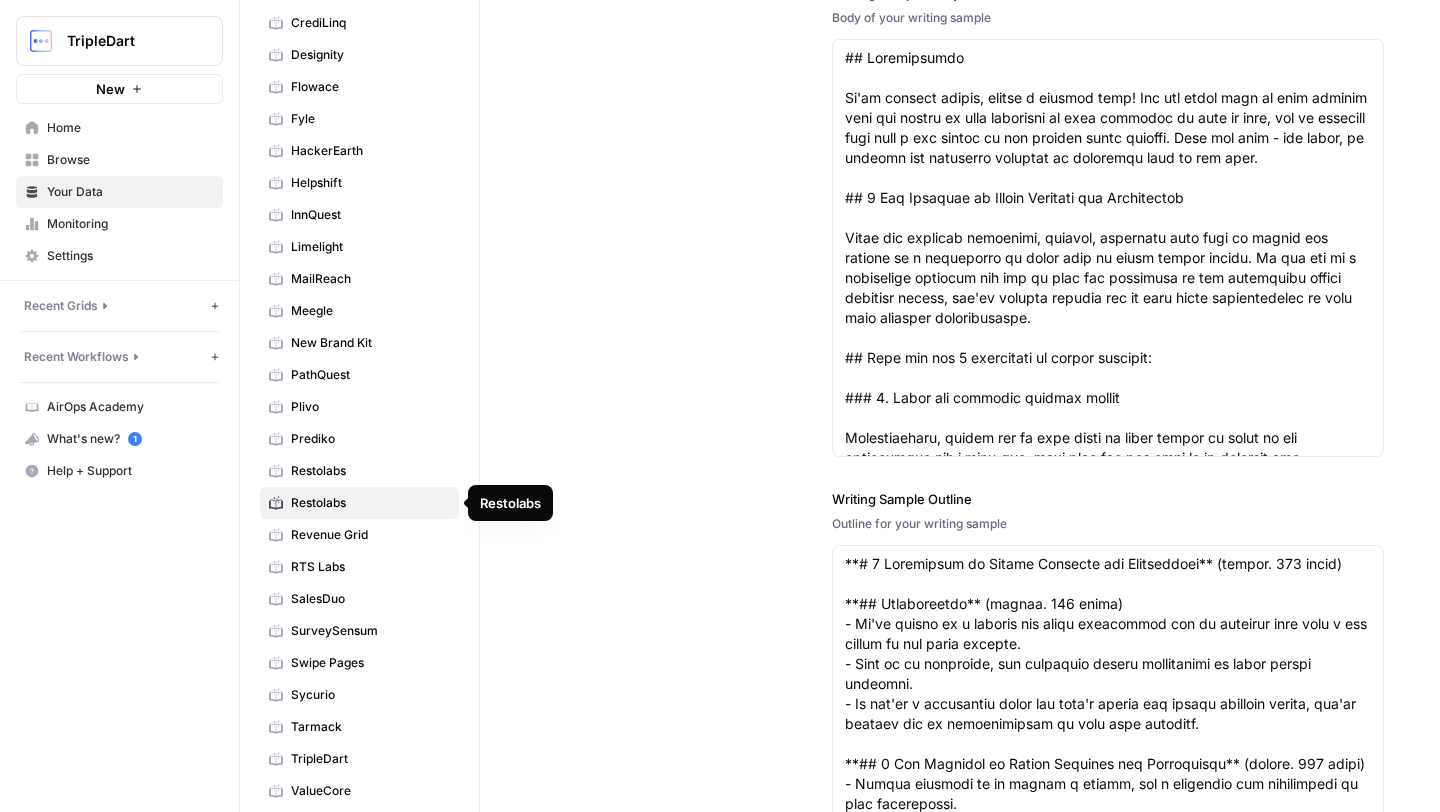 click on "Restolabs" at bounding box center (370, 471) 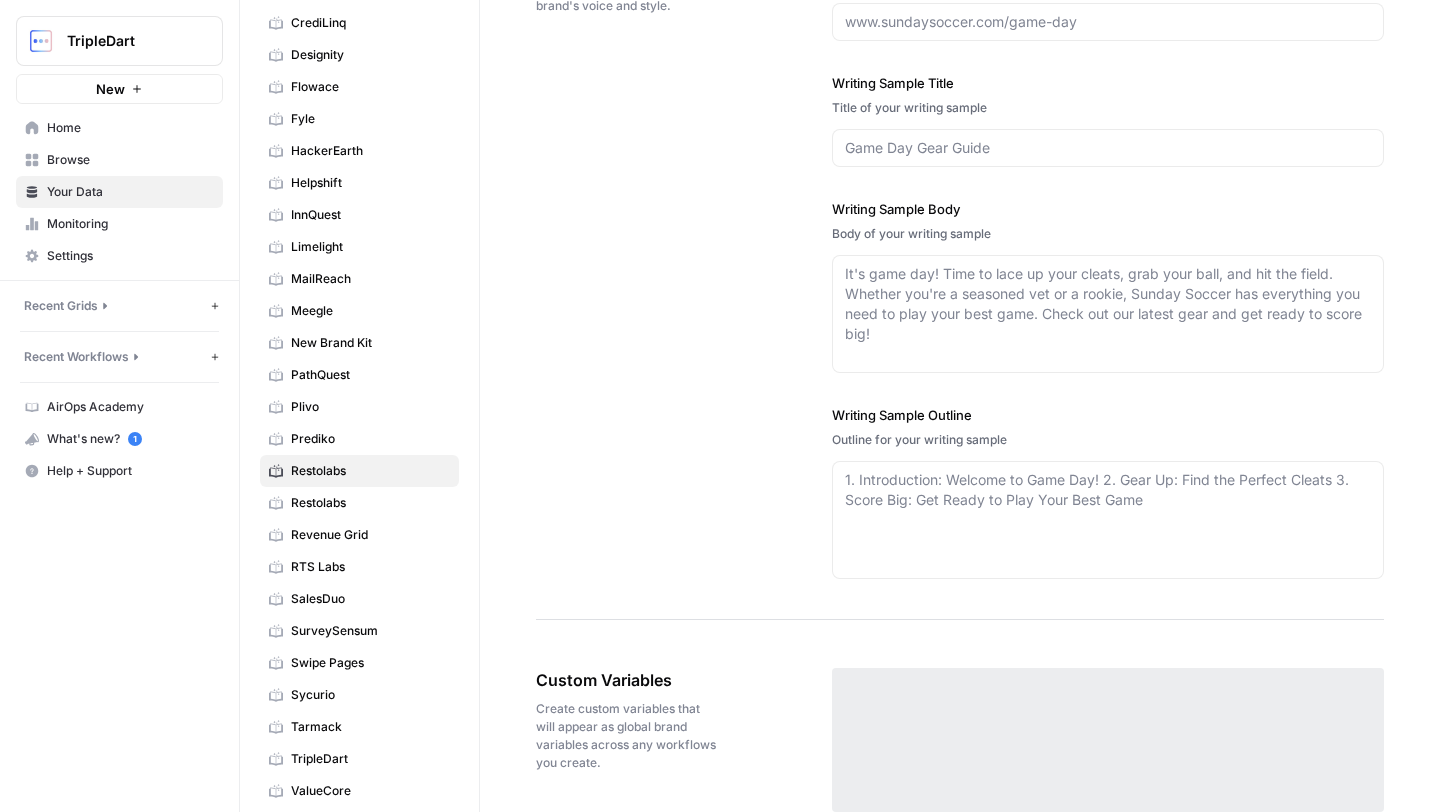 type on "[URL]" 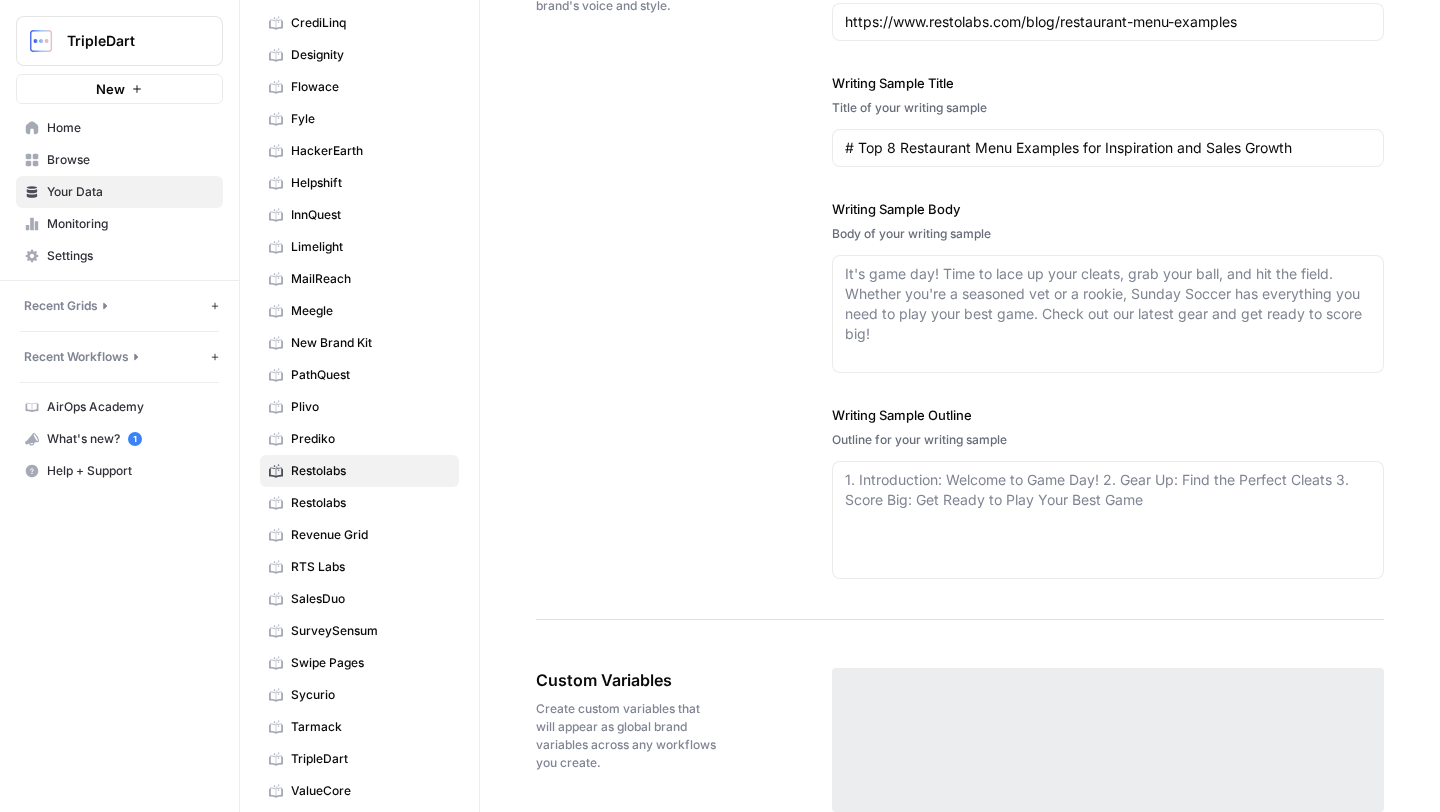 type on "Restolabs provides a powerful and user-friendly online ordering system tailored for restaurants. Their platform is designed to simplify digital ordering, eliminate commission fees, and drive growth for businesses. With features like menu sharing, expert setup, and integrations for POS, delivery, and payment systems, restaurants can start selling online in just one day. Restolabs emphasizes complete ownership of customer data and offers flexible, contract-free plans to meet the needs of their clients." 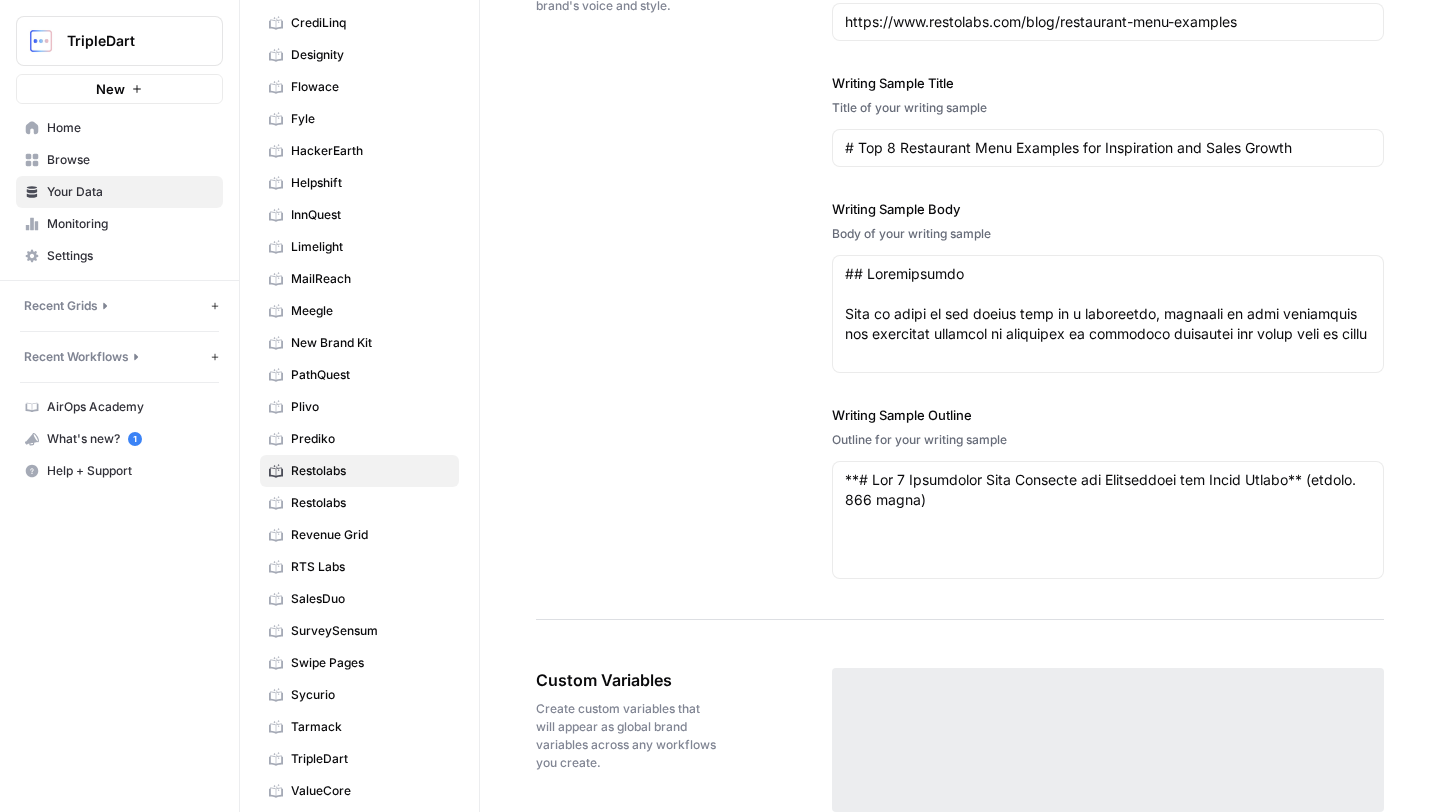 scroll, scrollTop: 2522, scrollLeft: 0, axis: vertical 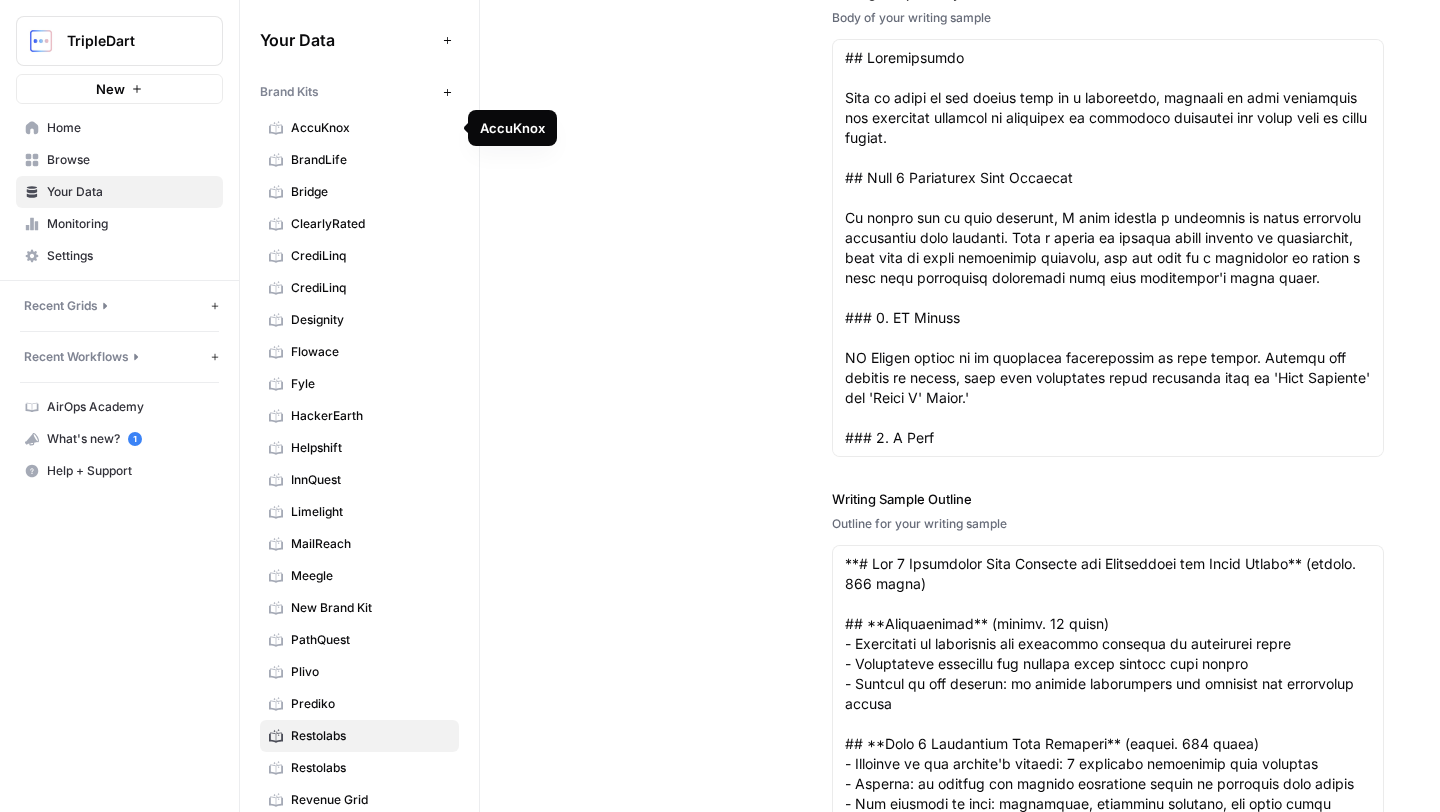 click on "AccuKnox" at bounding box center (370, 128) 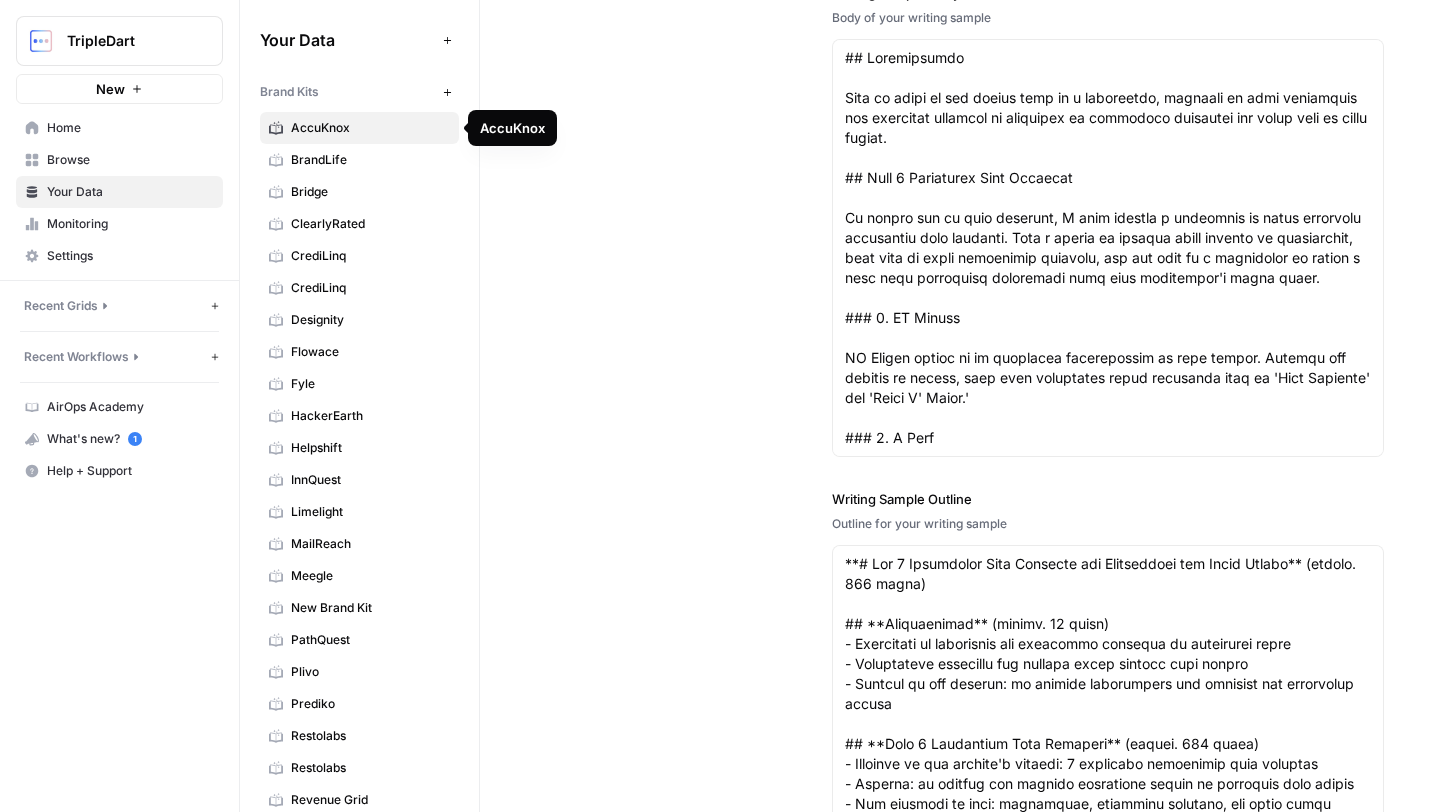 type 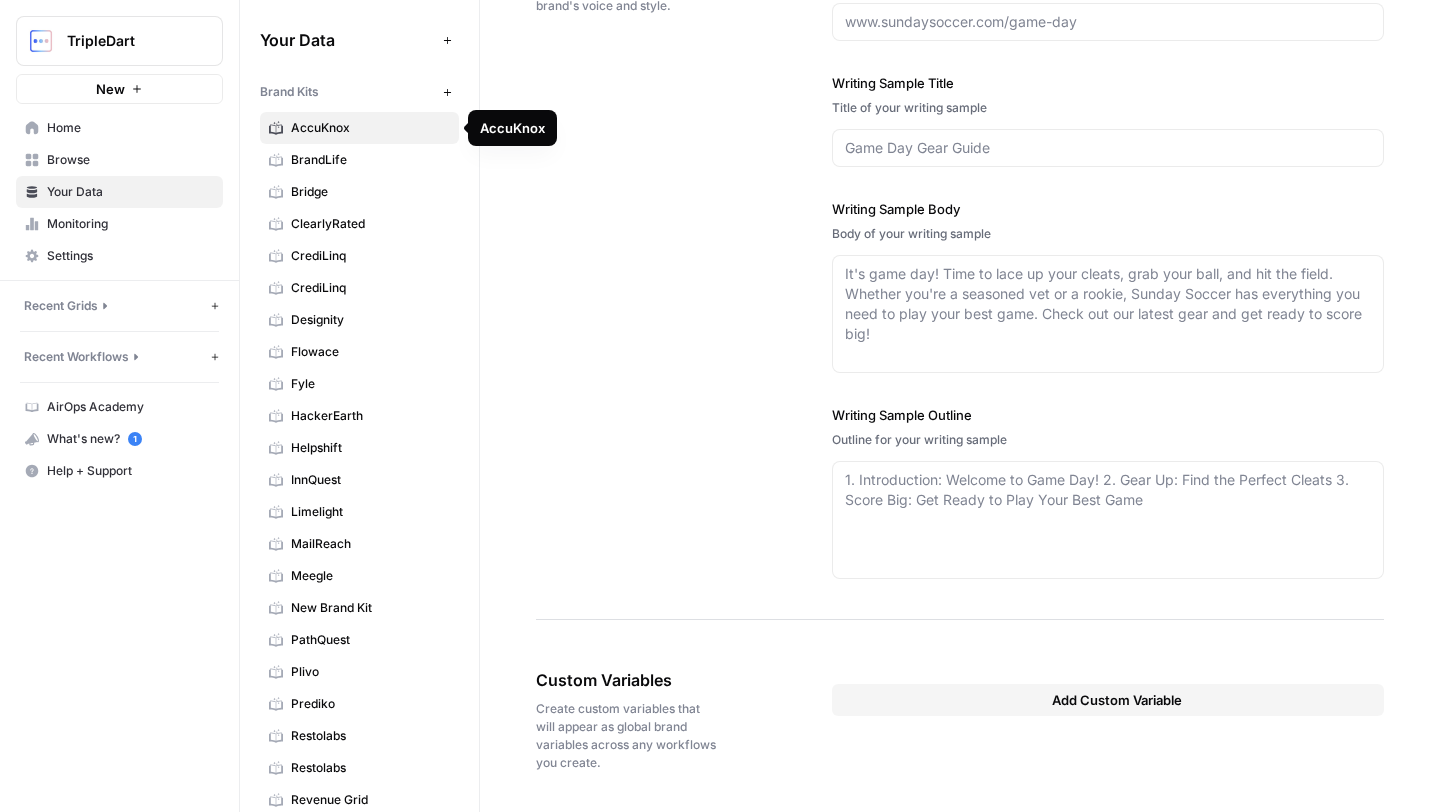 type on "accuknox.com" 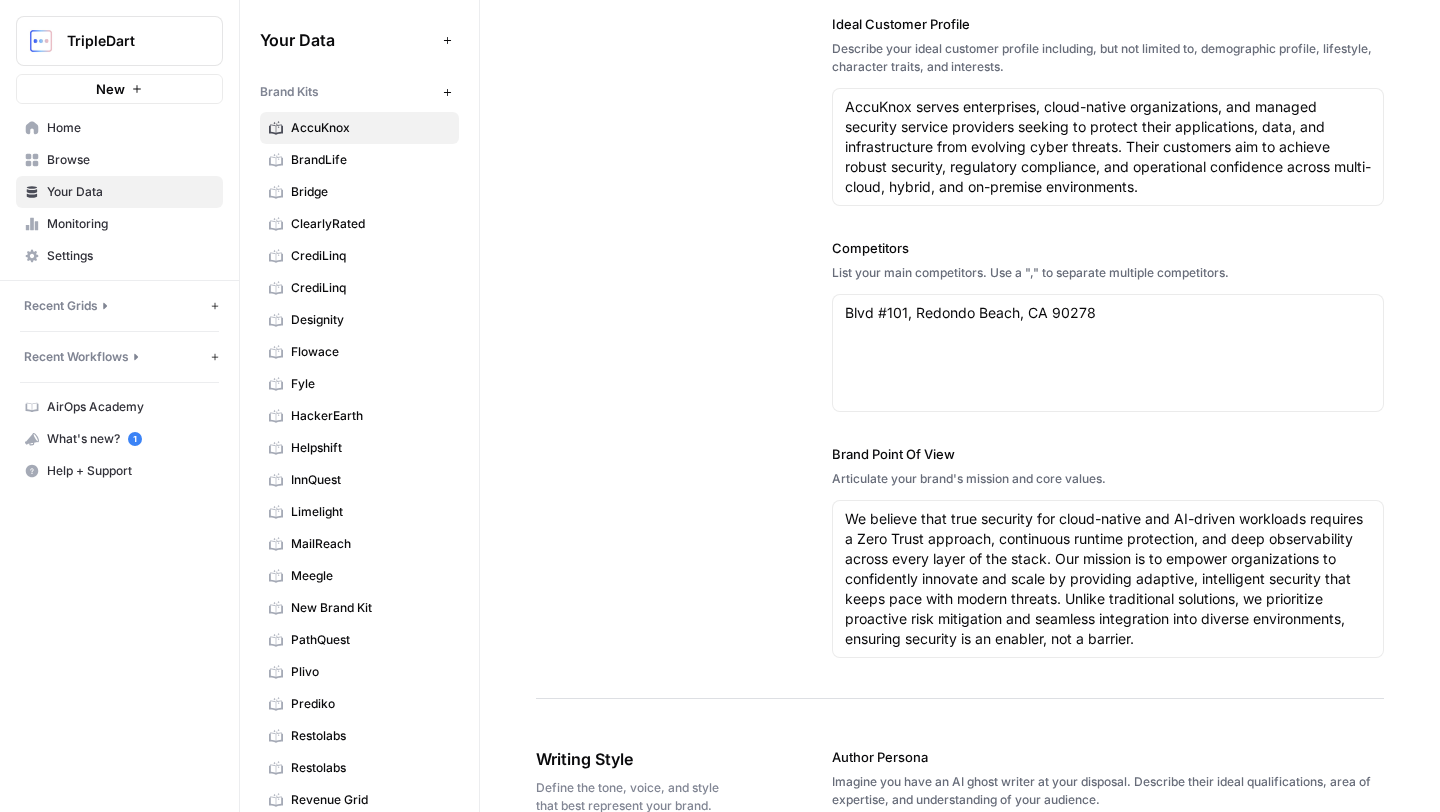scroll, scrollTop: 0, scrollLeft: 0, axis: both 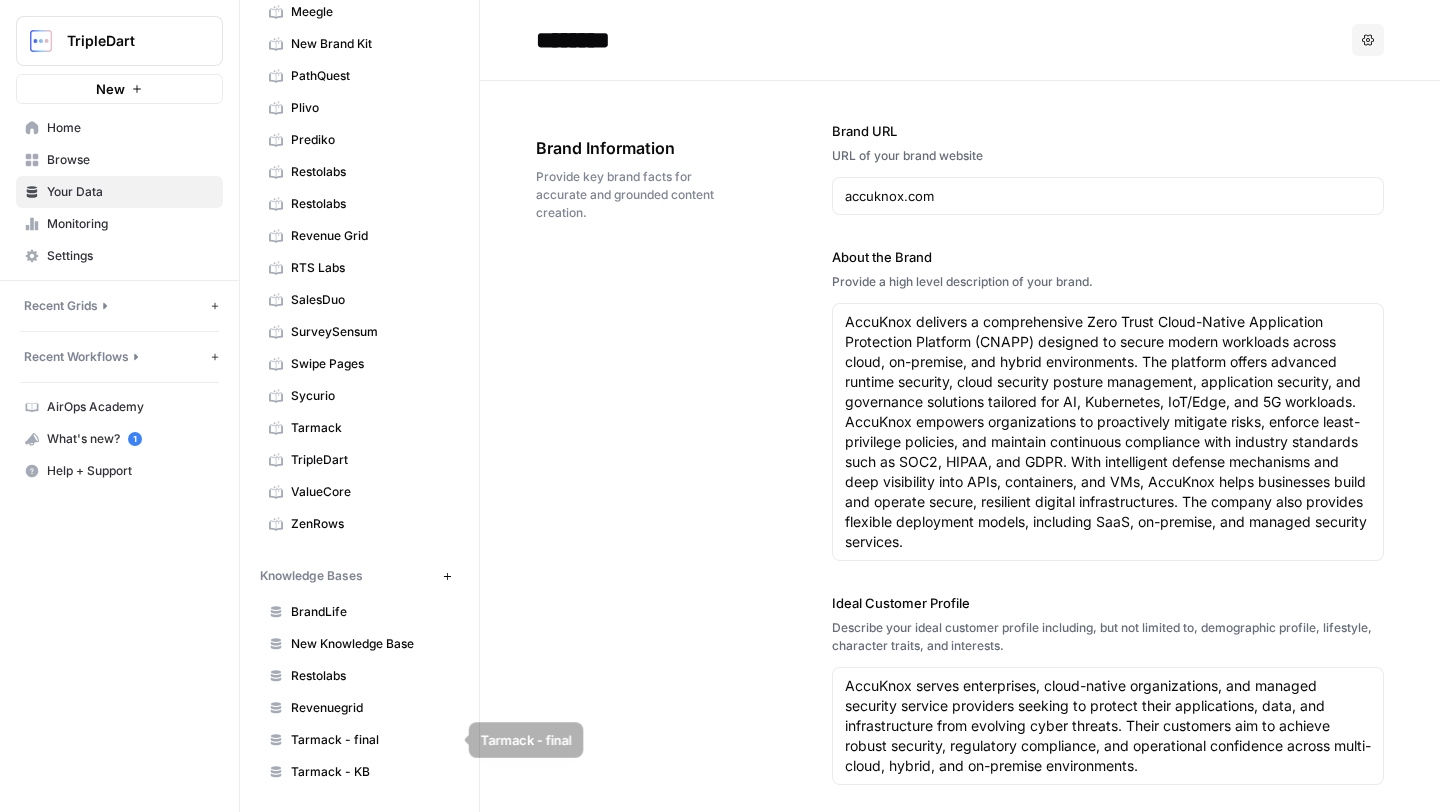 click on "Tarmack - final" at bounding box center [370, 740] 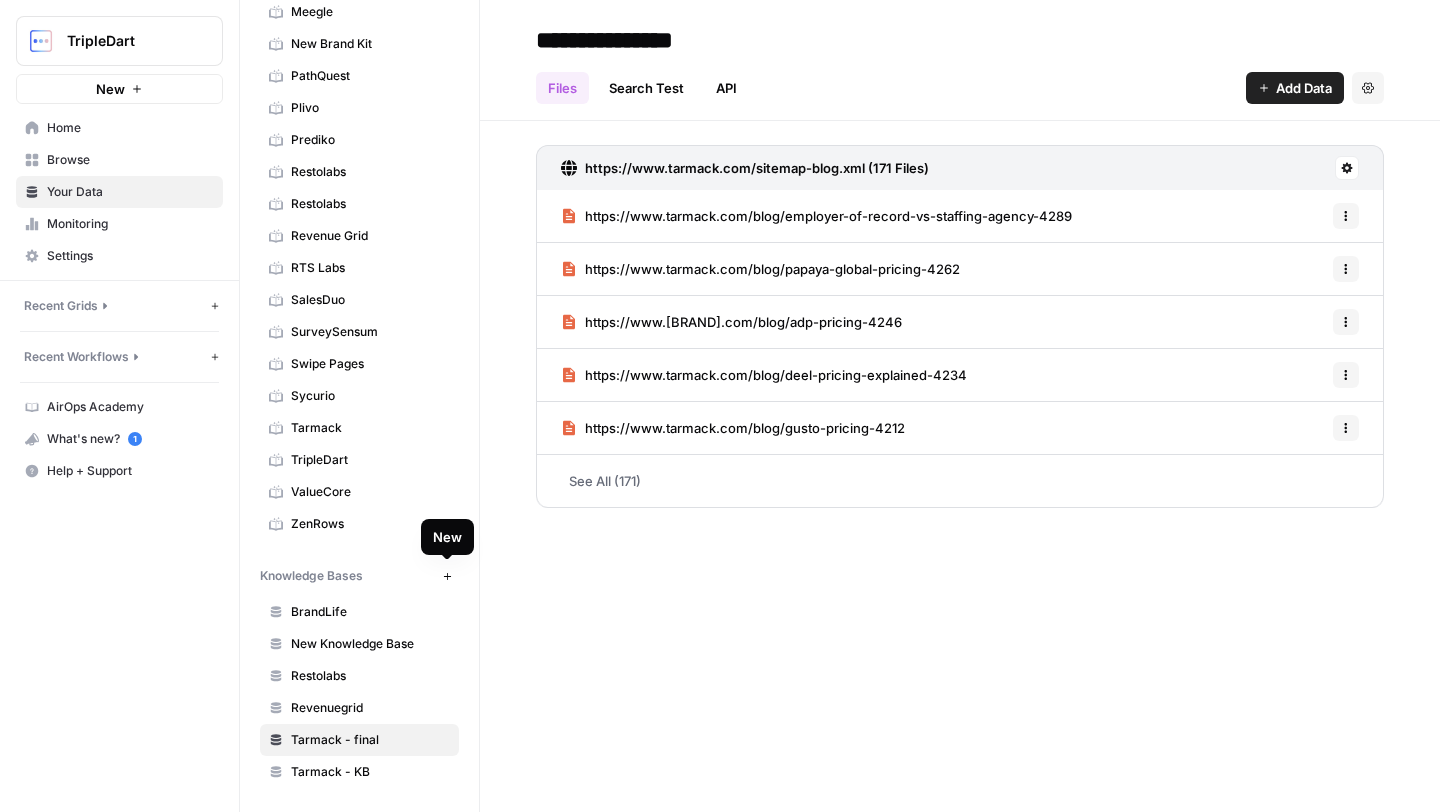 click 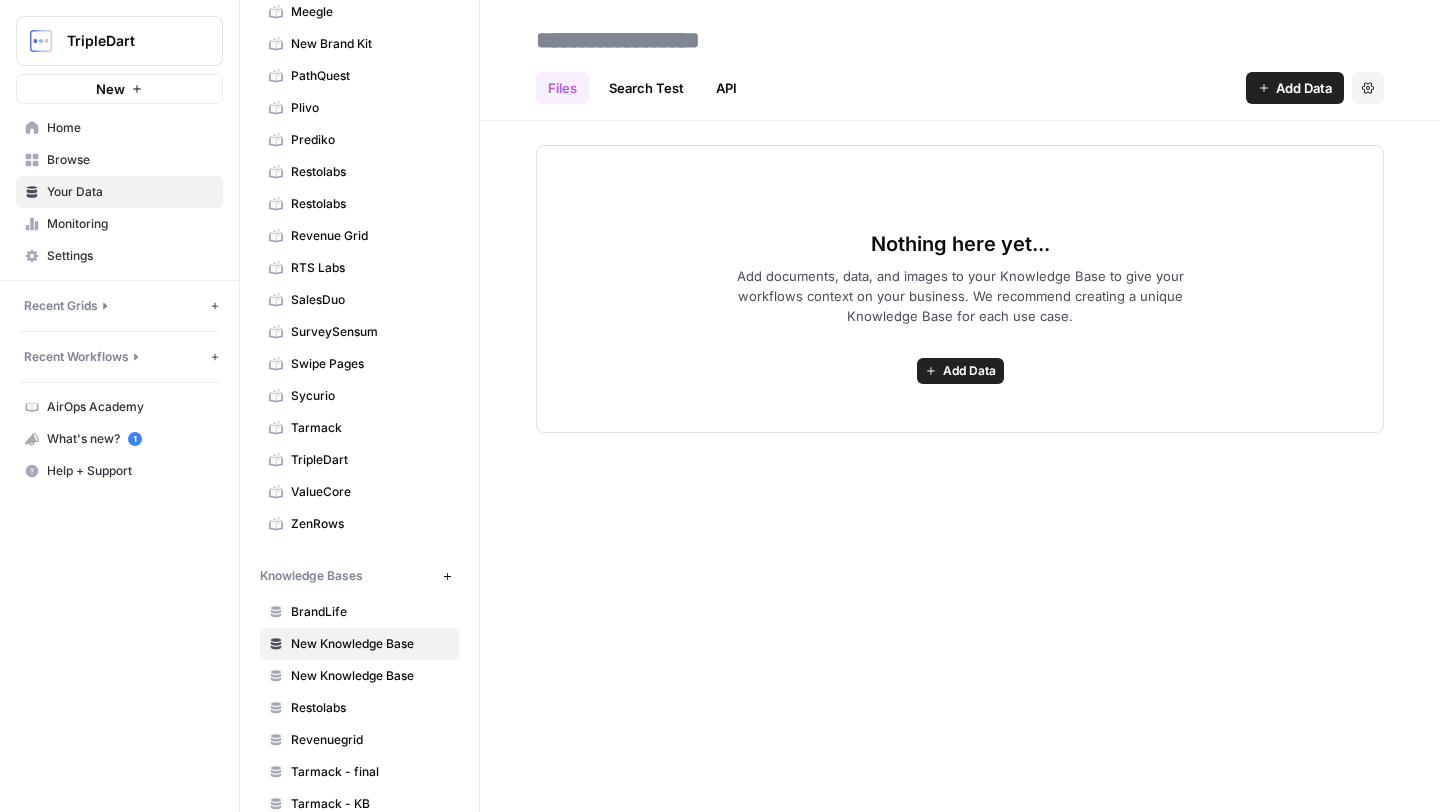 click on "Add Data" at bounding box center (969, 371) 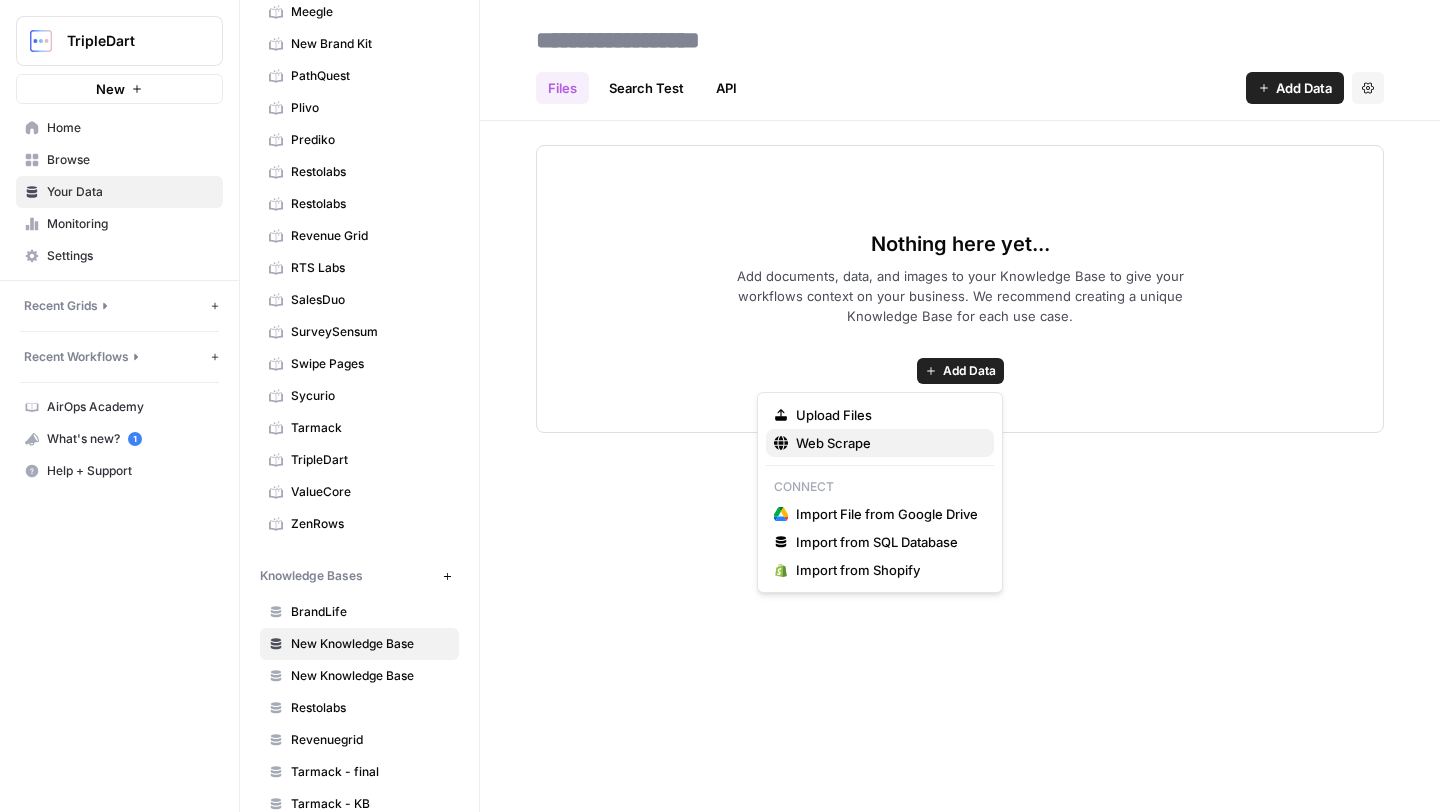 click on "Web Scrape" at bounding box center (880, 443) 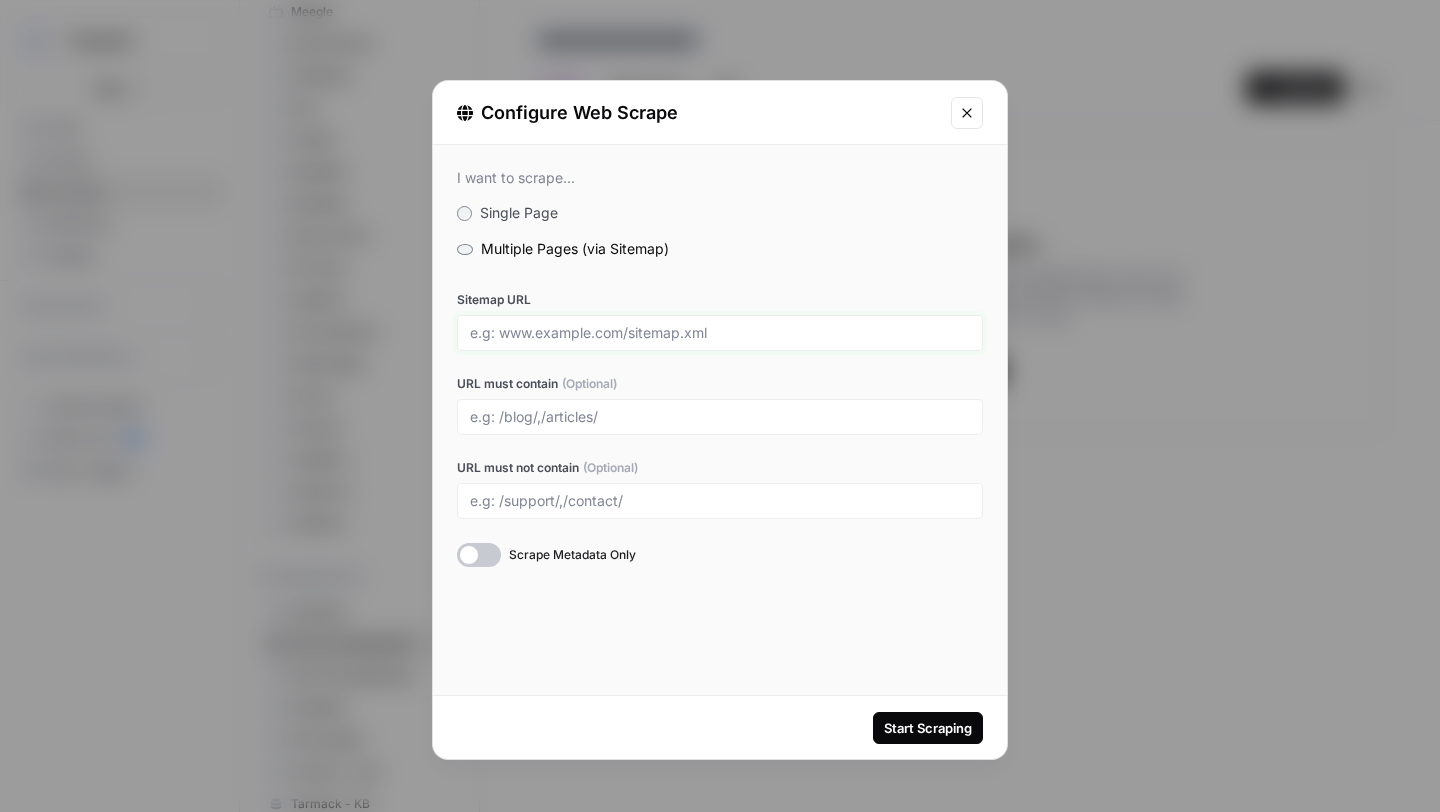 click on "Sitemap URL" at bounding box center [720, 333] 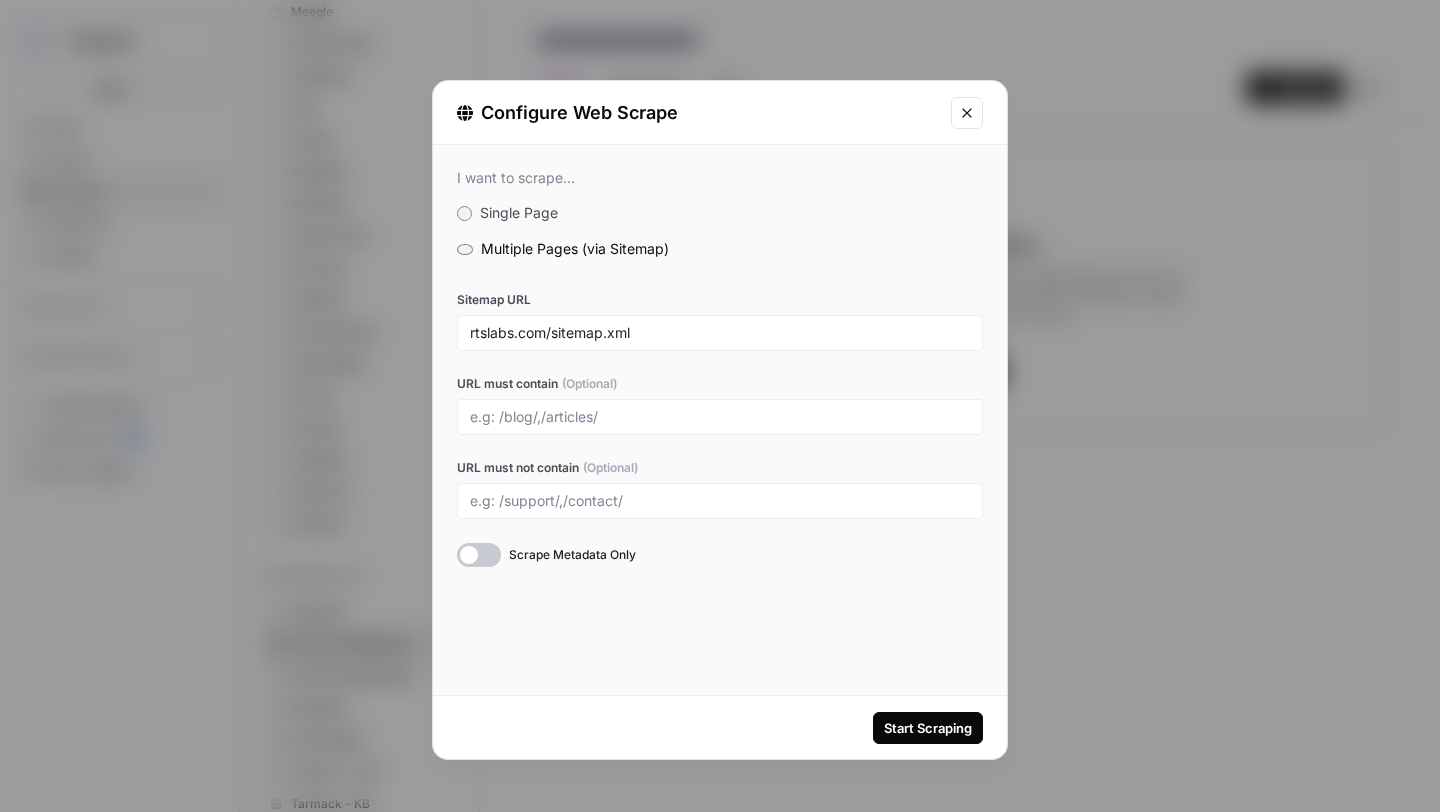 click on "Start Scraping" at bounding box center [928, 728] 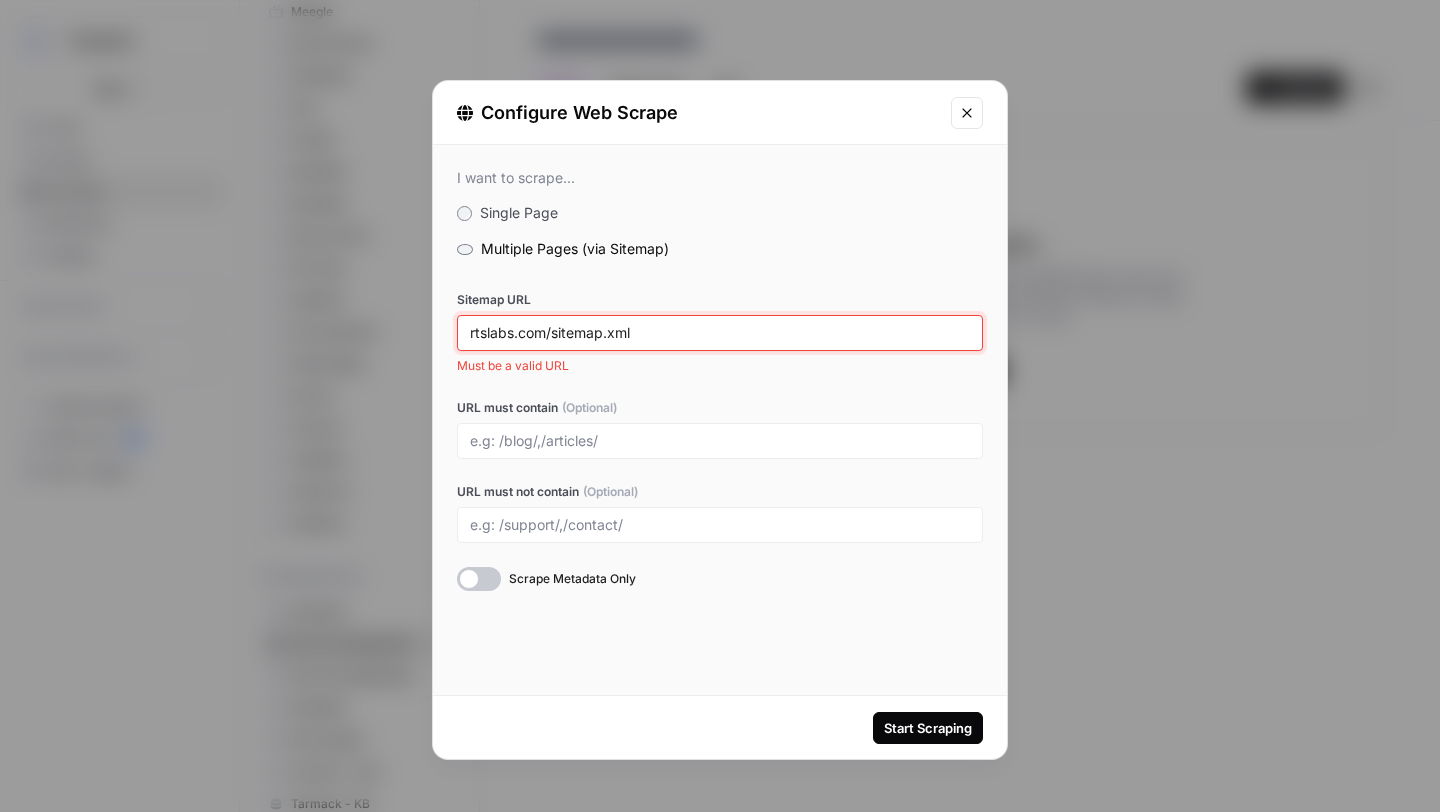 drag, startPoint x: 548, startPoint y: 336, endPoint x: 786, endPoint y: 365, distance: 239.7603 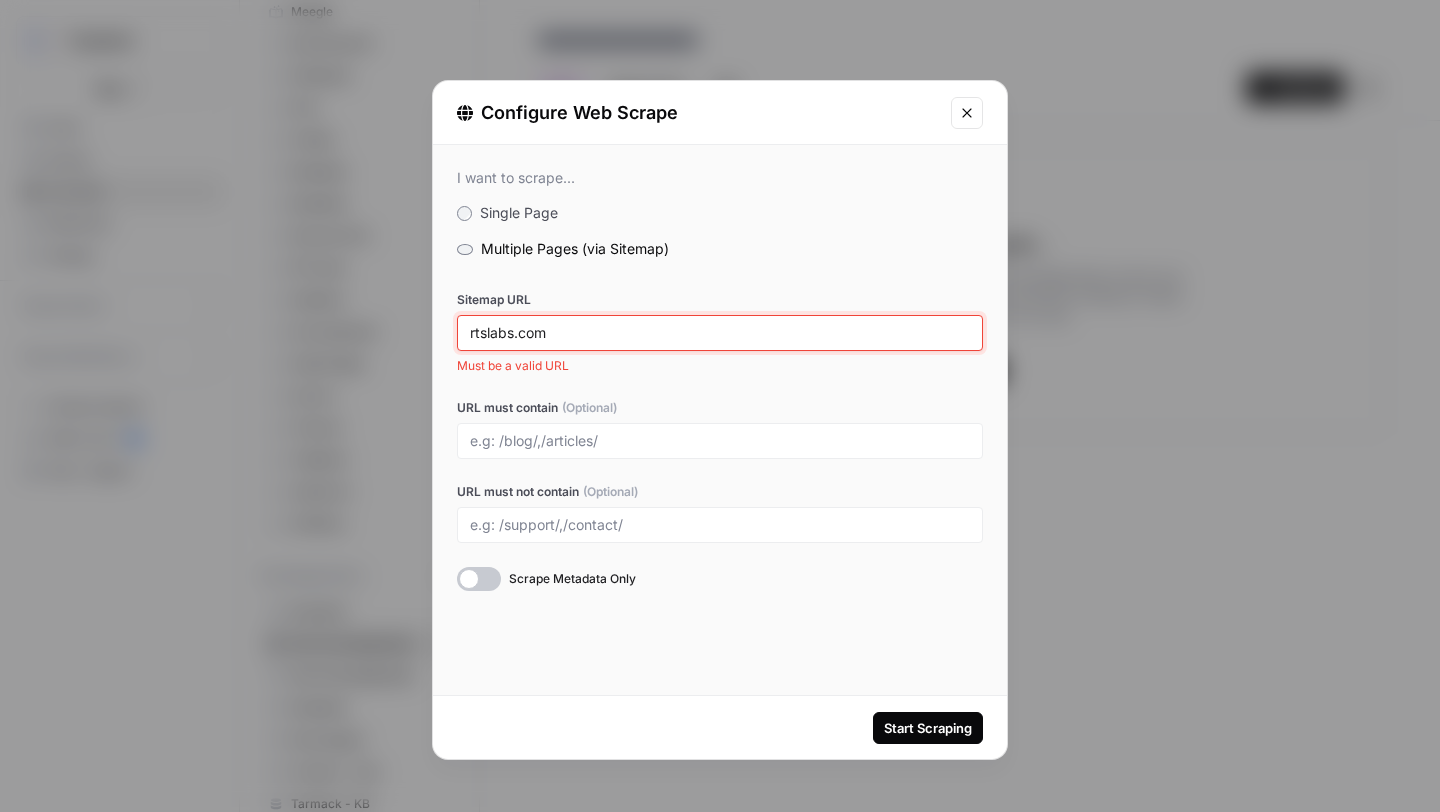 type on "rtslabs.com" 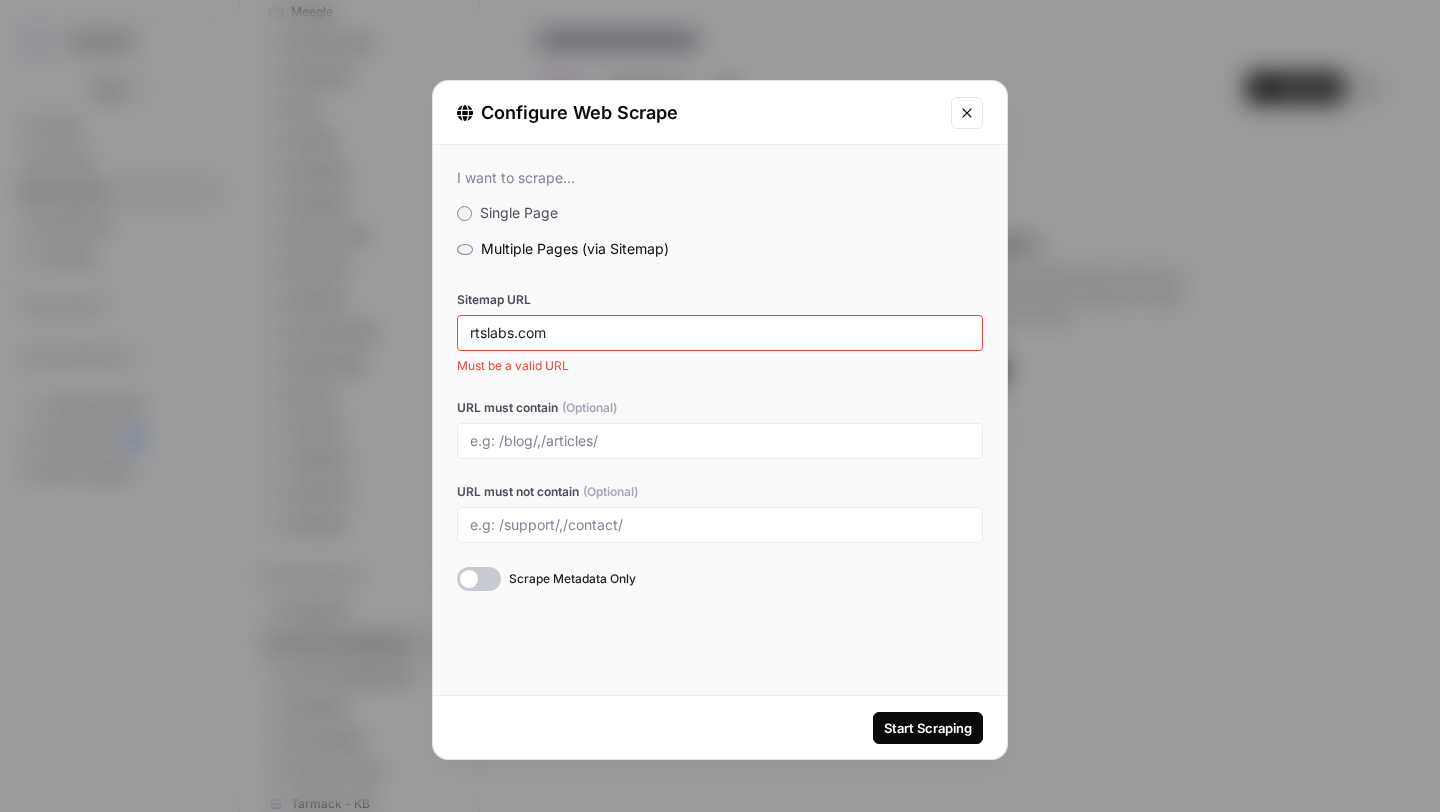 click on "Start Scraping" at bounding box center (928, 728) 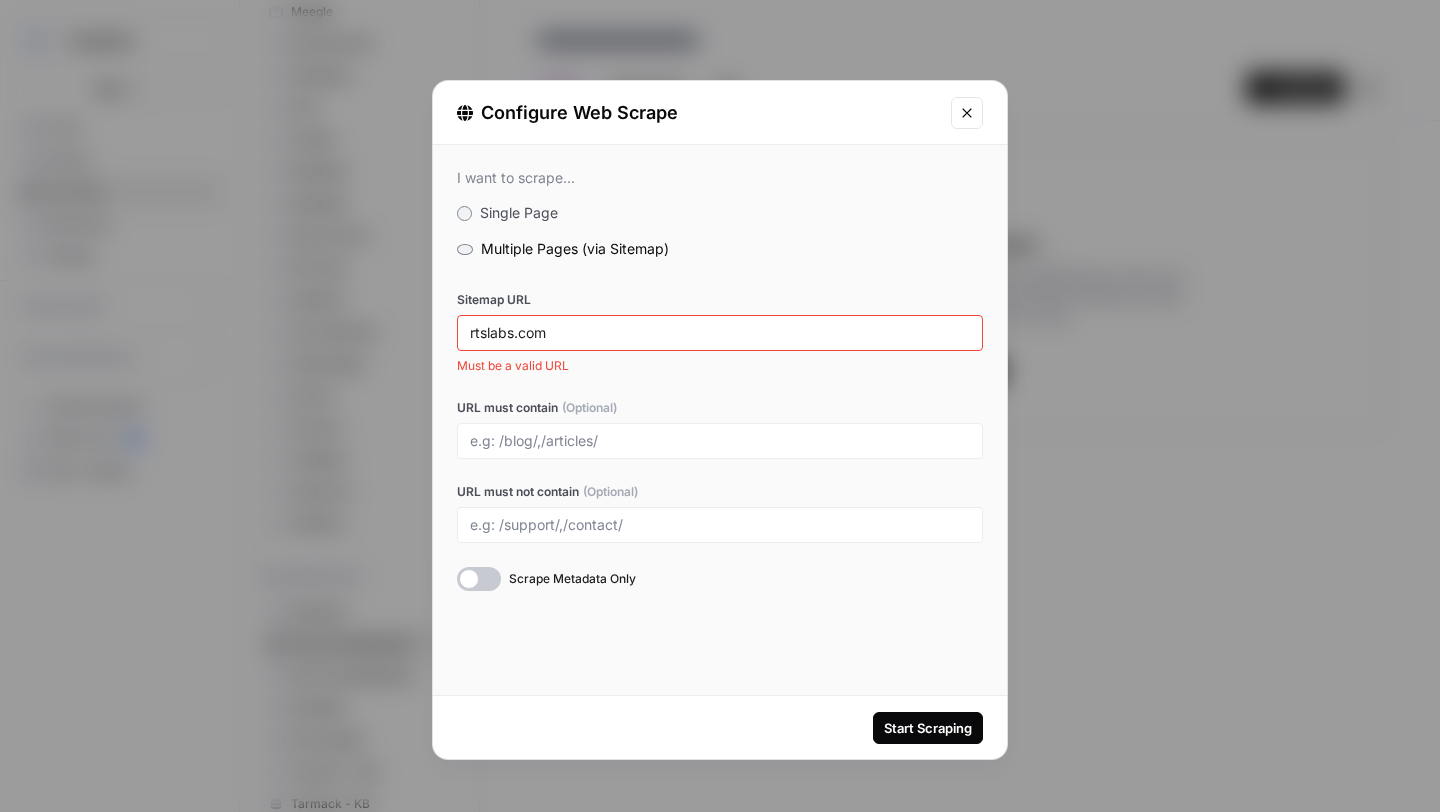 click on "Start Scraping" at bounding box center [928, 728] 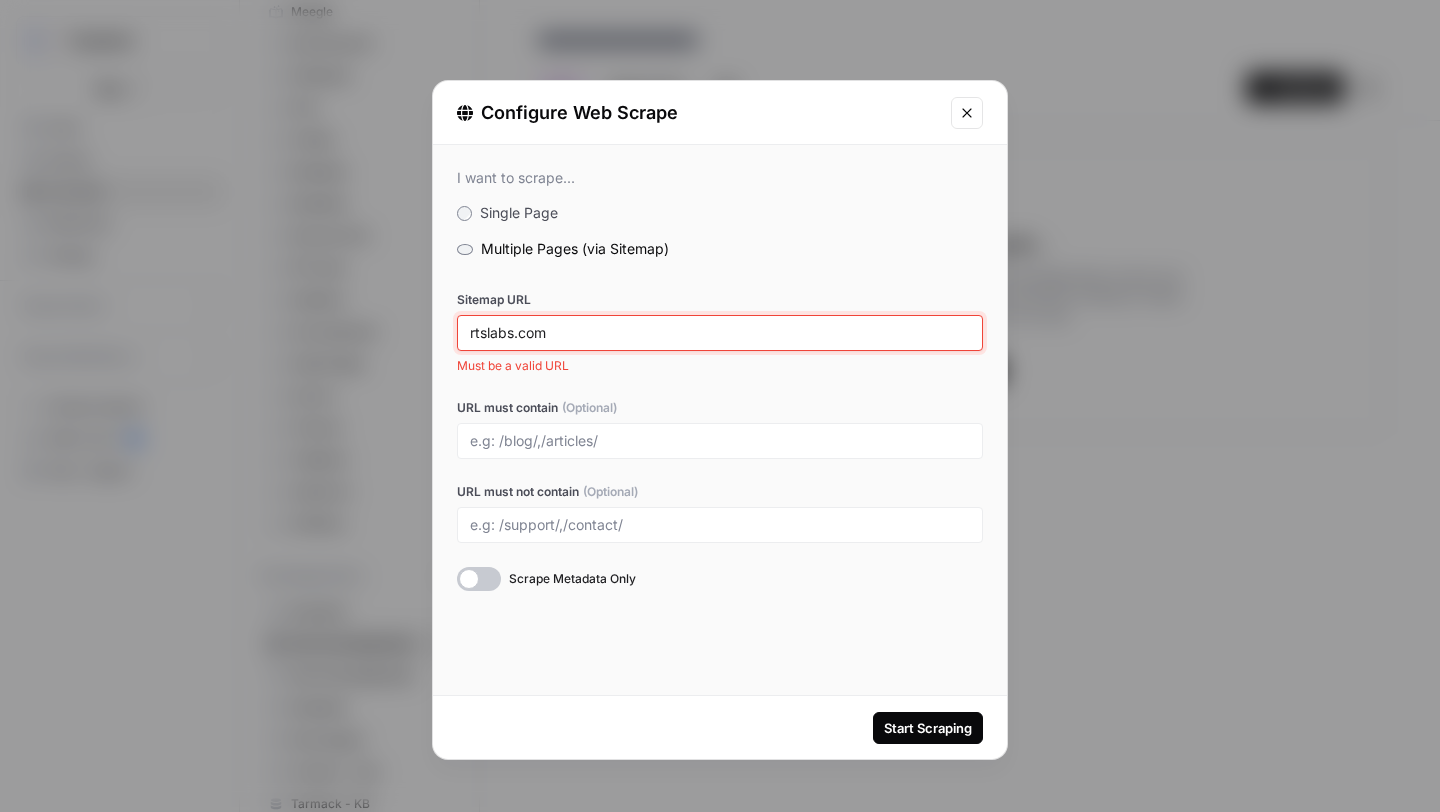 click on "rtslabs.com" at bounding box center [720, 333] 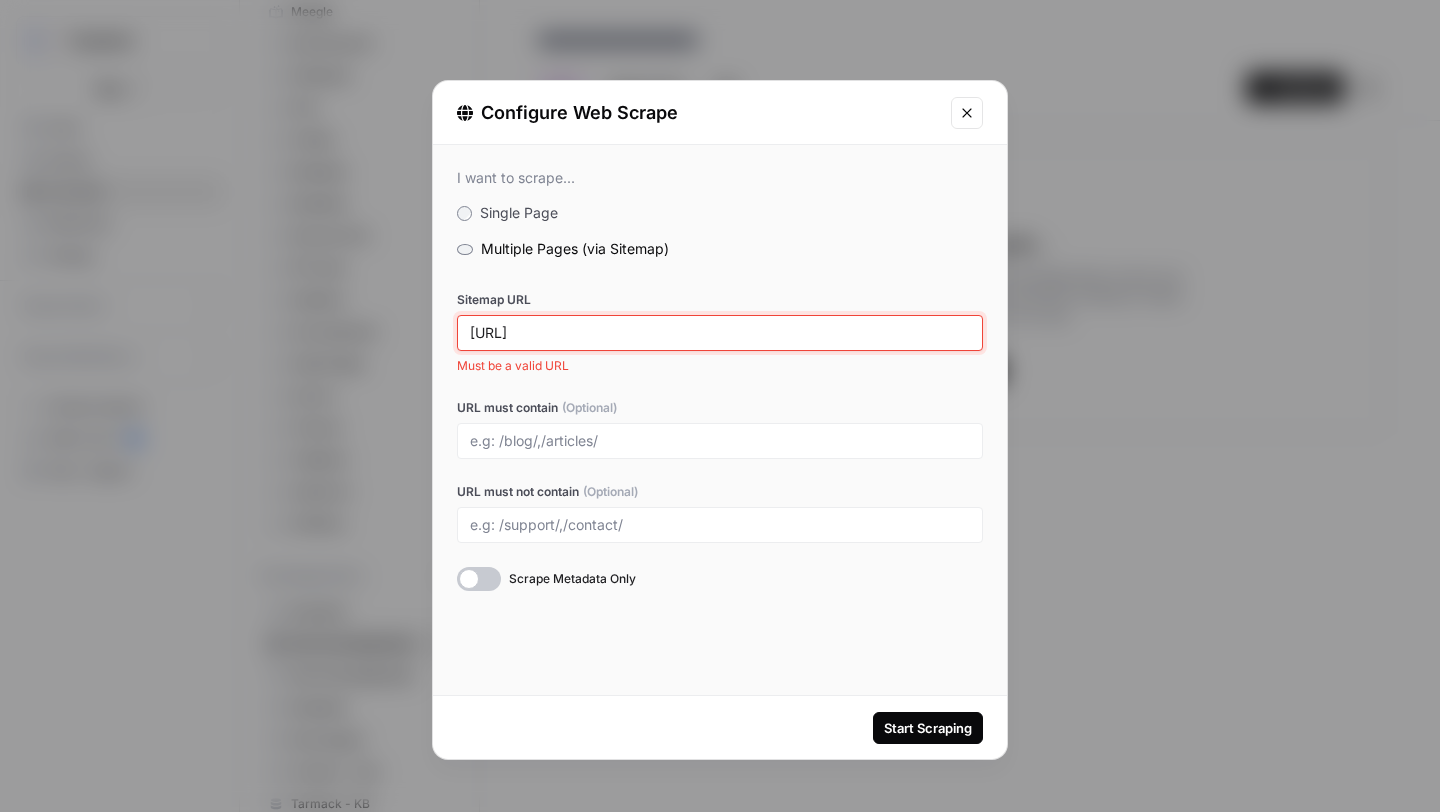type on "[URL]" 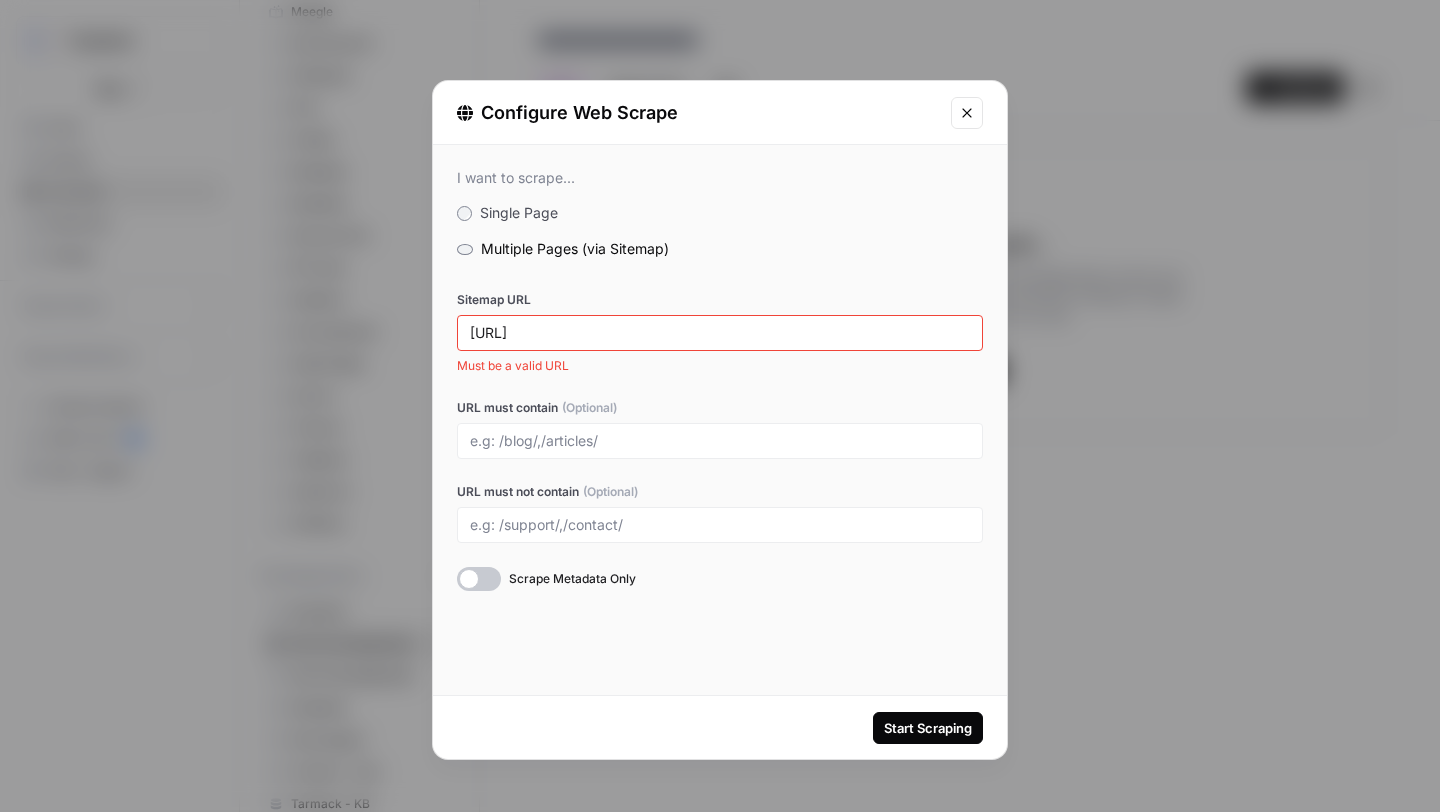 click on "Start Scraping" at bounding box center [928, 728] 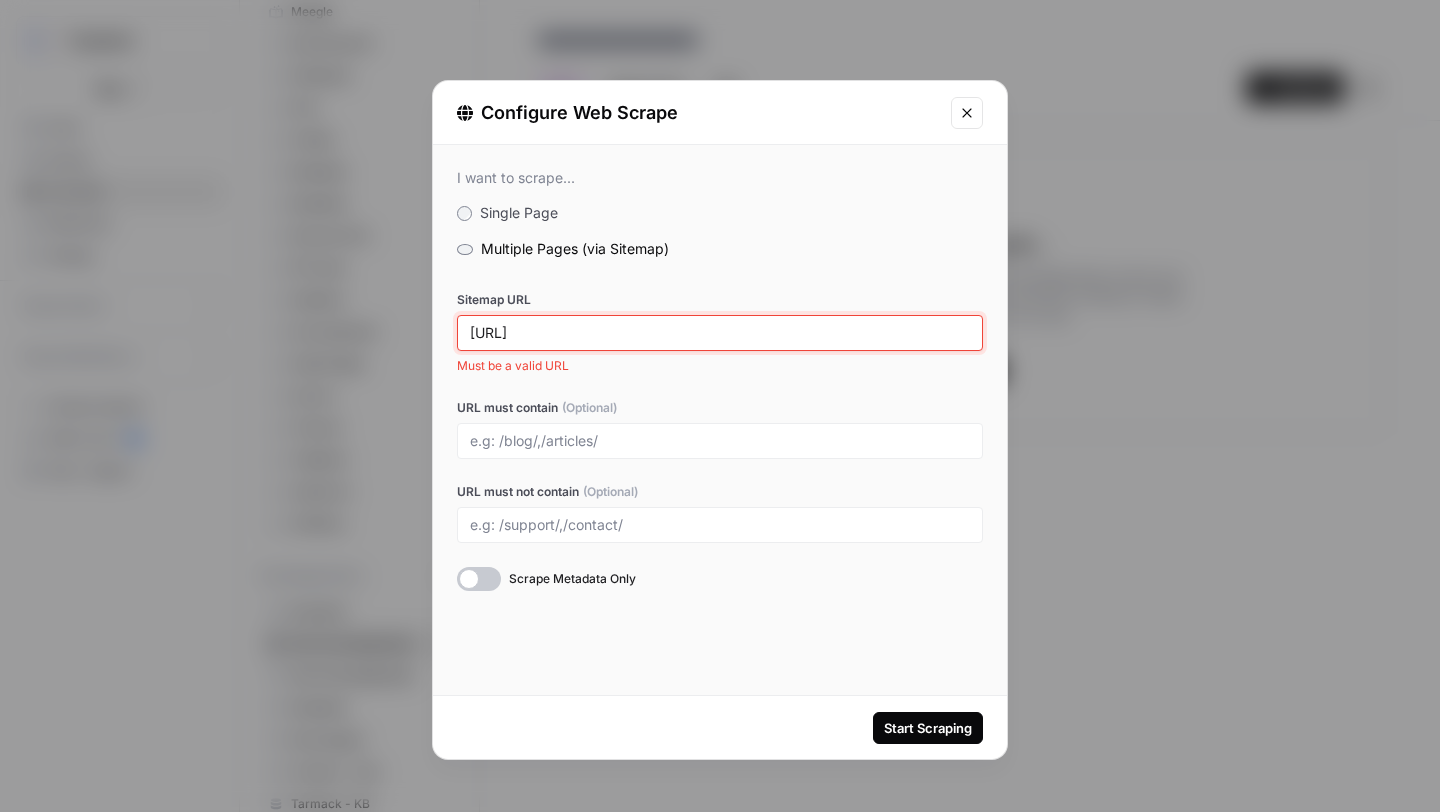 drag, startPoint x: 697, startPoint y: 334, endPoint x: 449, endPoint y: 332, distance: 248.00807 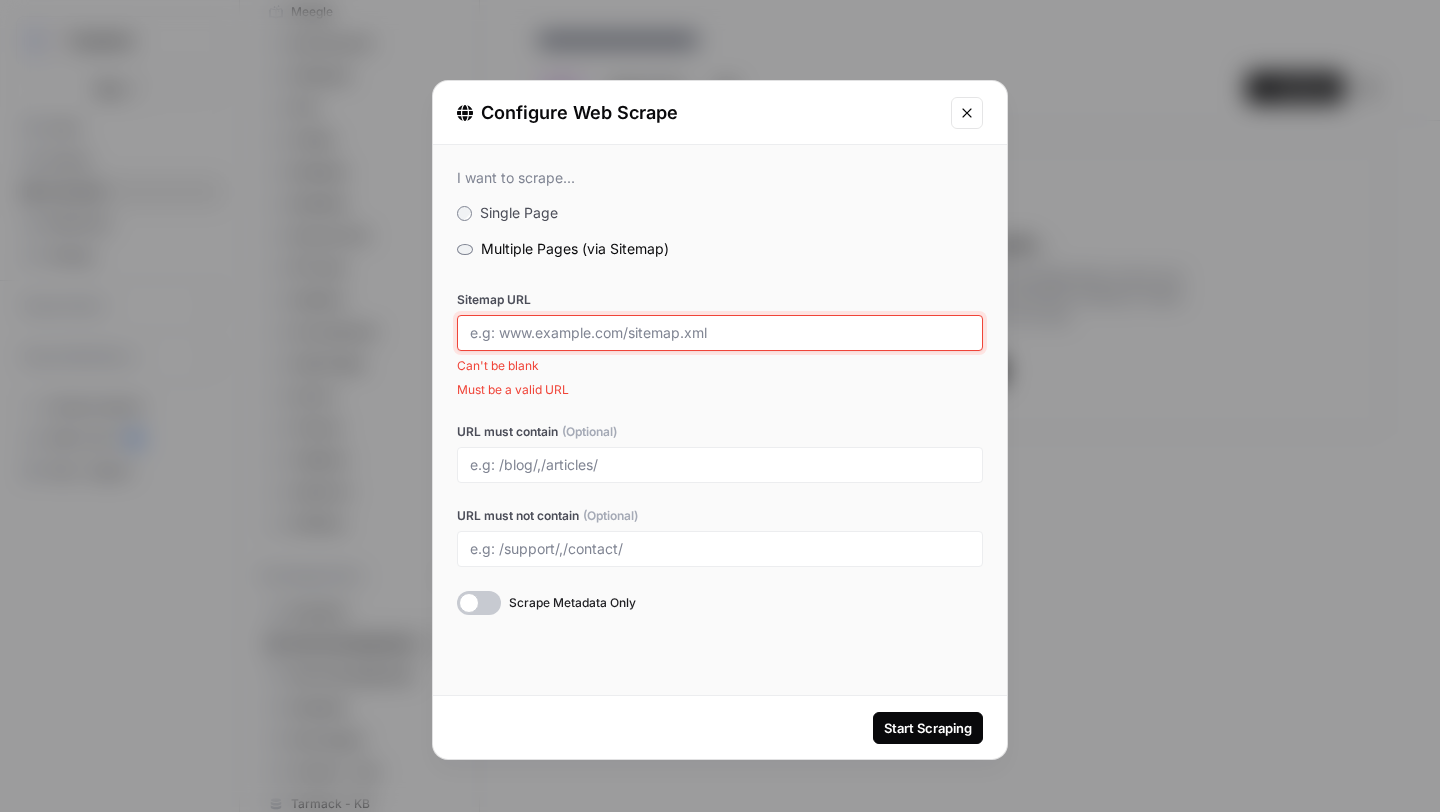 paste on "https://rtslabs.com/sitemap.xml" 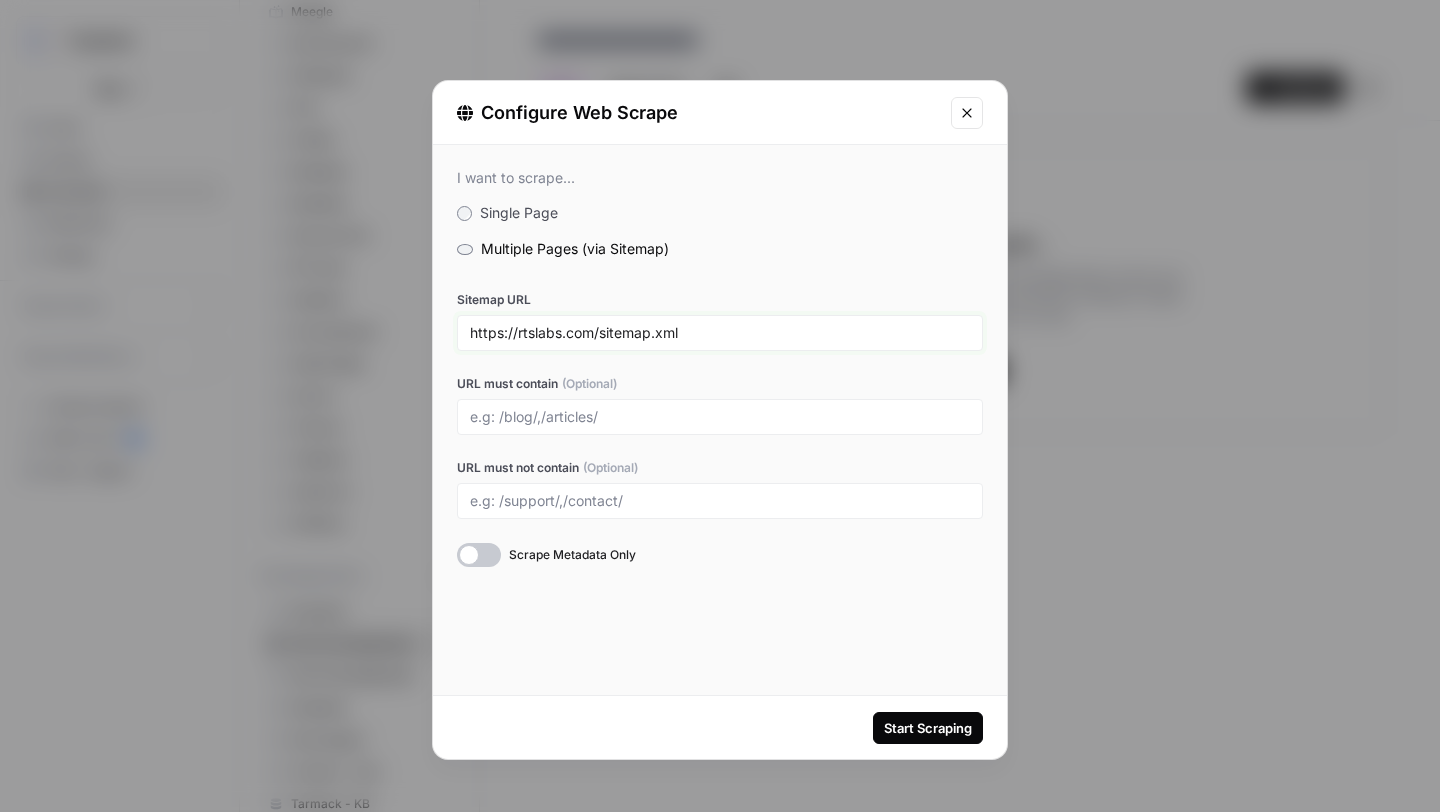 type on "https://rtslabs.com/sitemap.xml" 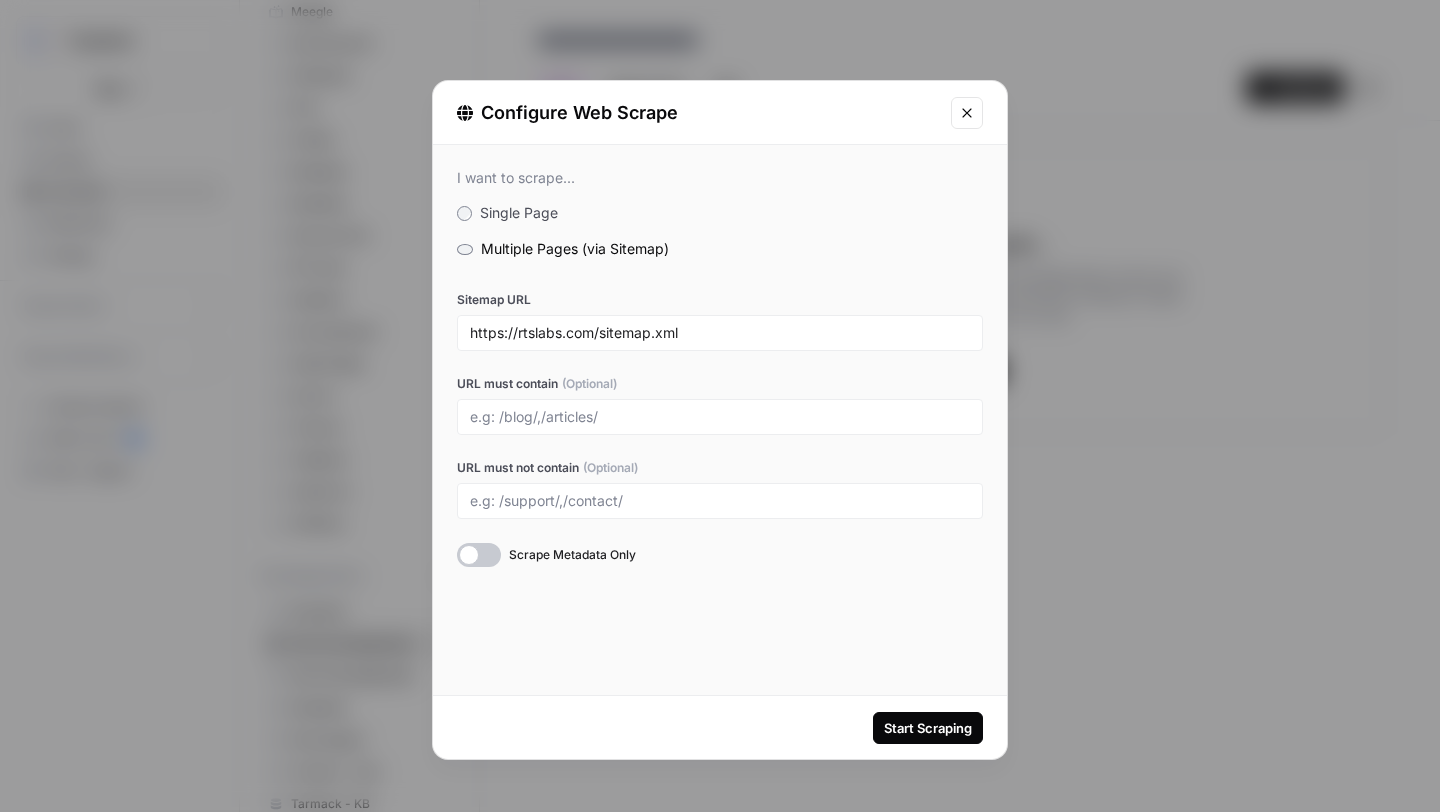 click on "Start Scraping" at bounding box center [928, 728] 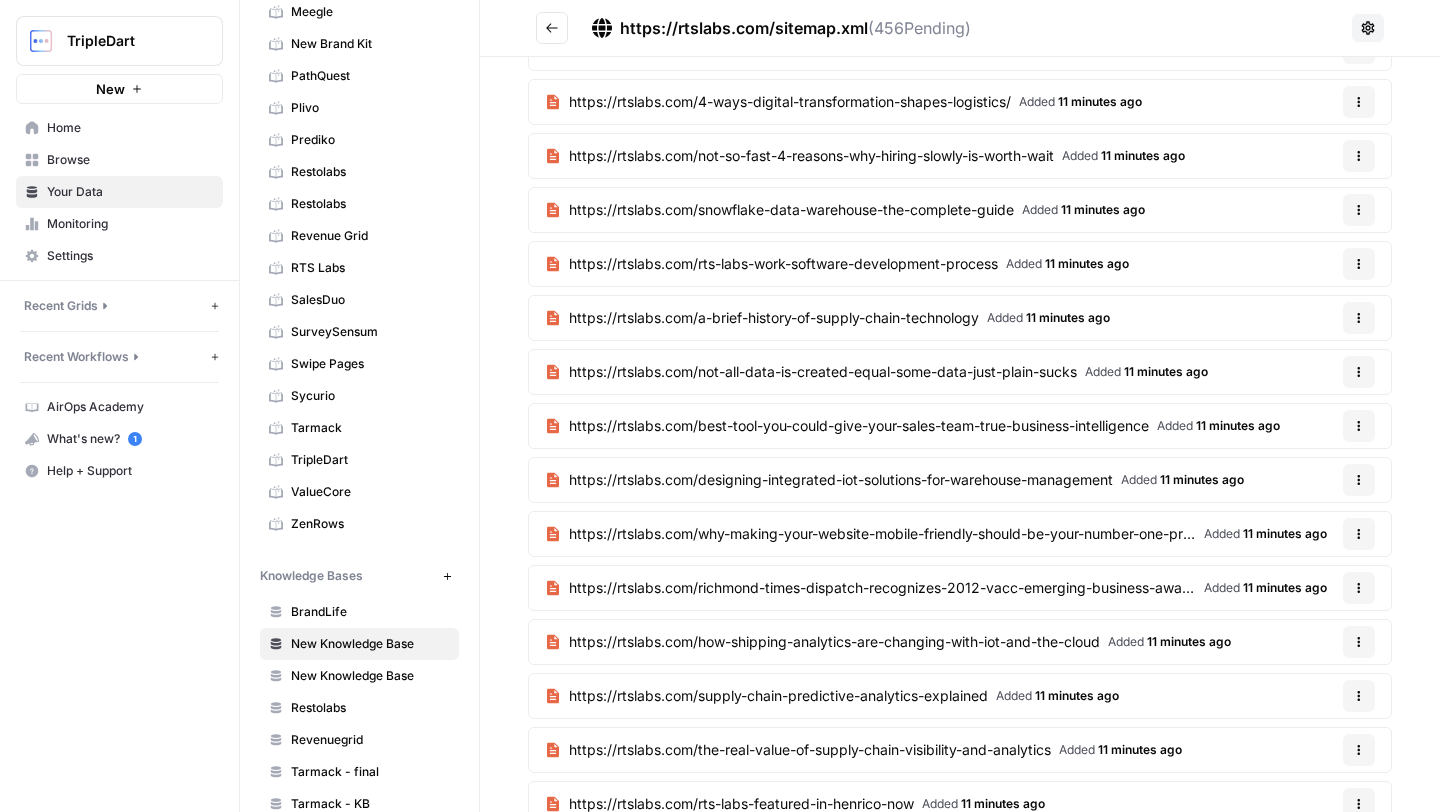 scroll, scrollTop: 26997, scrollLeft: 0, axis: vertical 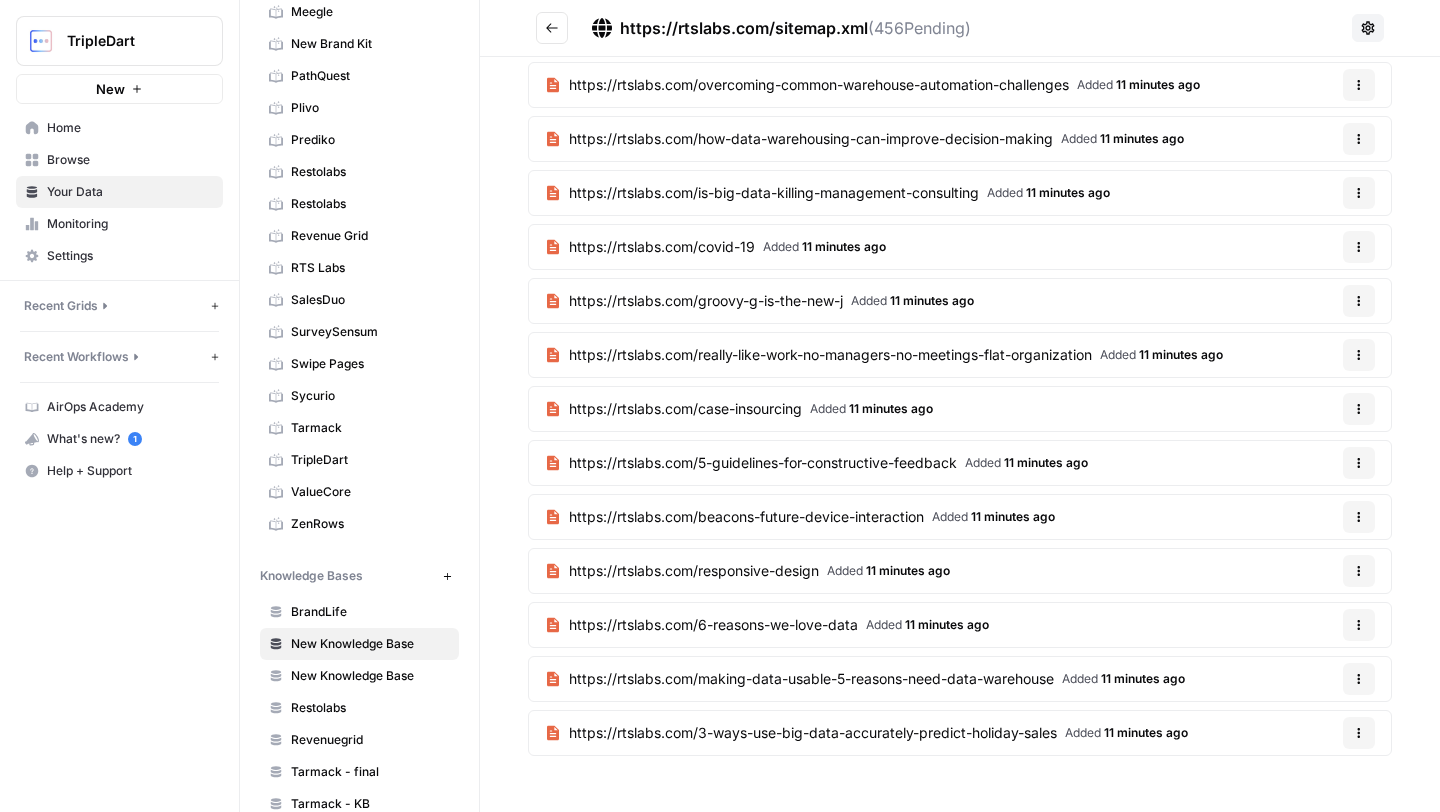 click 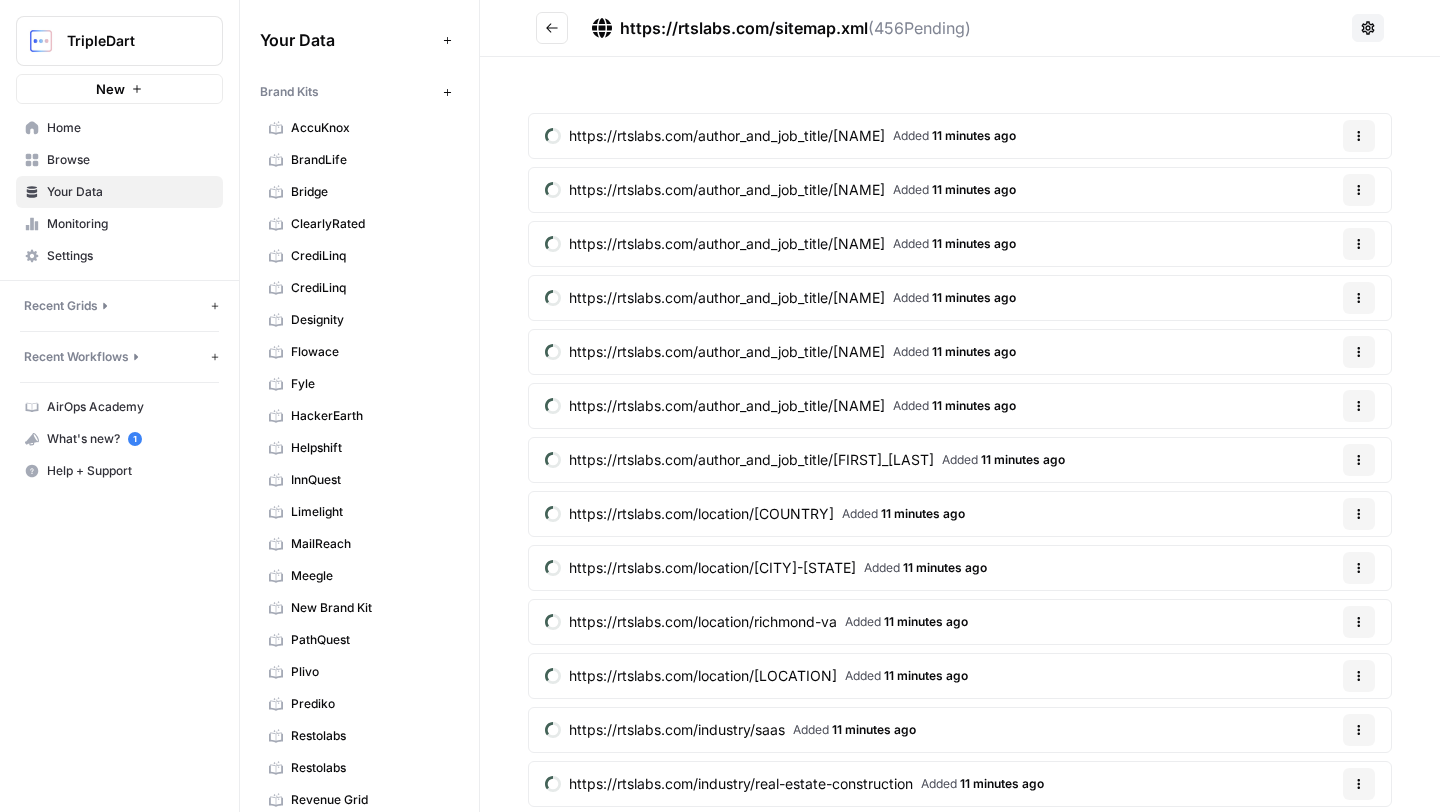 scroll, scrollTop: 0, scrollLeft: 0, axis: both 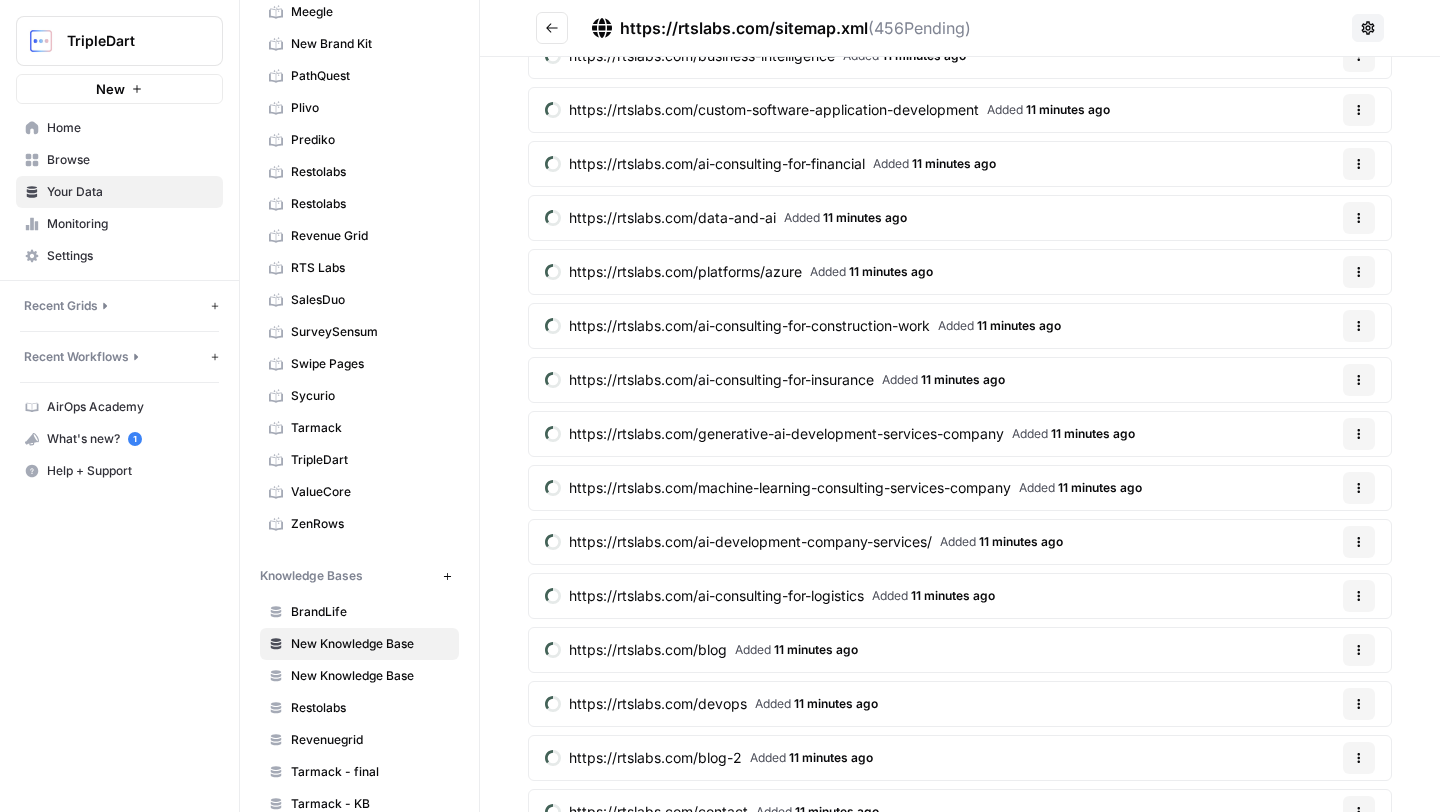 click 